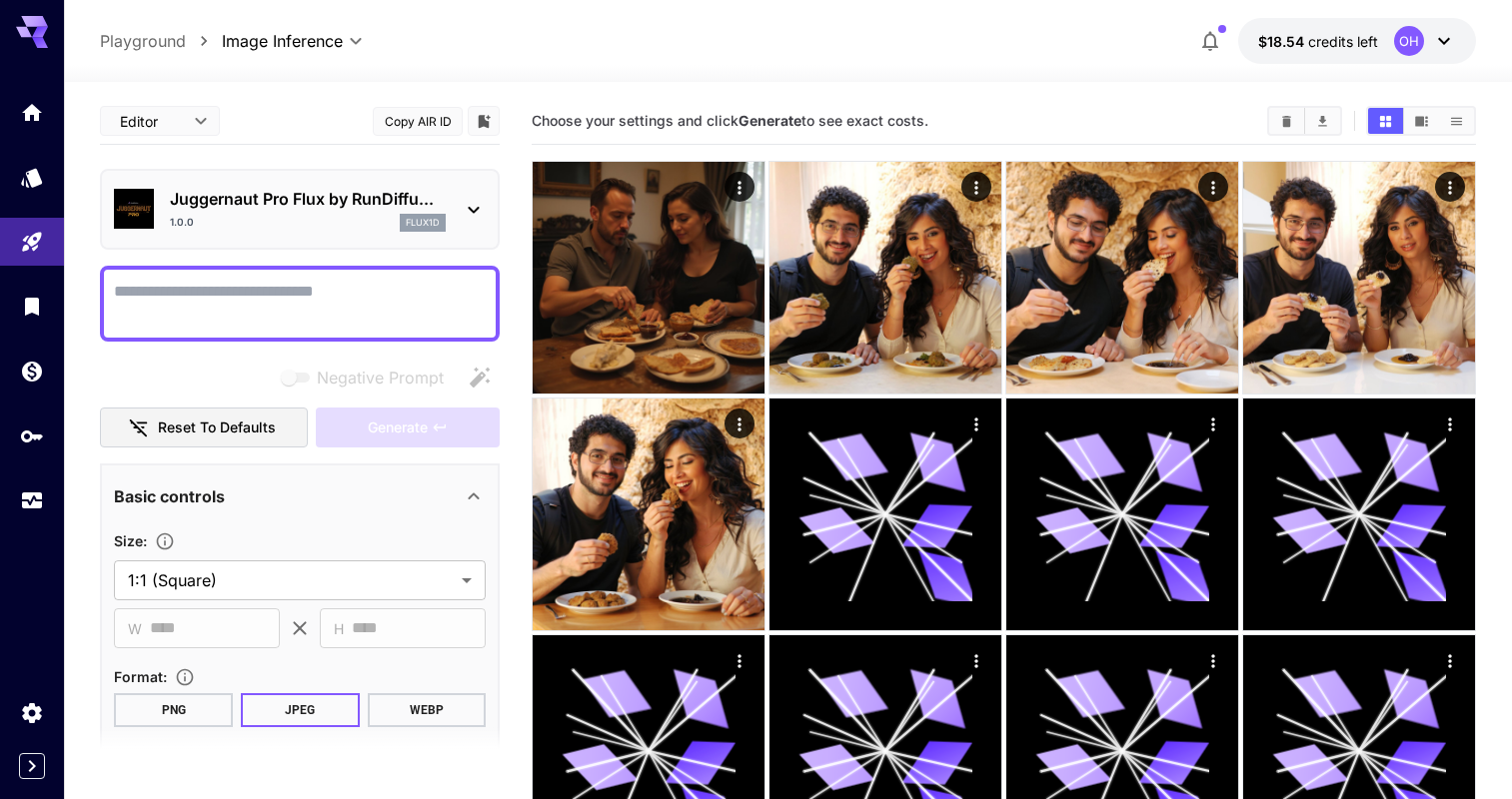 scroll, scrollTop: 0, scrollLeft: 0, axis: both 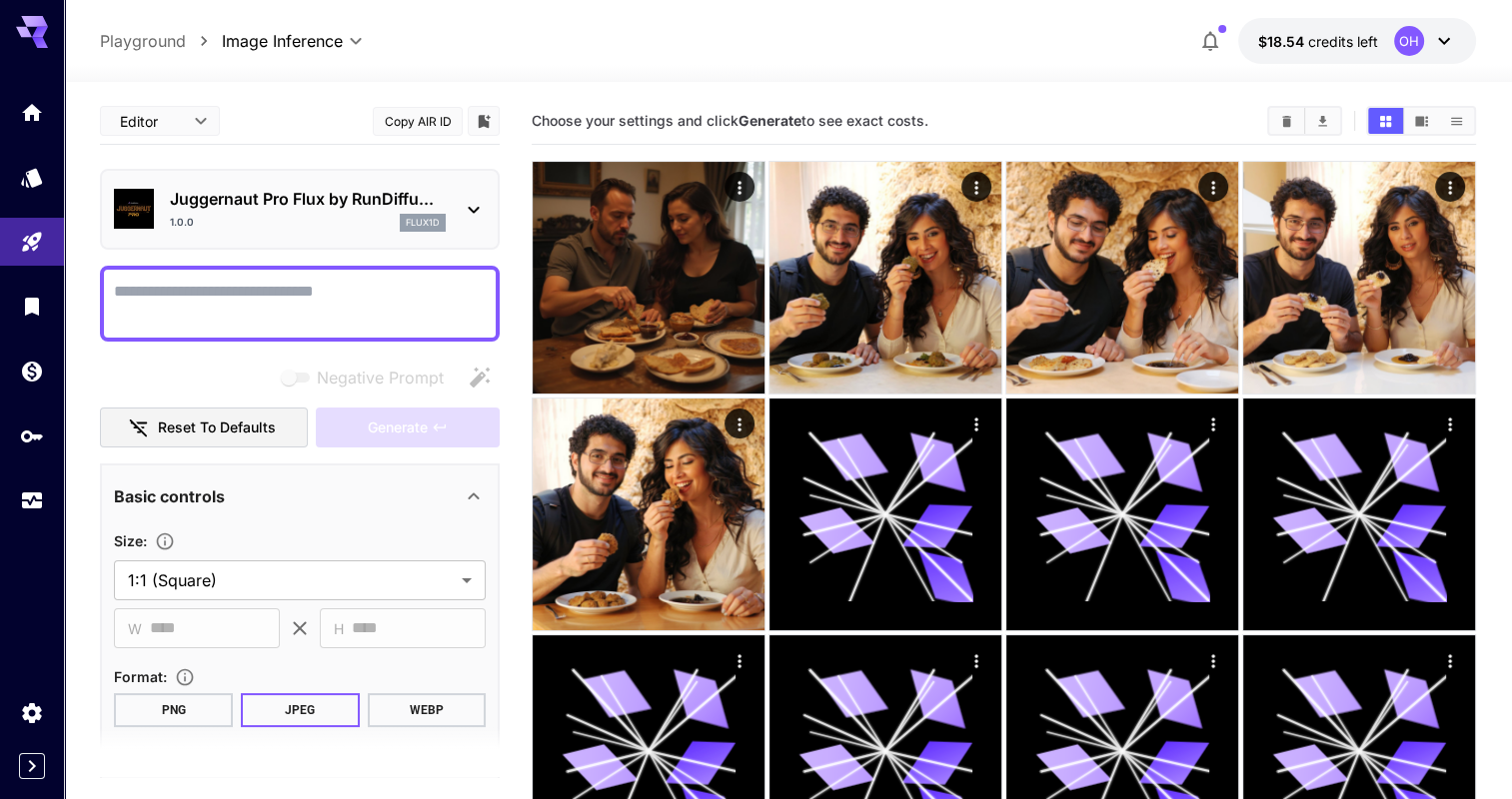 click on "Juggernaut Pro Flux by RunDiffu... 1.0.0 flux1d" at bounding box center (300, 209) 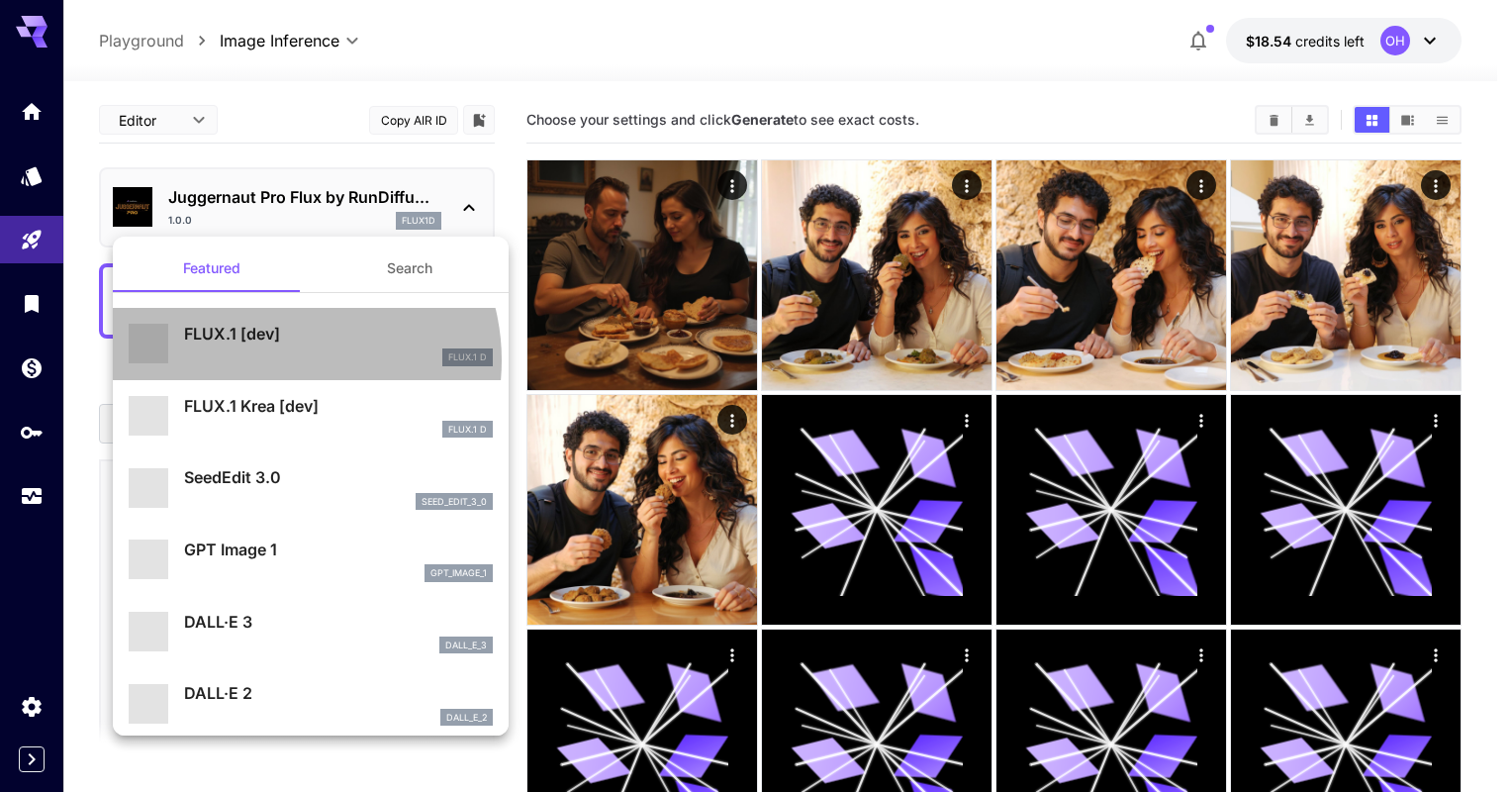 click on "FLUX.1 D" at bounding box center [338, 357] 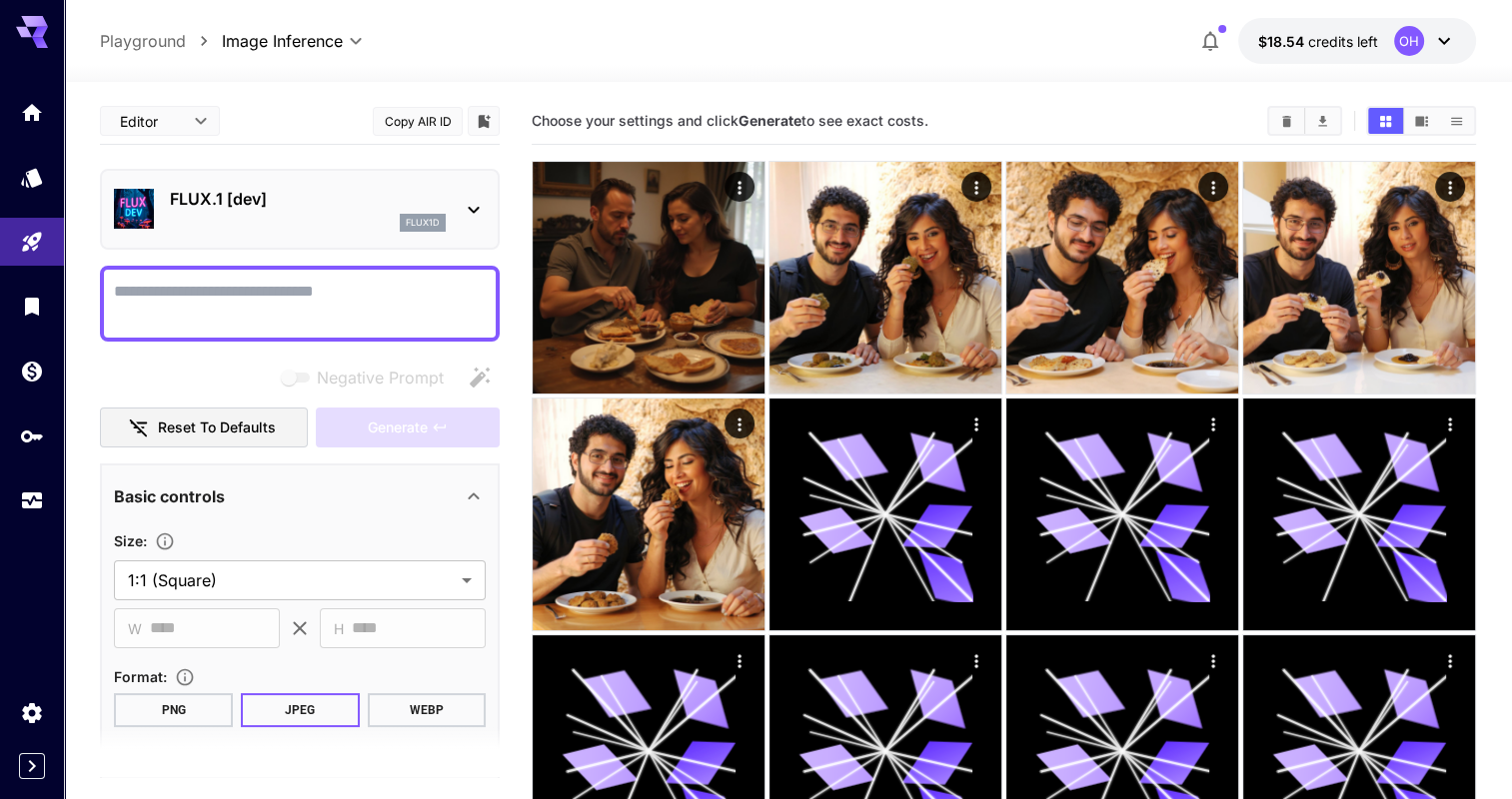 click on "Playground" at bounding box center [143, 41] 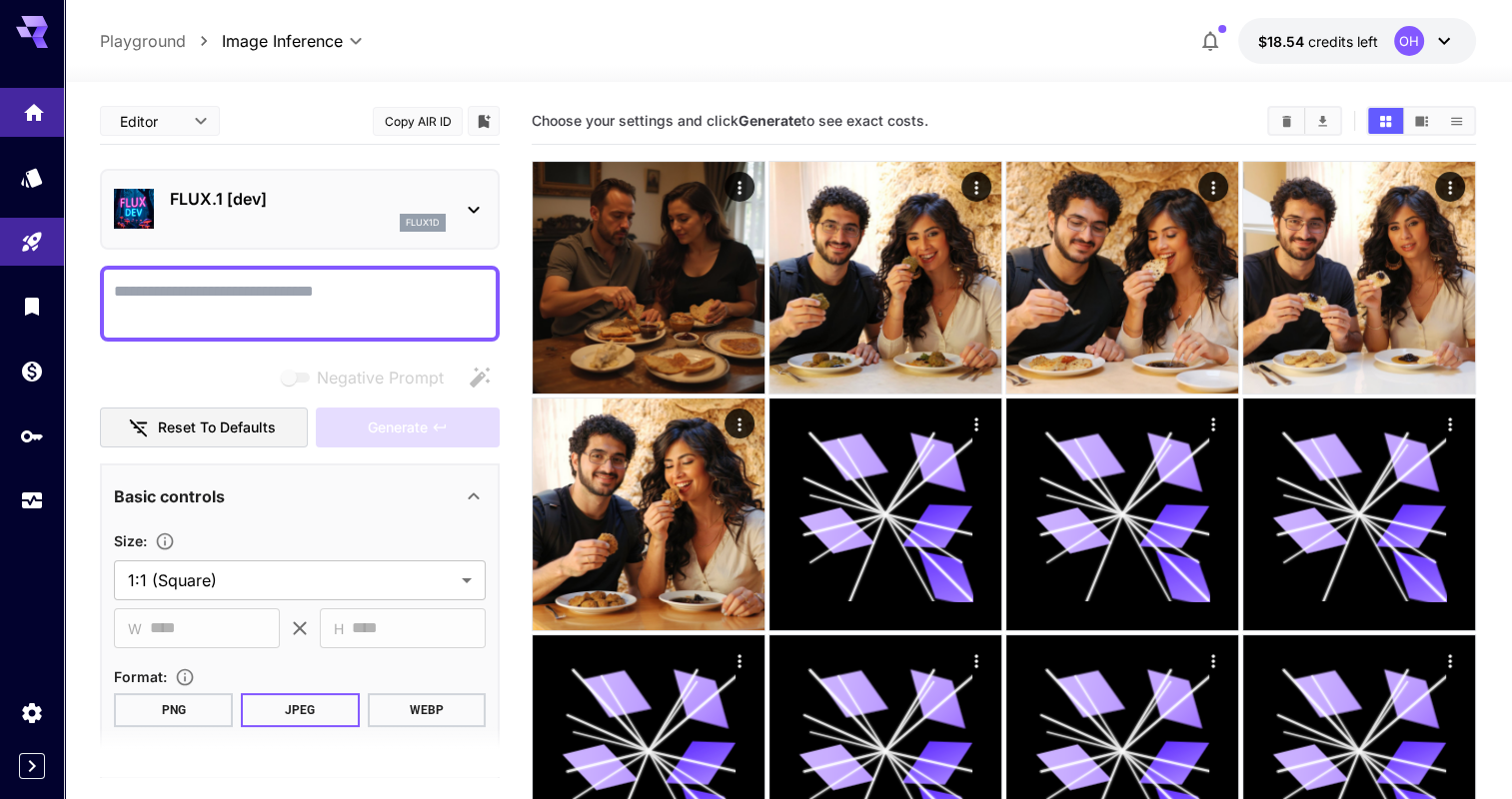 click 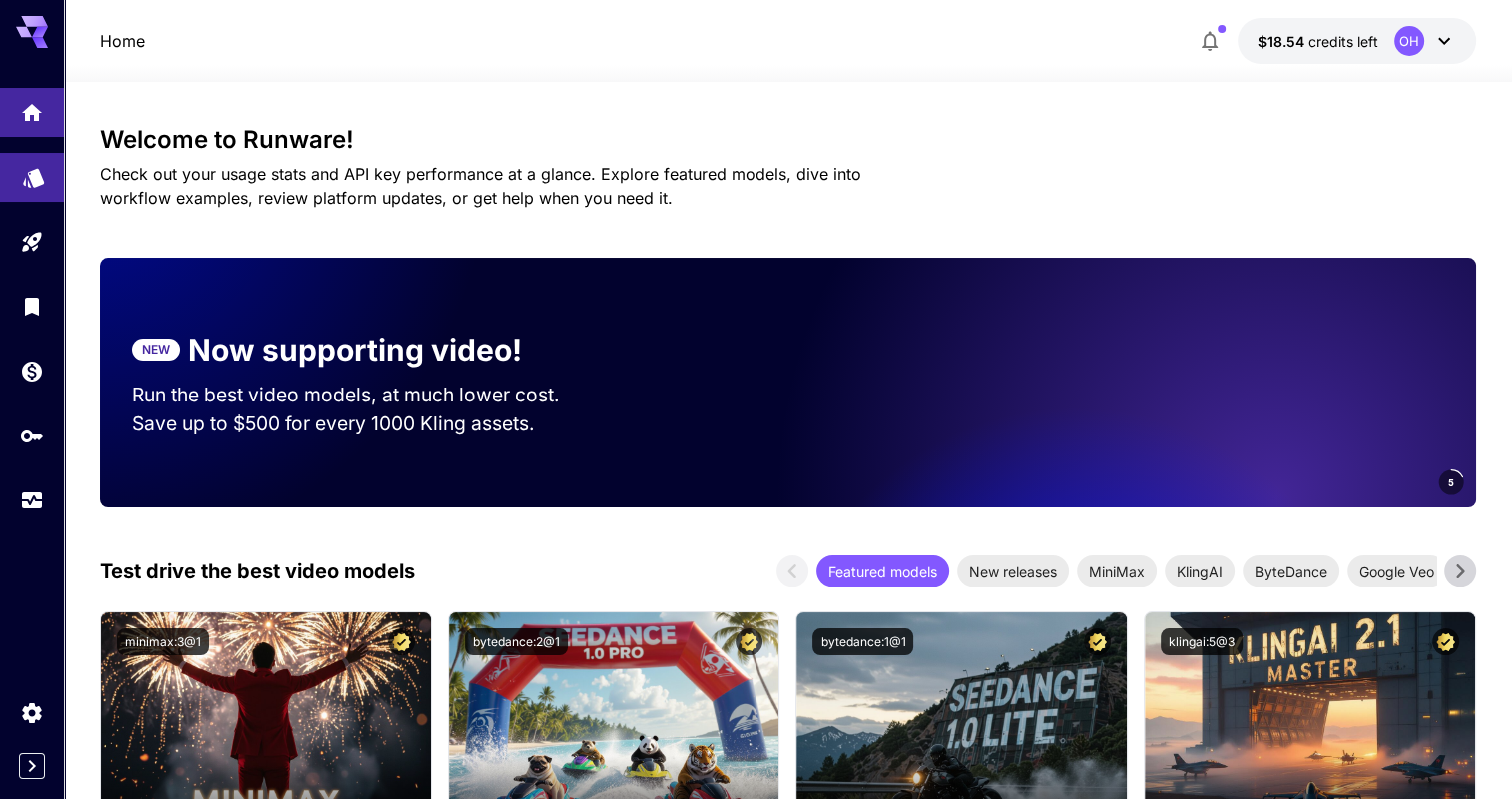 click at bounding box center (32, 177) 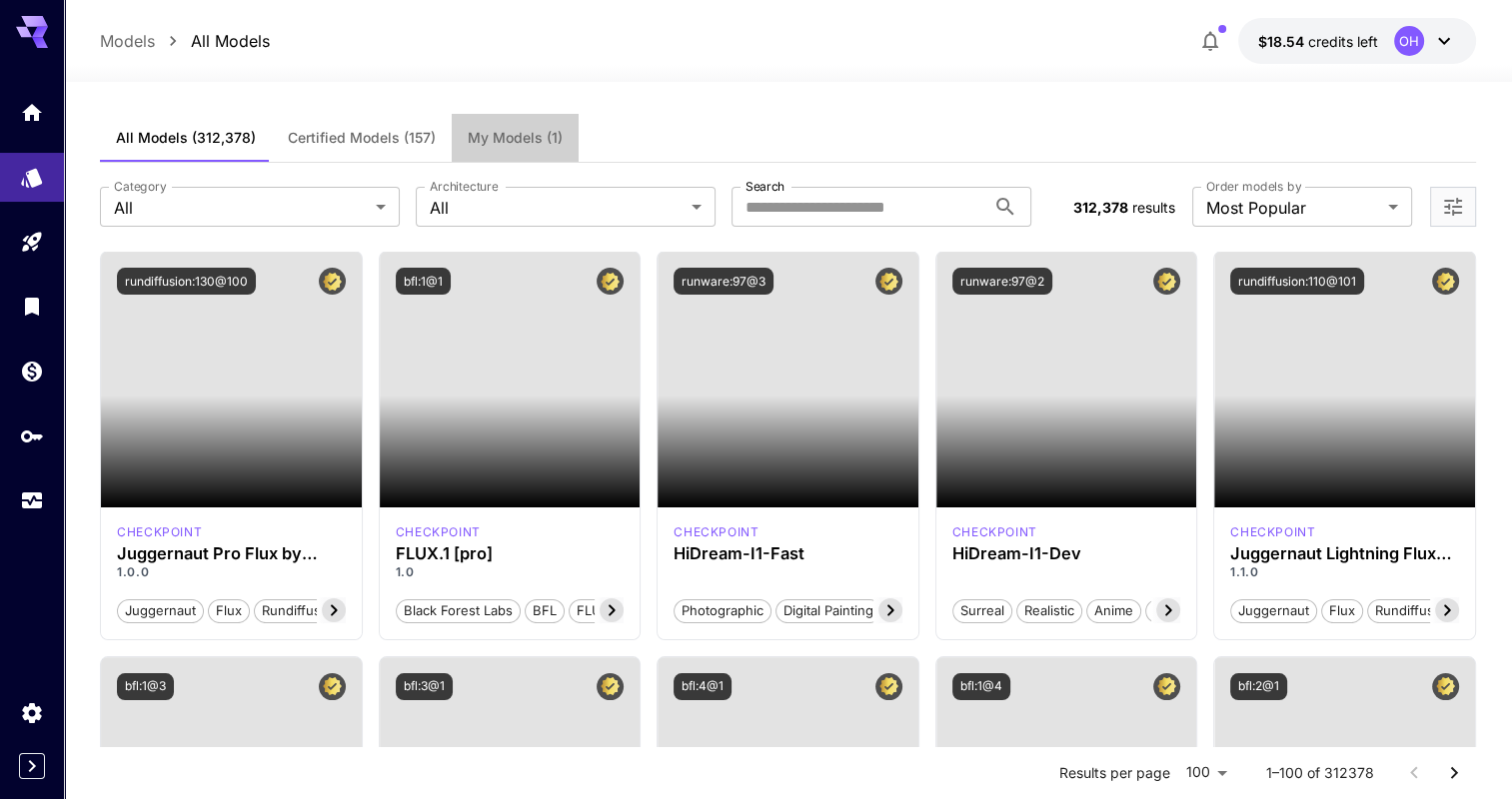 click on "My Models (1)" at bounding box center (515, 138) 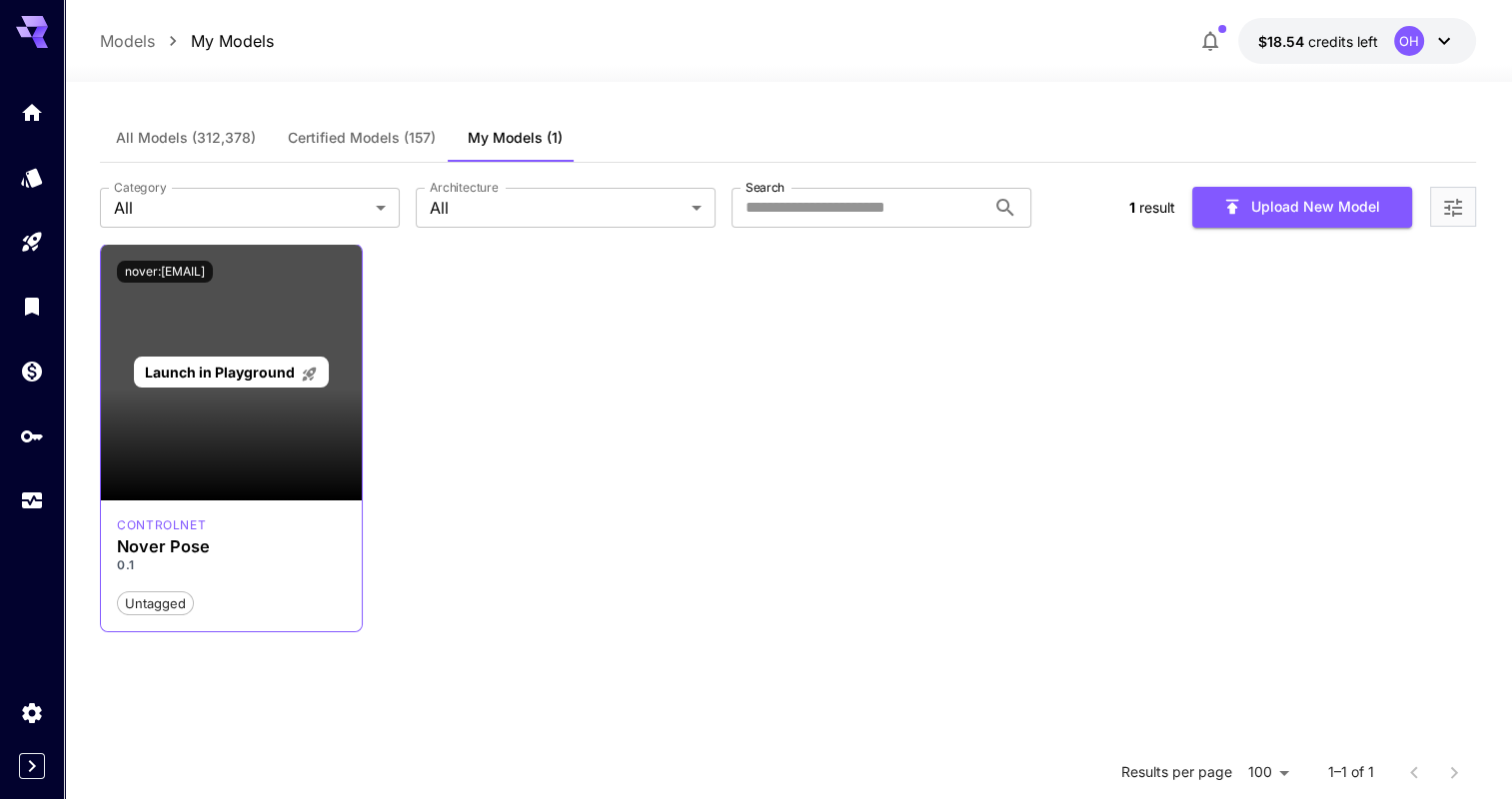click on "Launch in Playground" at bounding box center [231, 373] 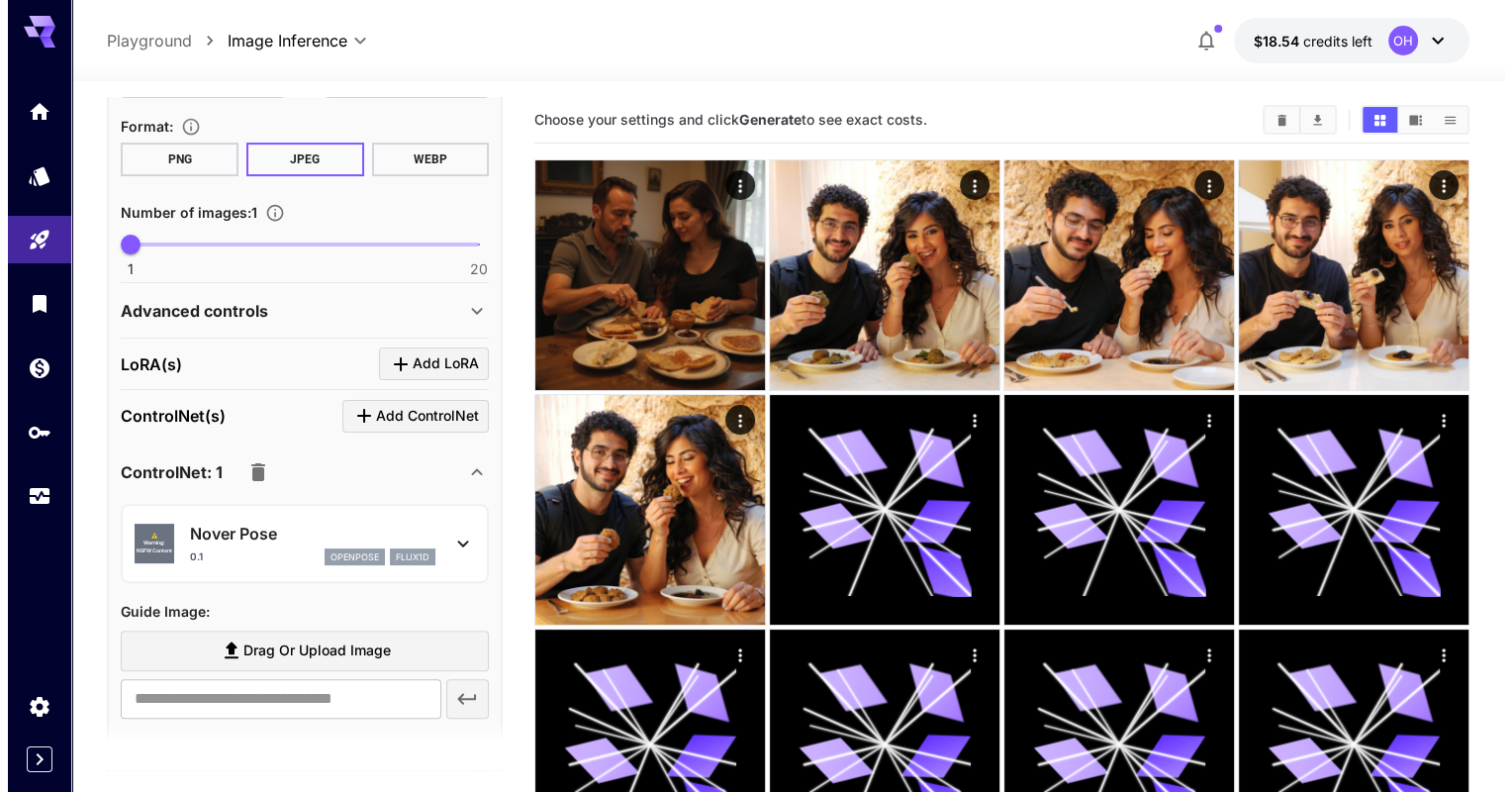 scroll, scrollTop: 0, scrollLeft: 0, axis: both 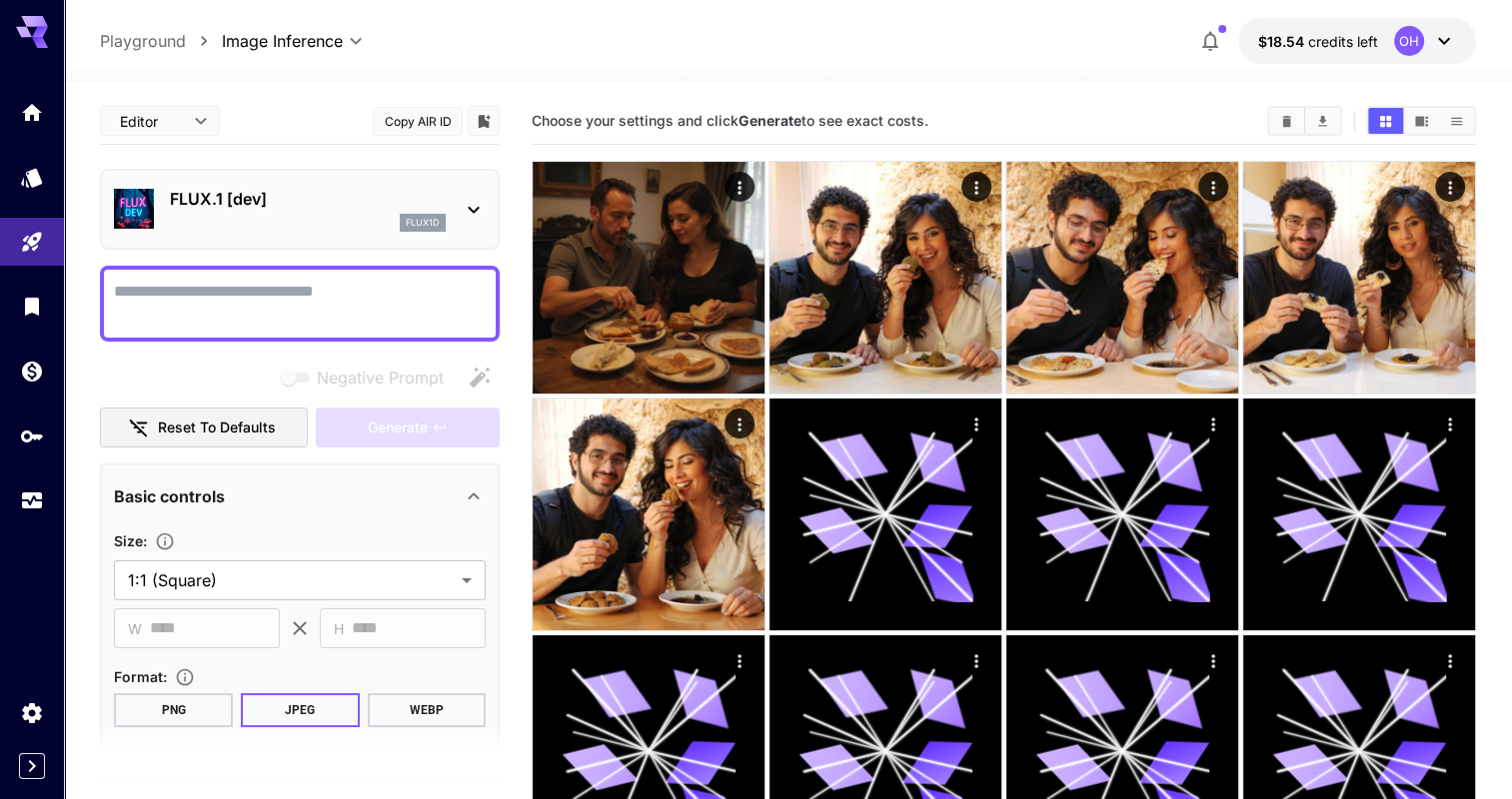 click on "flux1d" at bounding box center [423, 223] 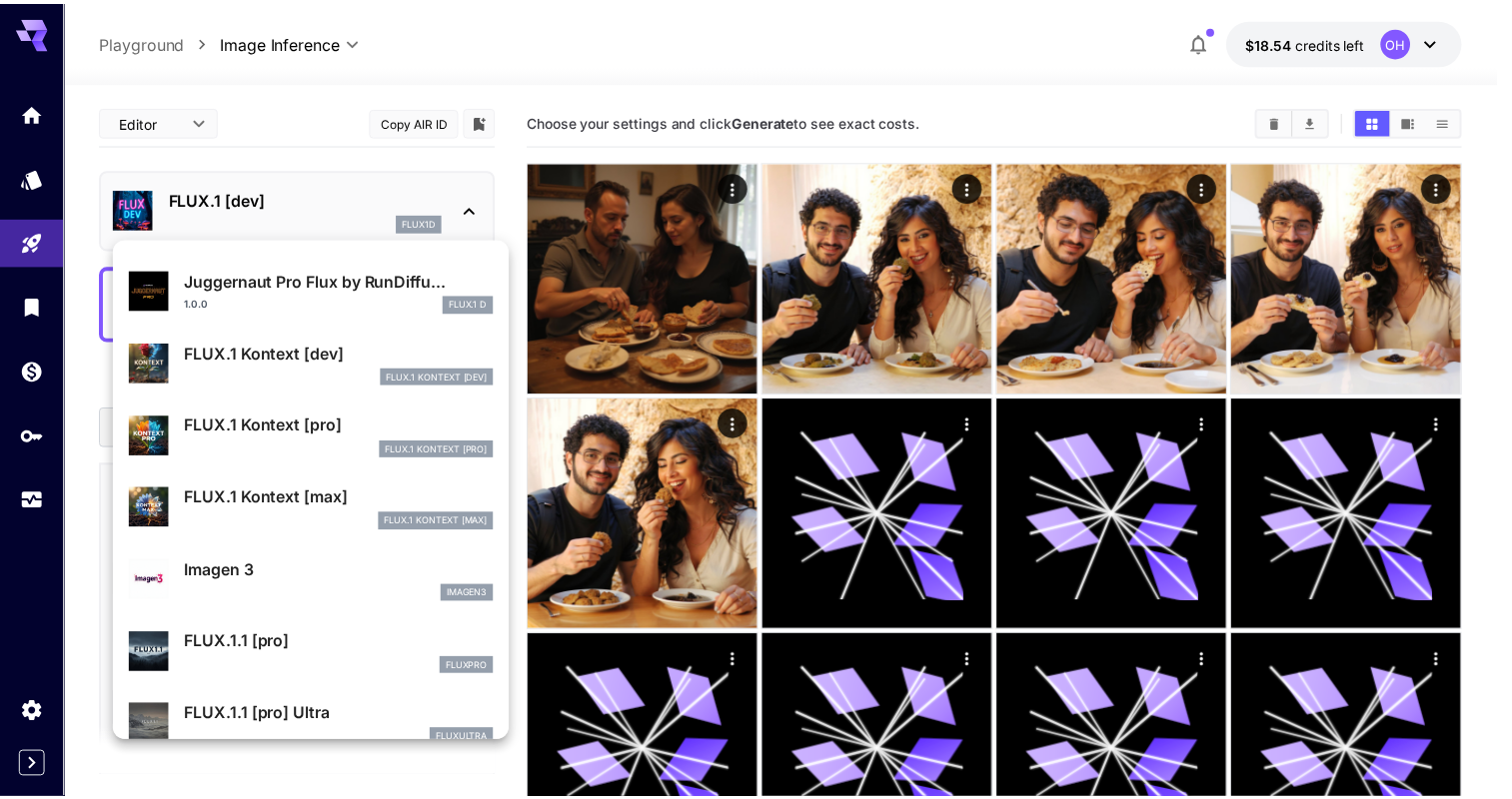 scroll, scrollTop: 0, scrollLeft: 0, axis: both 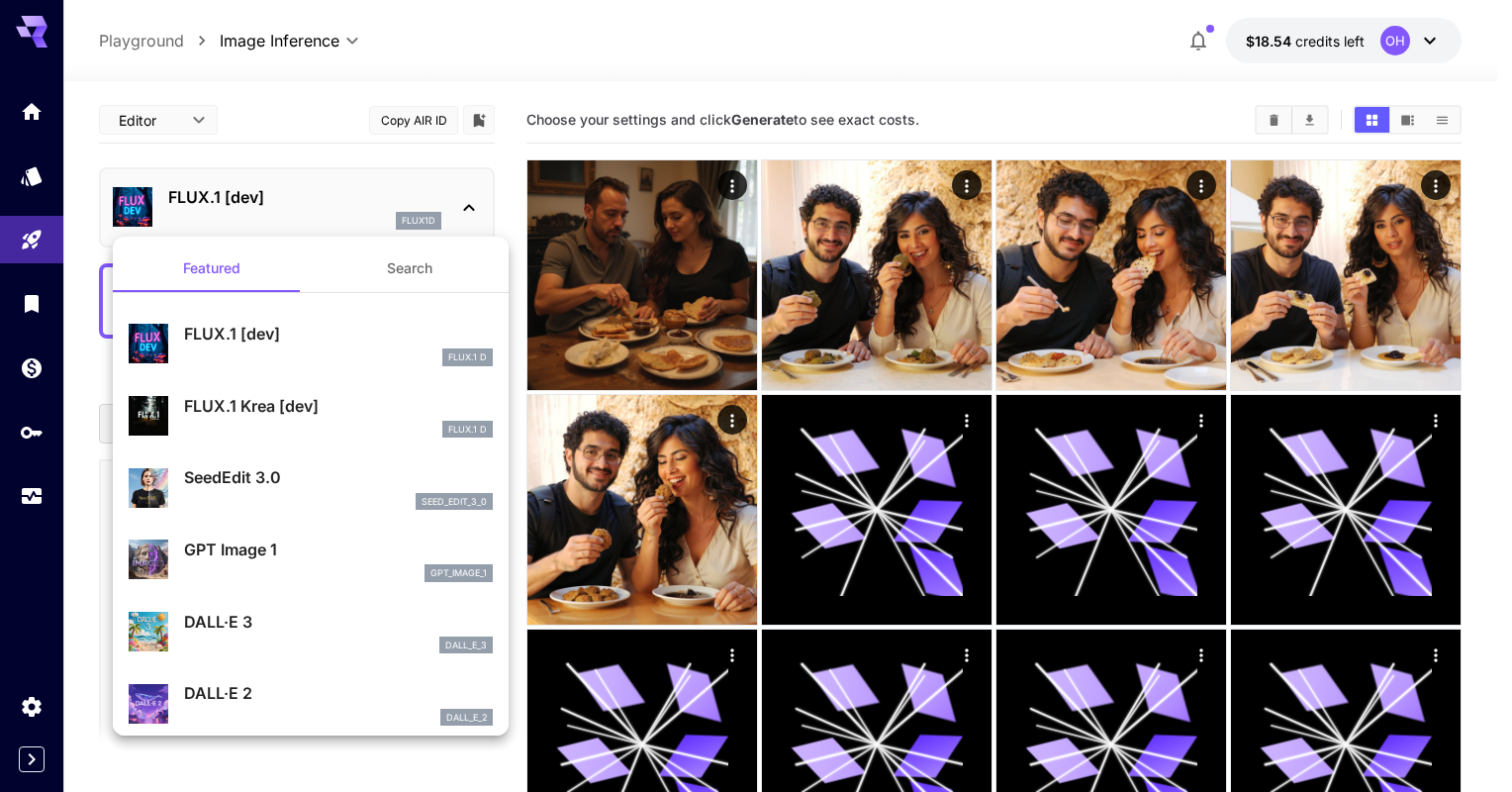 click on "Search" at bounding box center (410, 268) 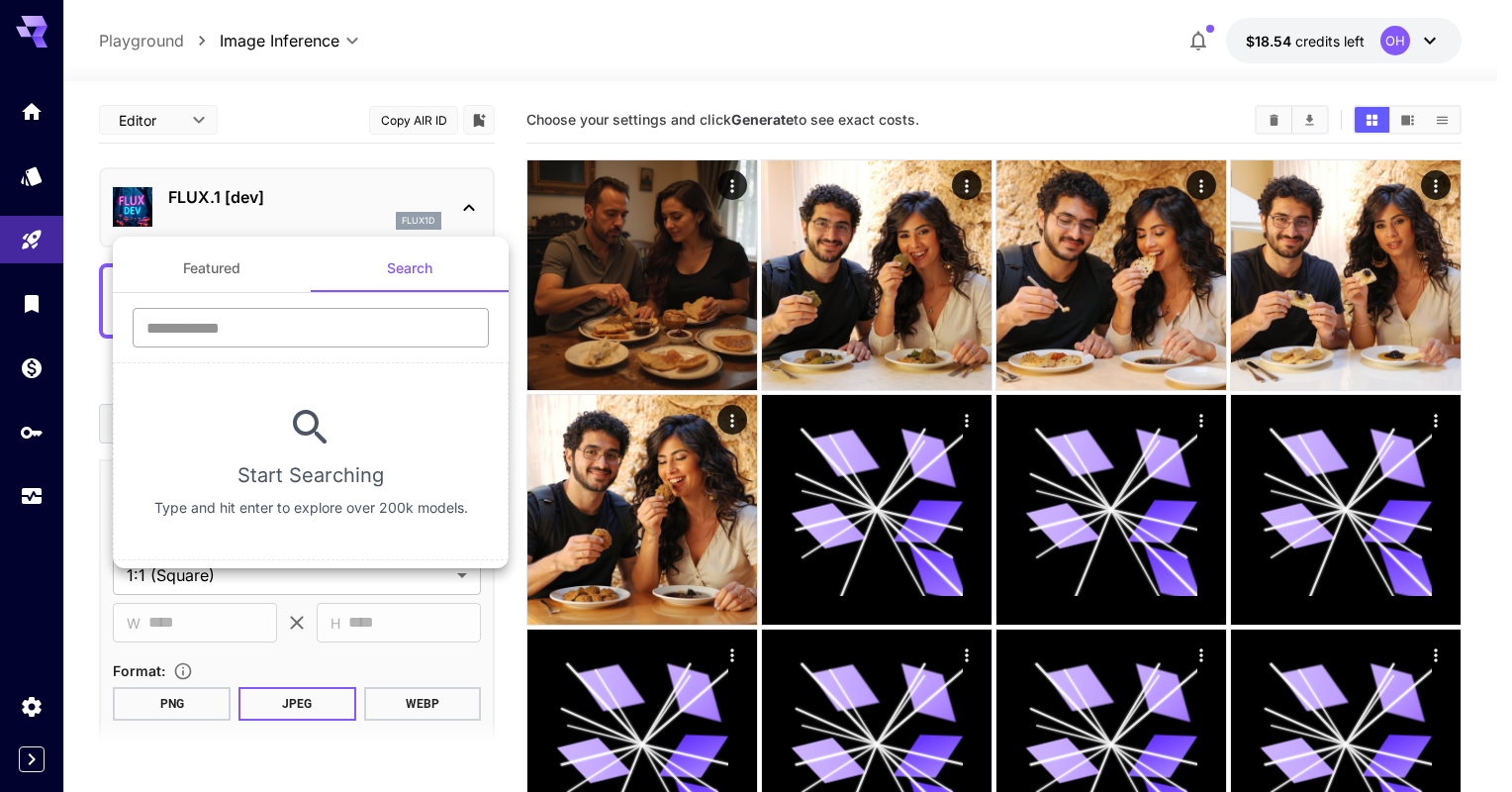 click at bounding box center (311, 328) 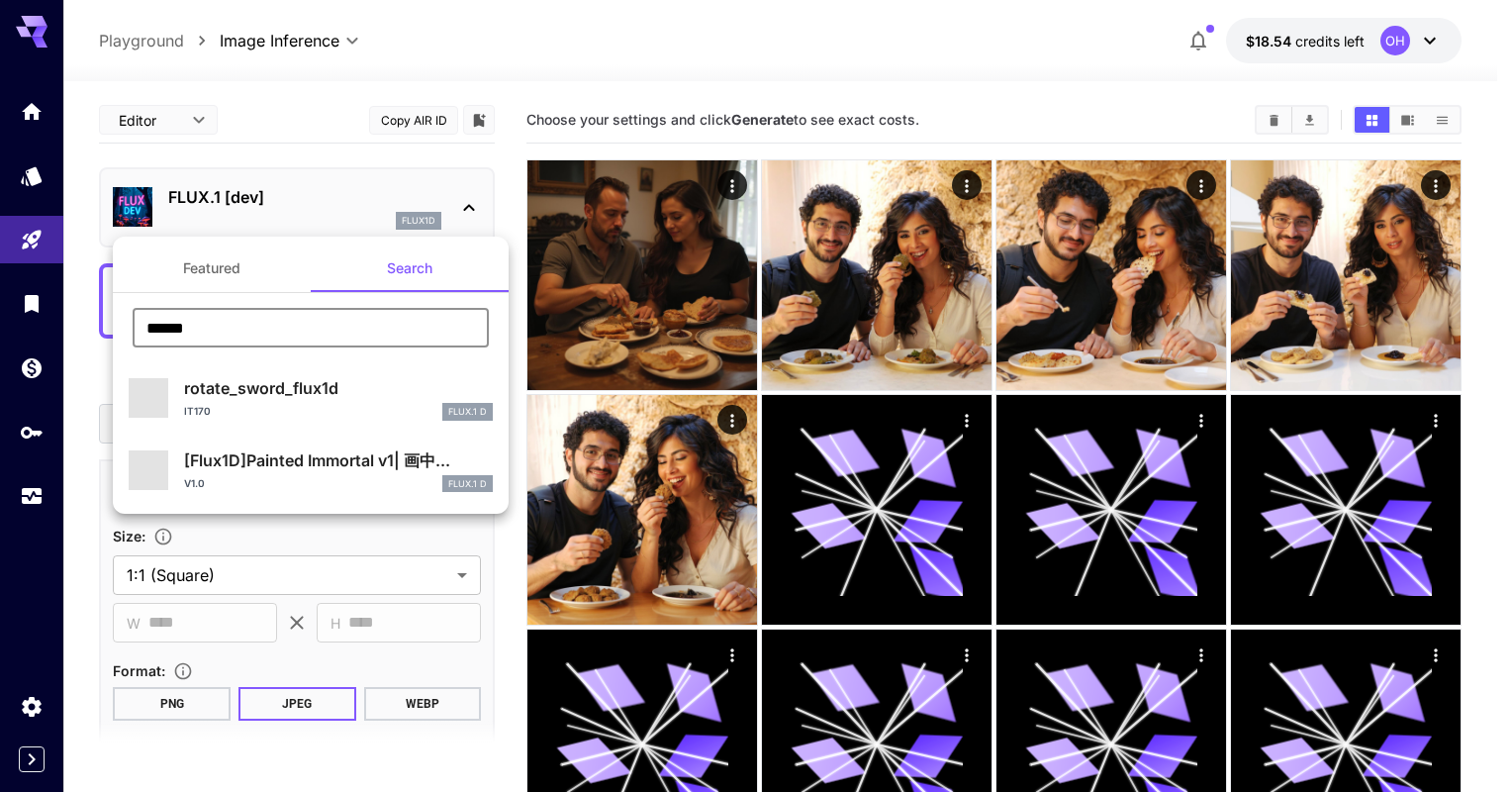 type on "******" 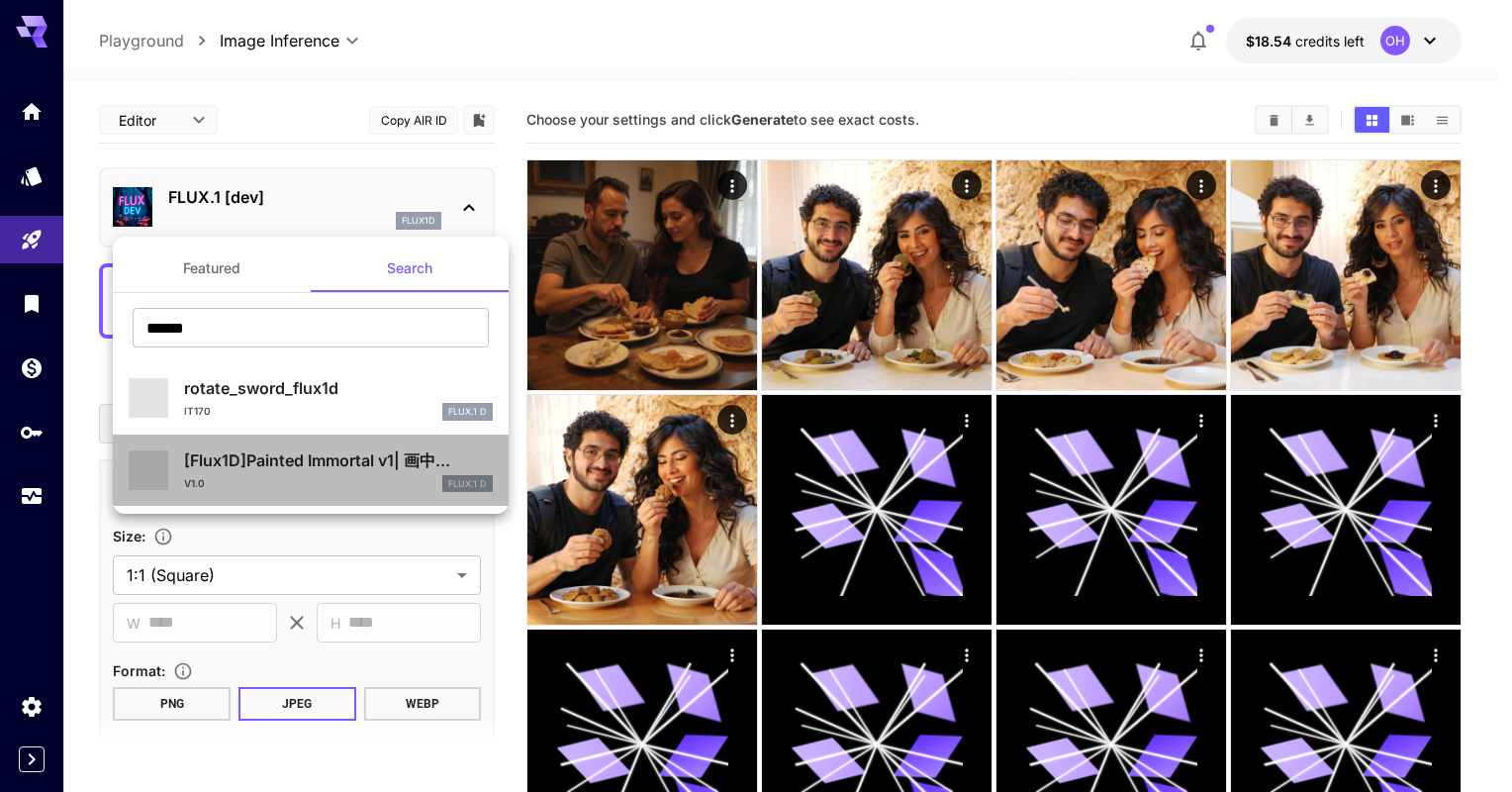 click on "[Flux1D]Painted Immortal v1| 画中..." at bounding box center [338, 460] 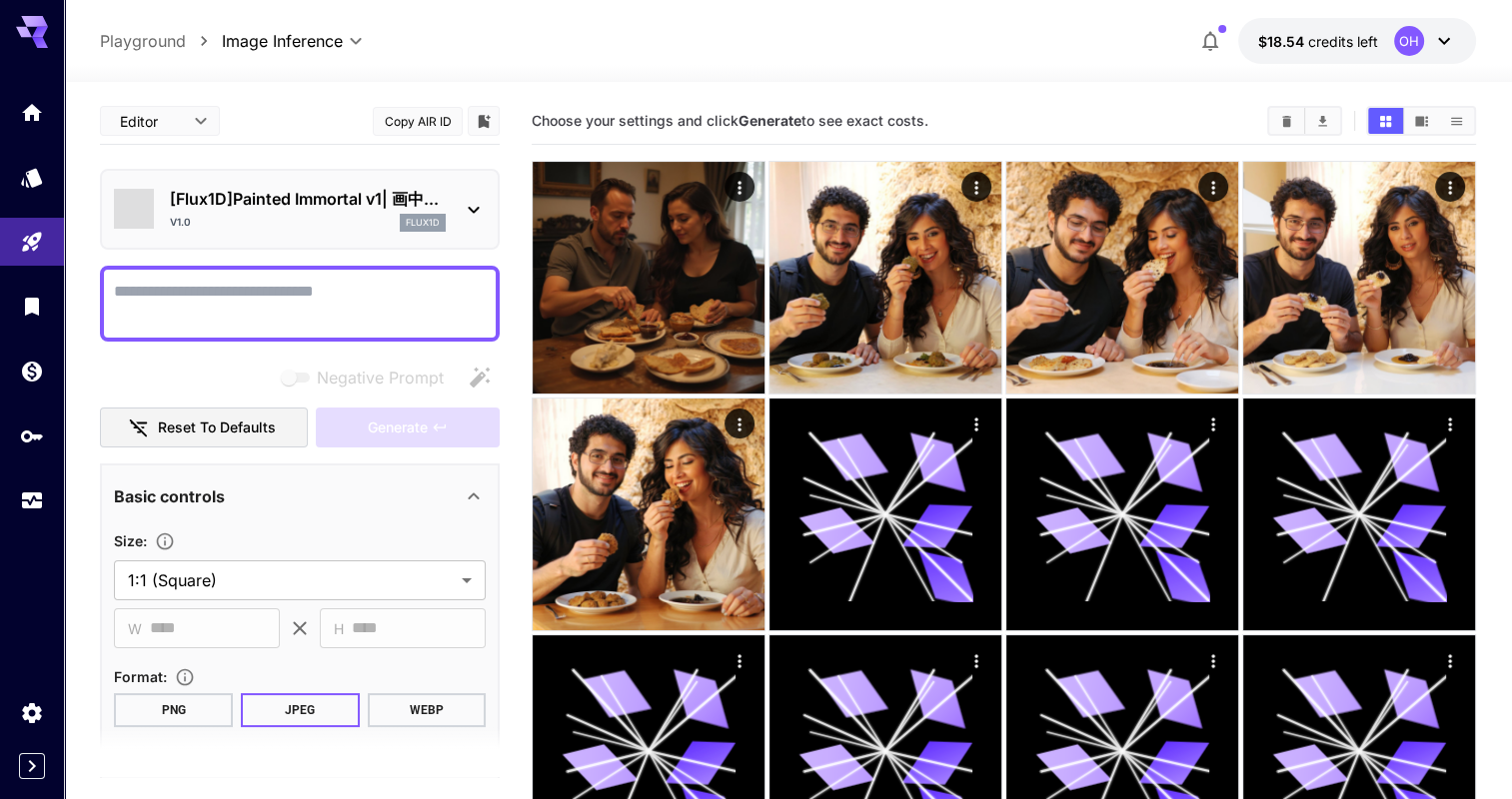 click on "Negative Prompt" at bounding box center (300, 304) 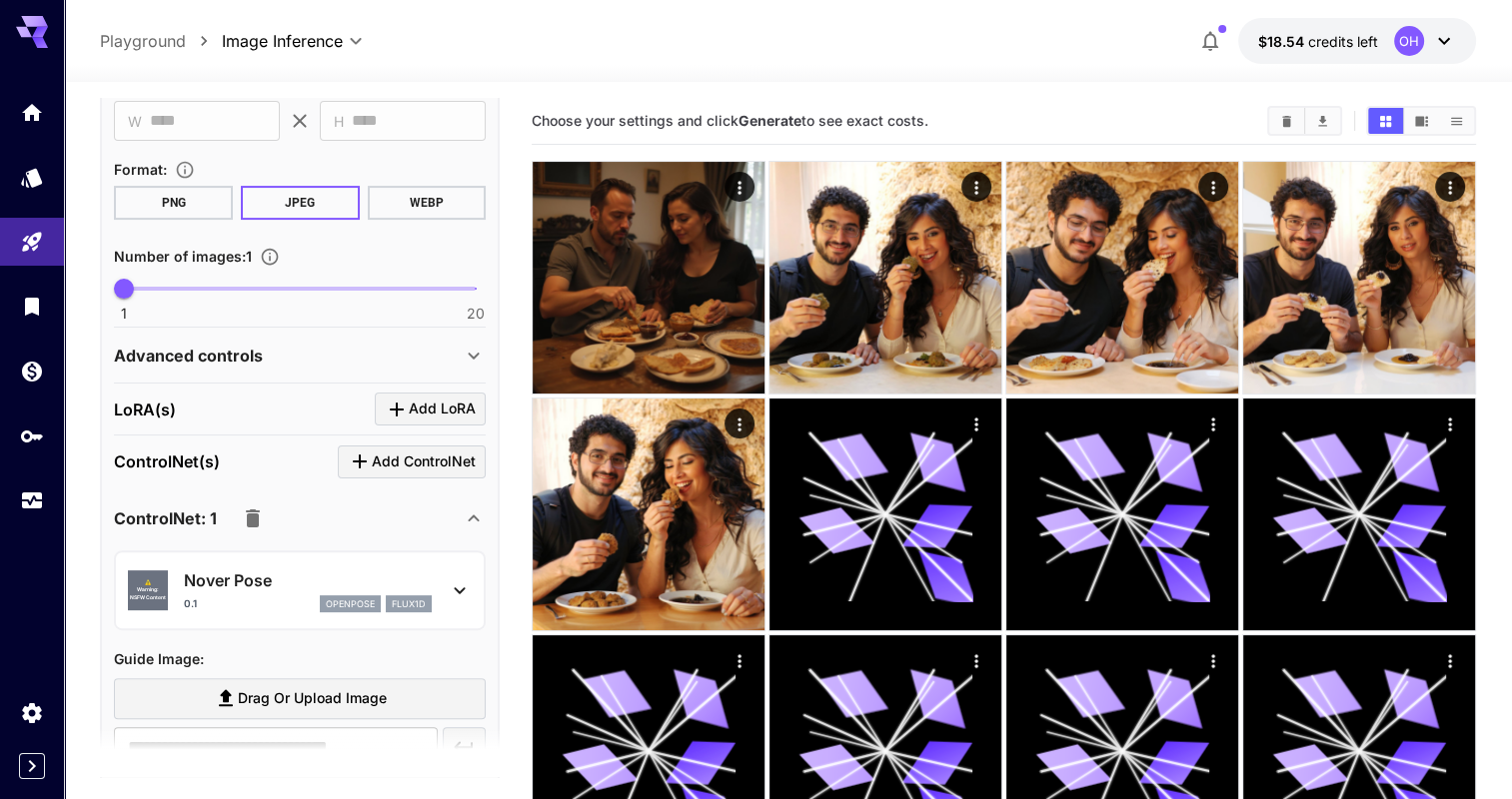 scroll, scrollTop: 545, scrollLeft: 0, axis: vertical 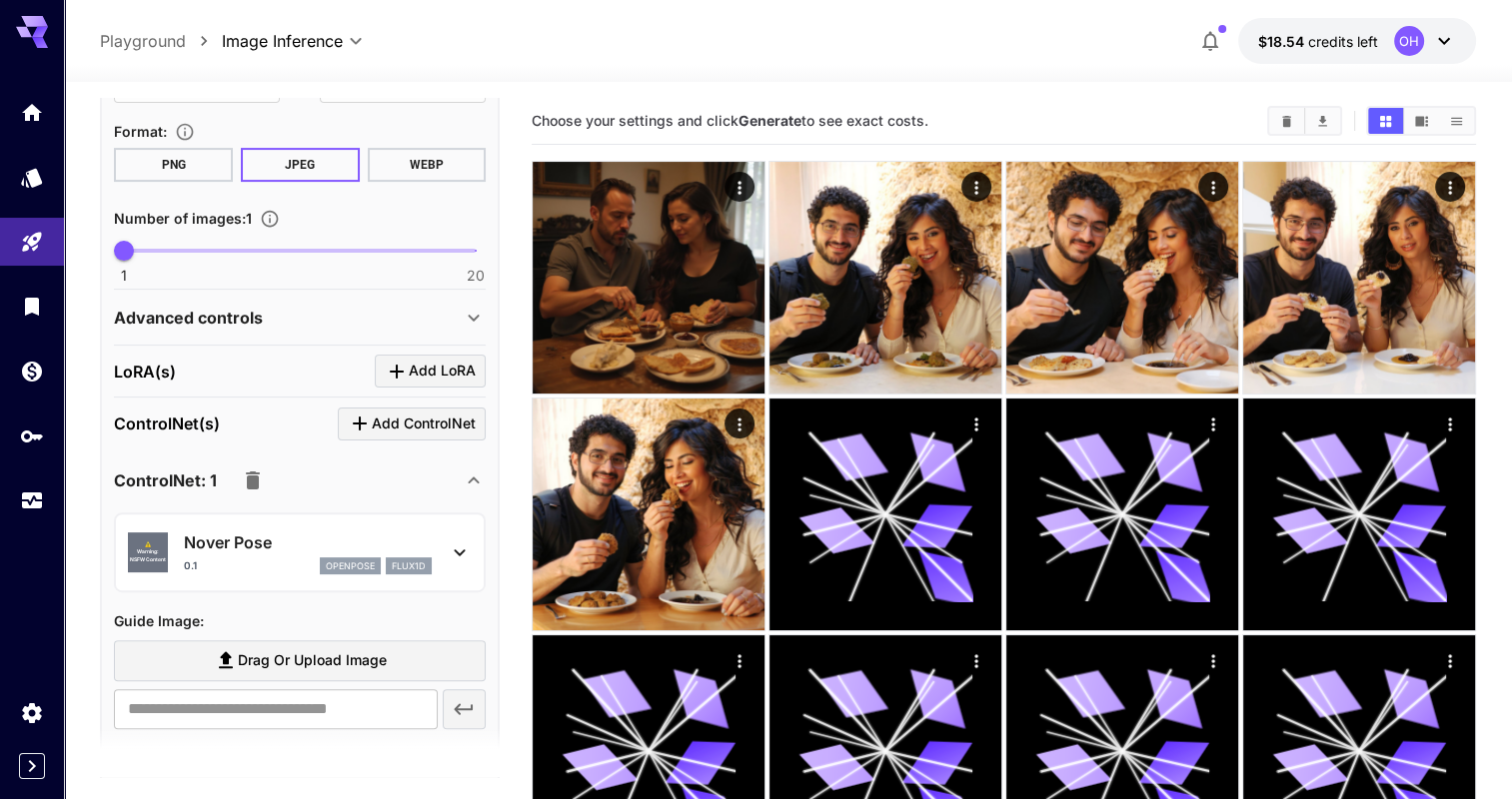 type on "**********" 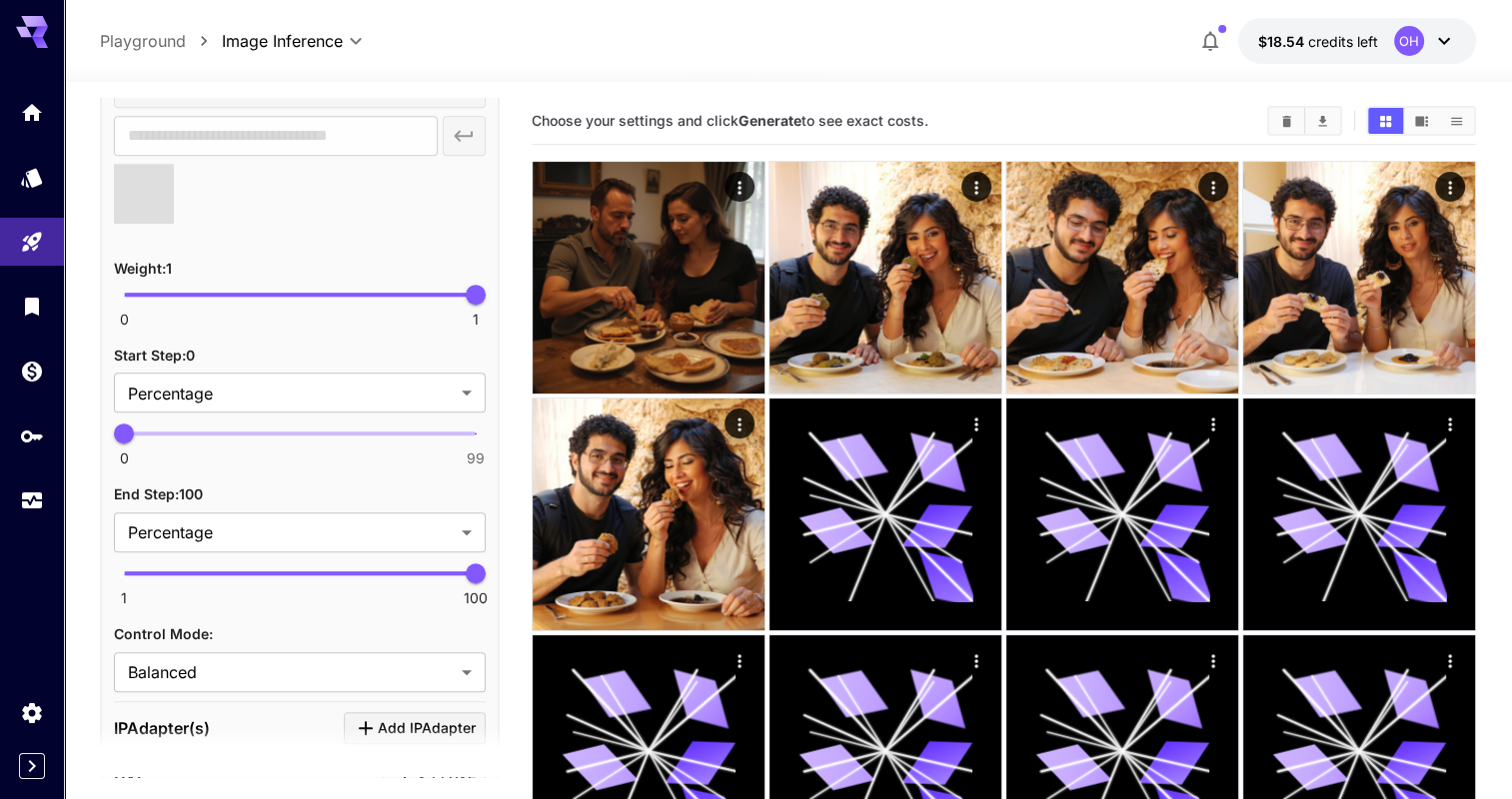 type on "**********" 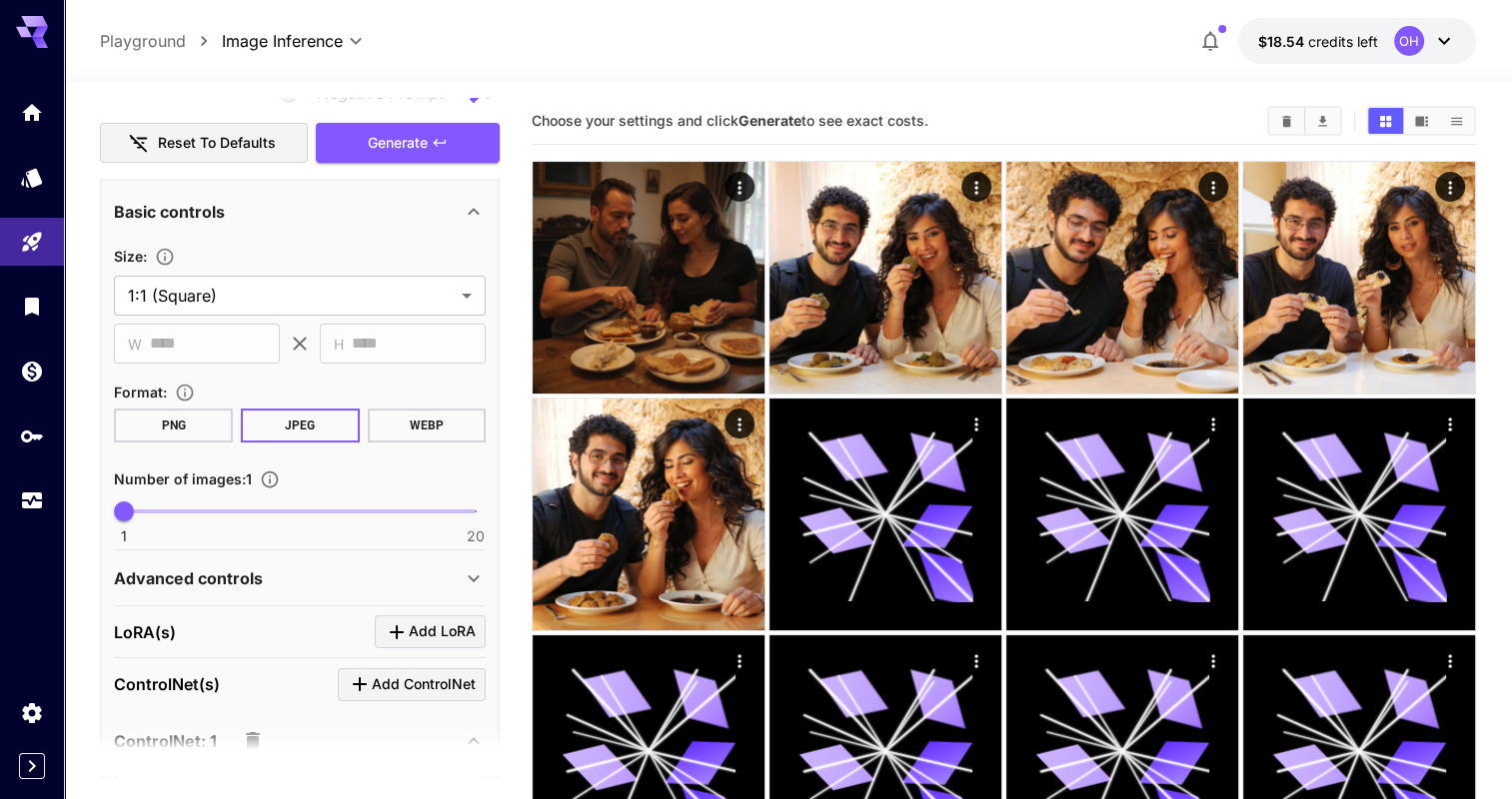 scroll, scrollTop: 0, scrollLeft: 0, axis: both 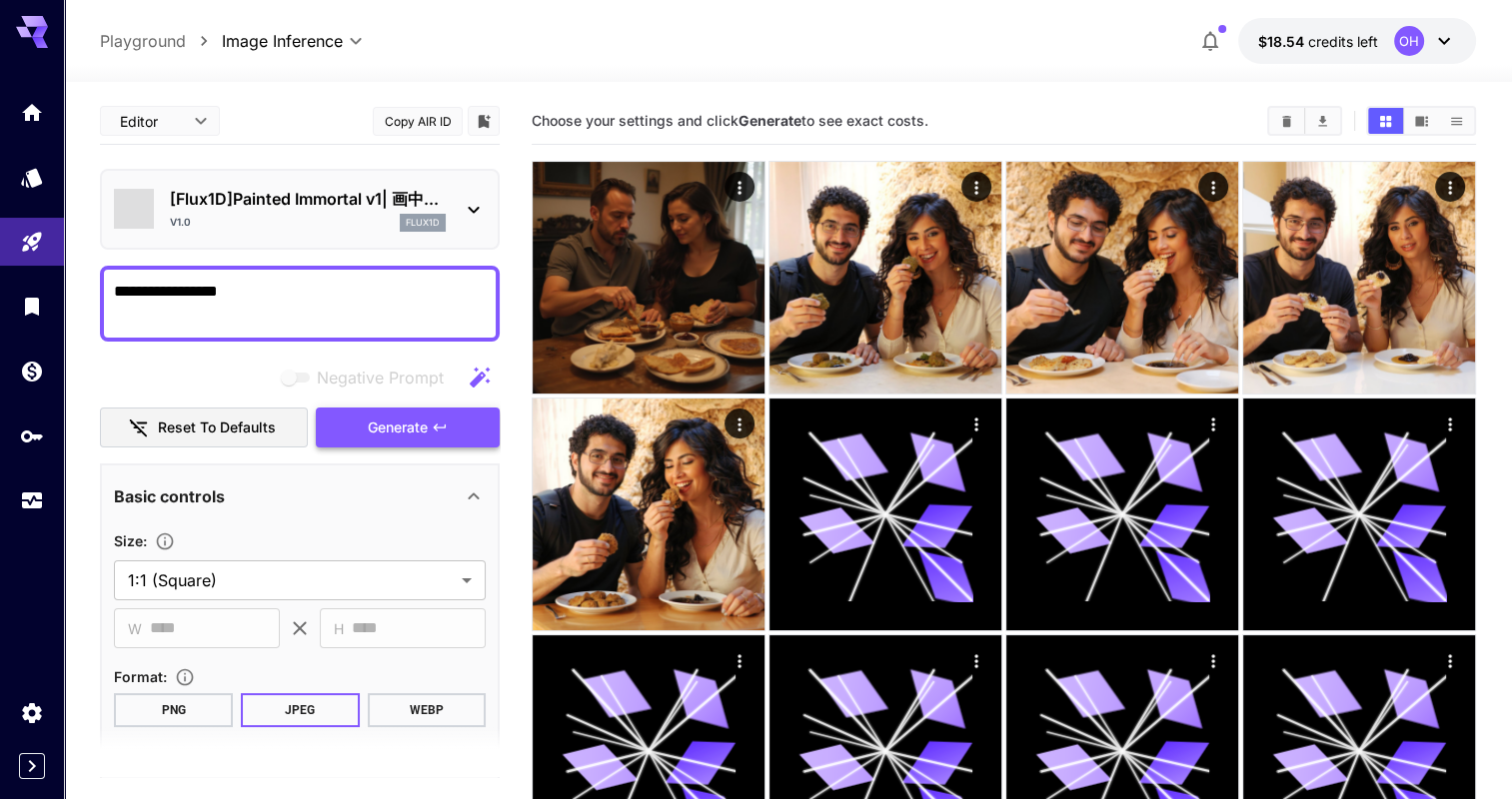 click on "Generate" at bounding box center (398, 427) 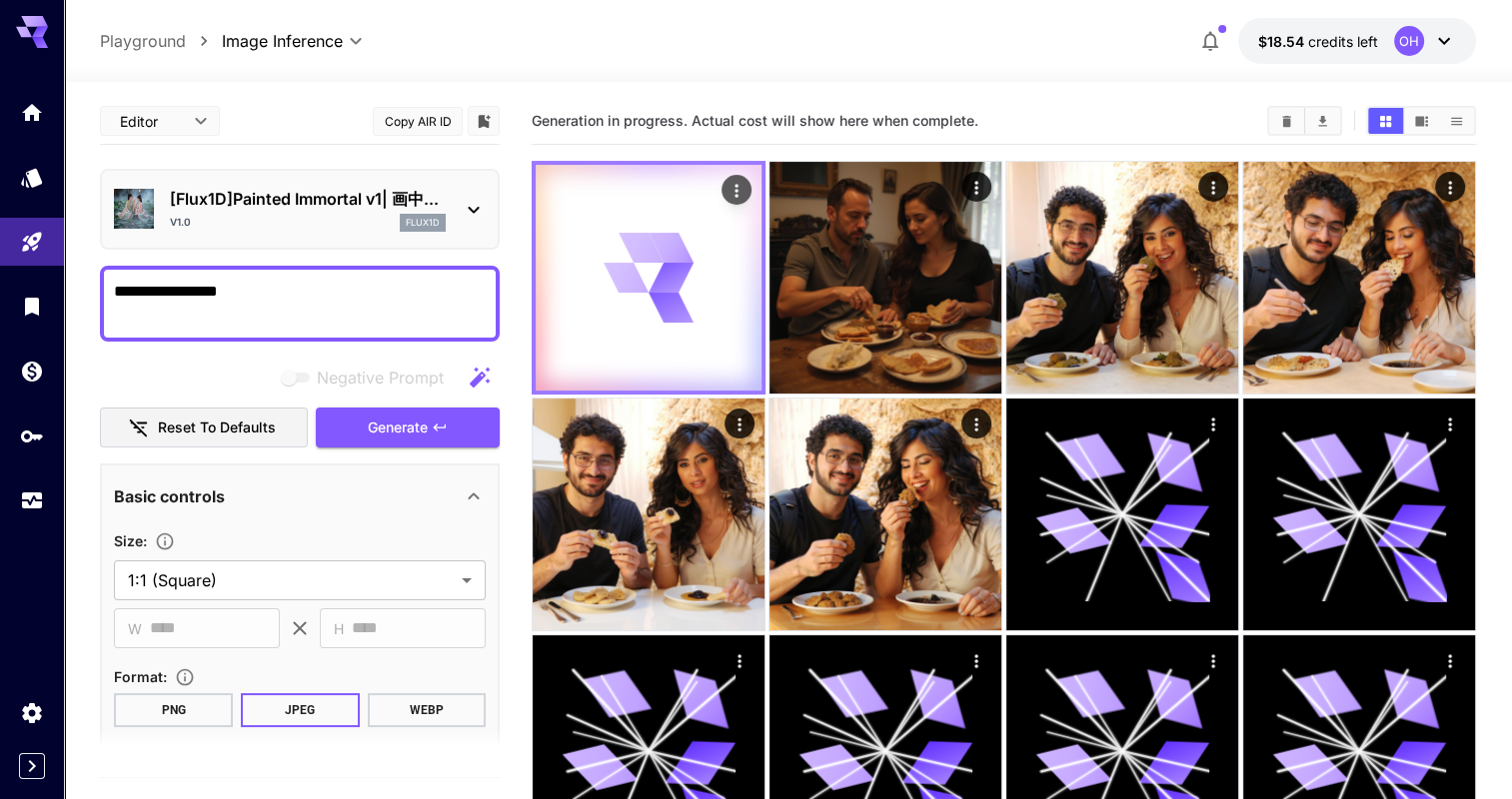 click 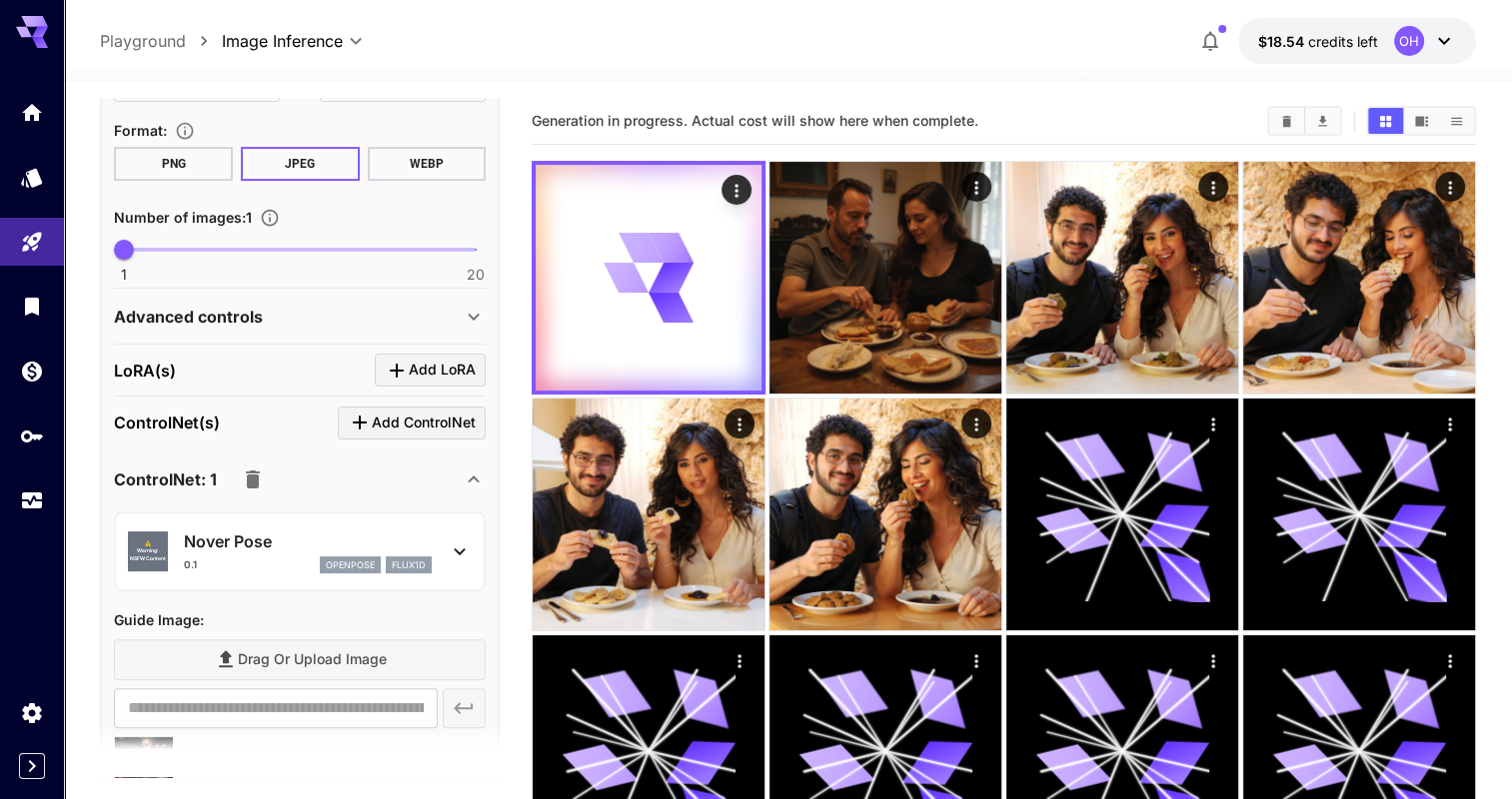 scroll, scrollTop: 566, scrollLeft: 0, axis: vertical 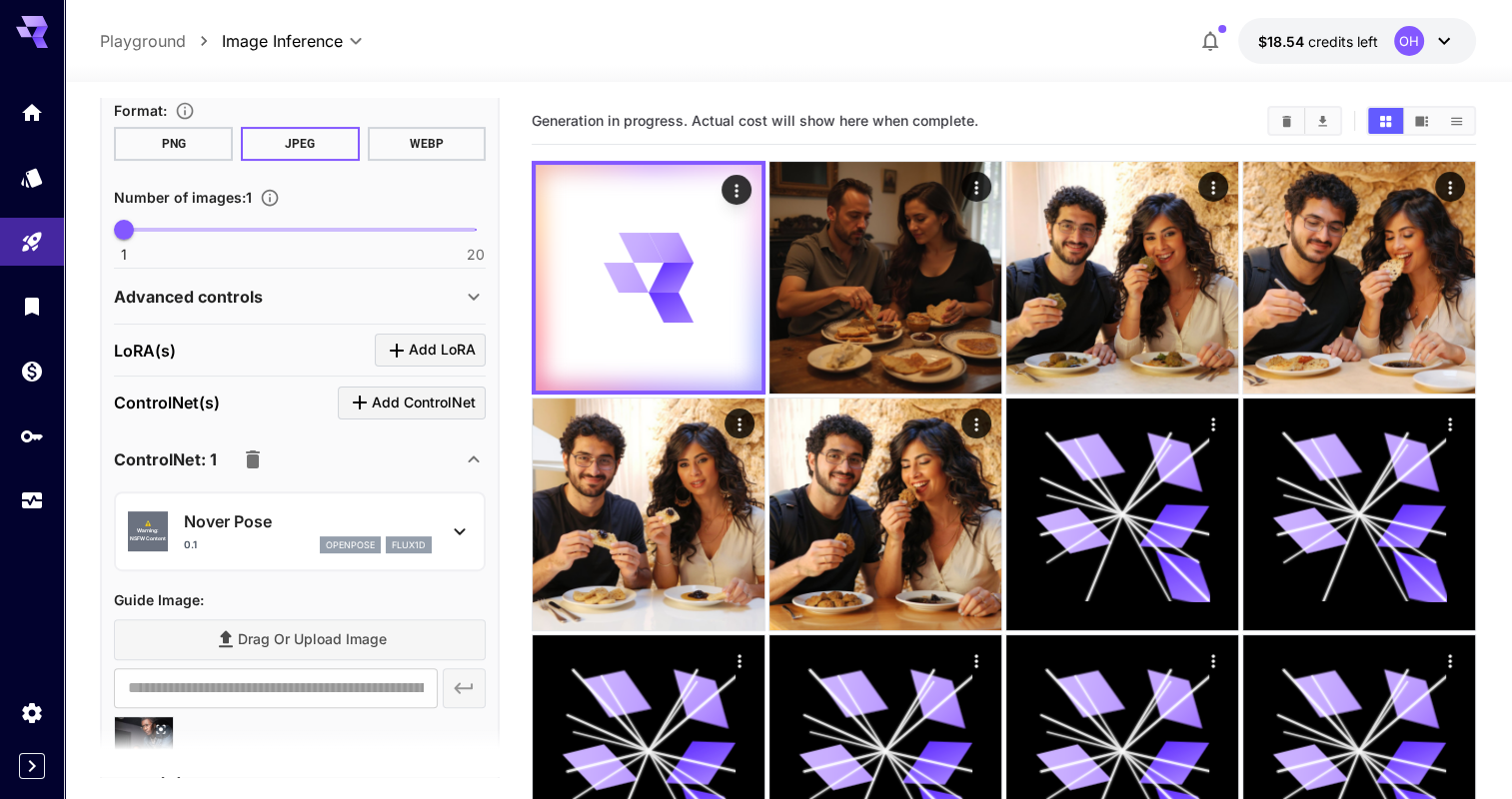 click on "openpose flux1d" at bounding box center (376, 545) 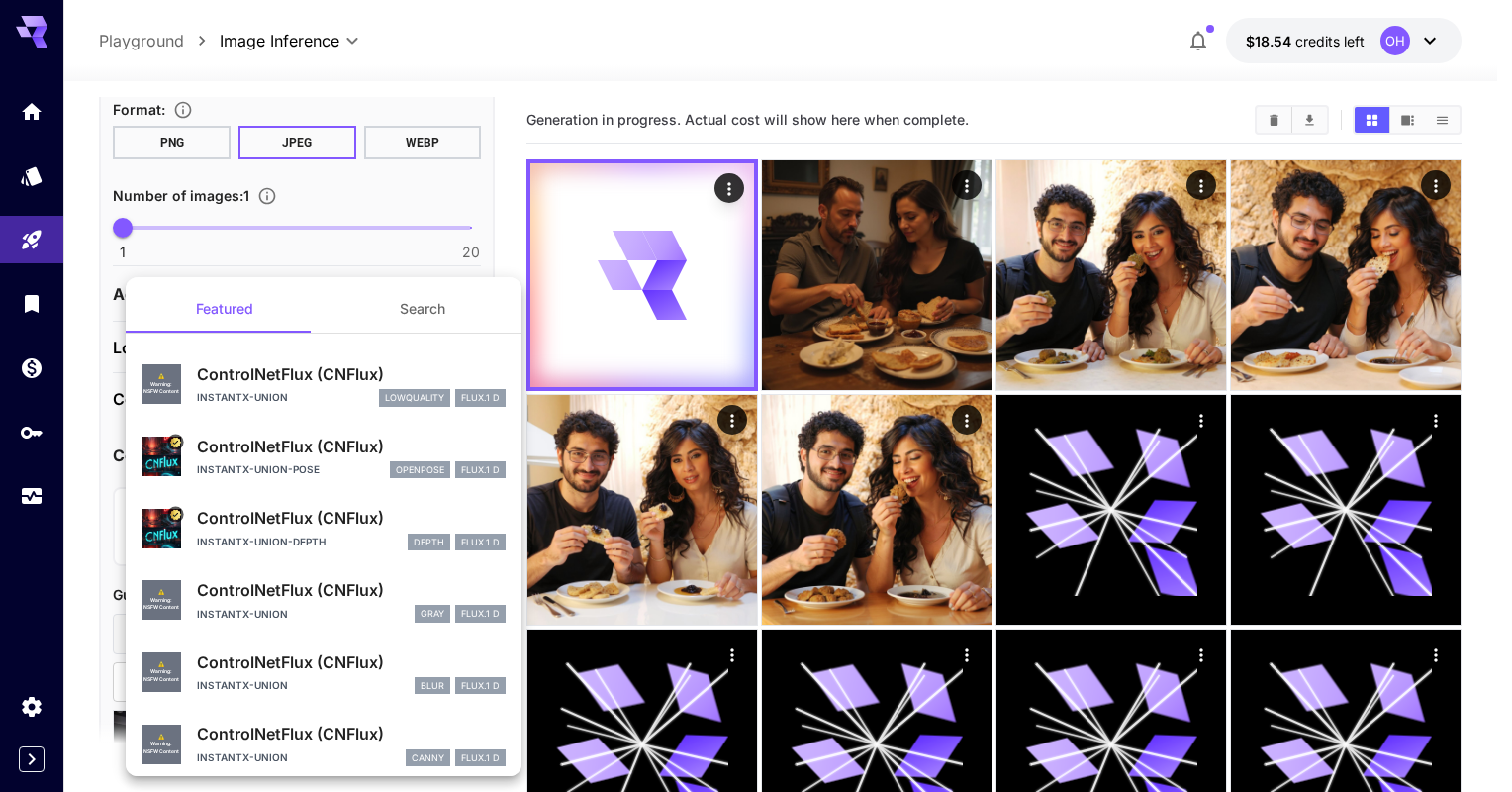 click at bounding box center [756, 396] 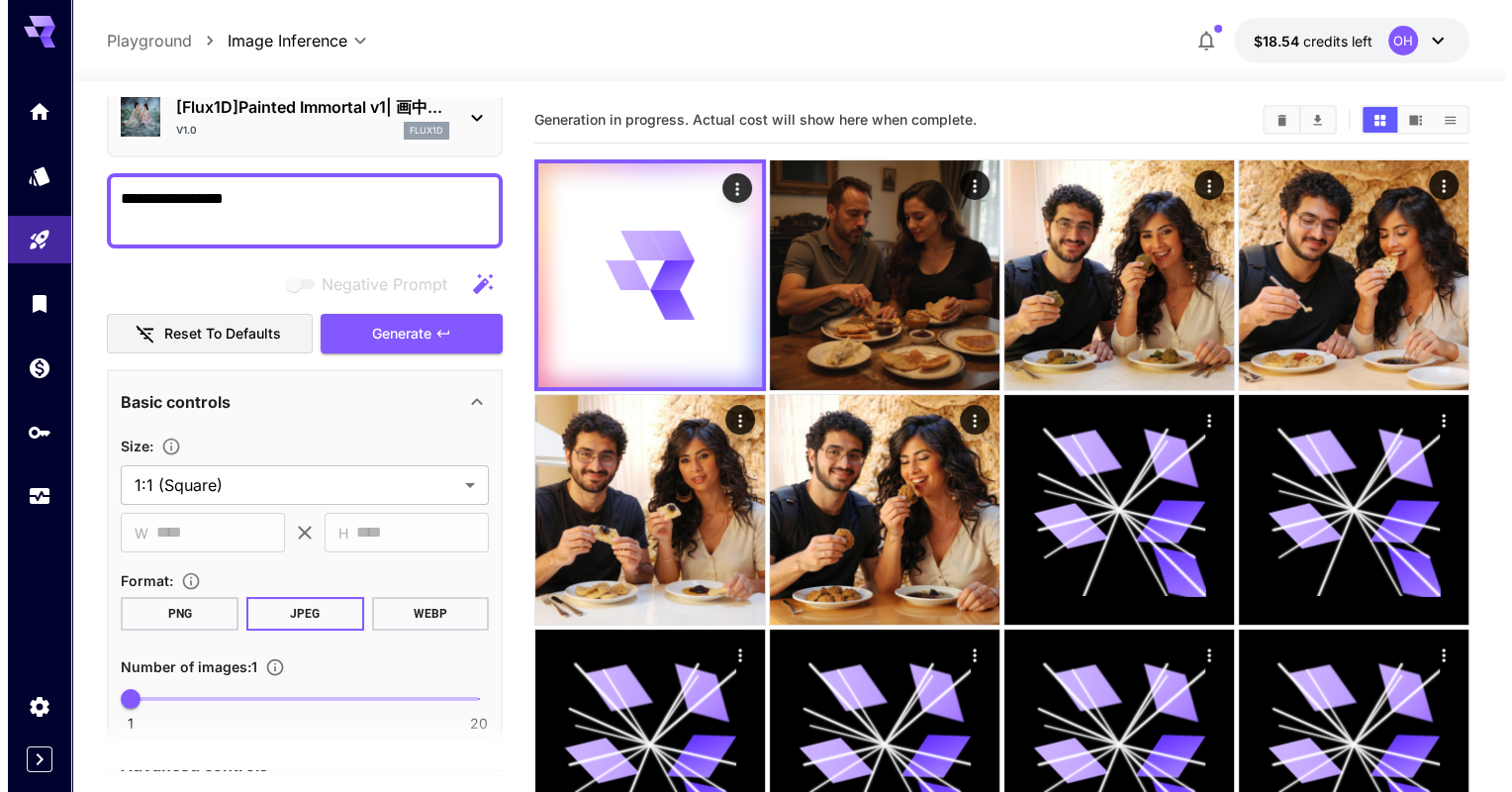 scroll, scrollTop: 0, scrollLeft: 0, axis: both 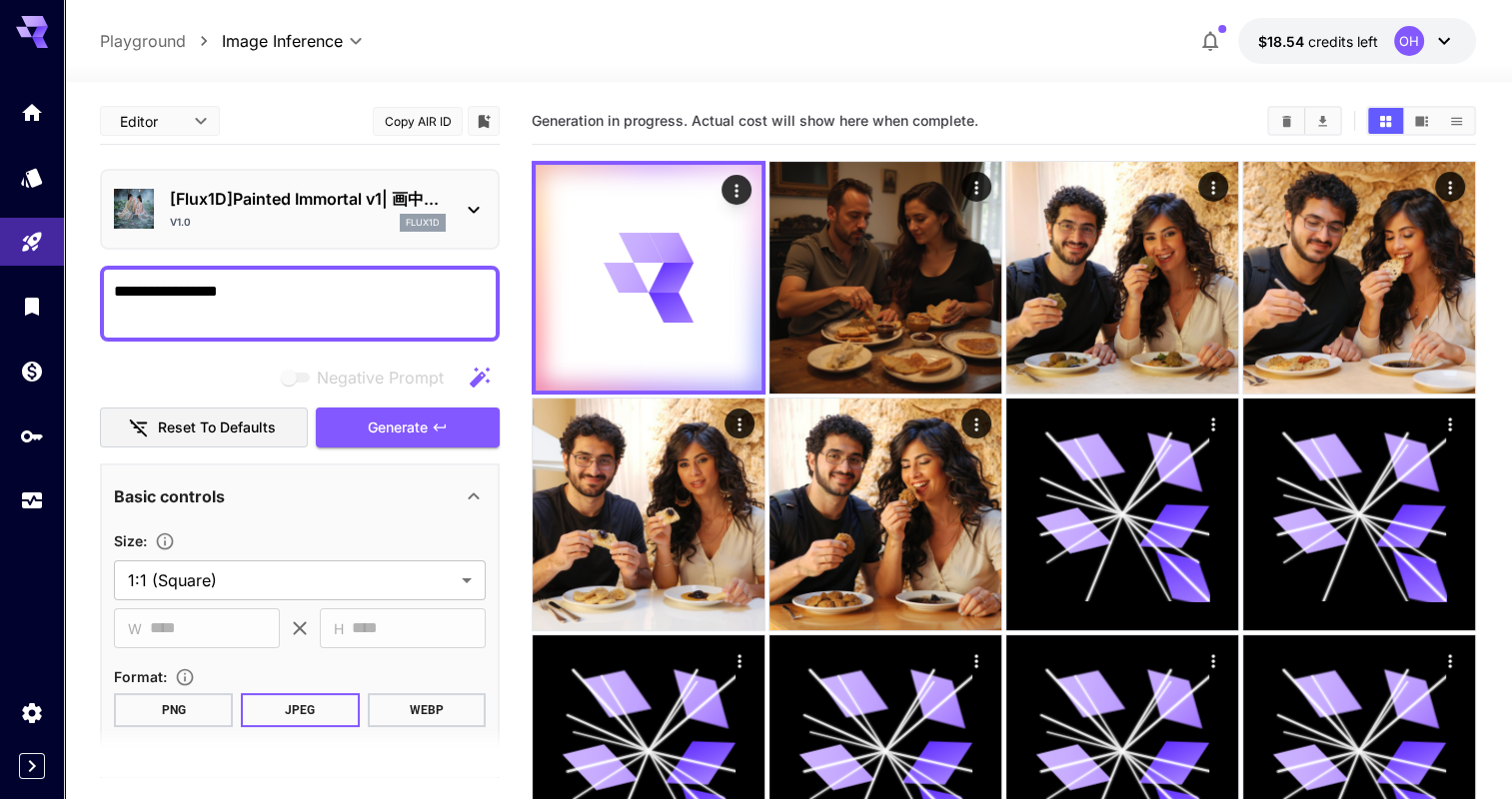 click on "[Flux1D]Painted Immortal v1| 画中..." at bounding box center [308, 199] 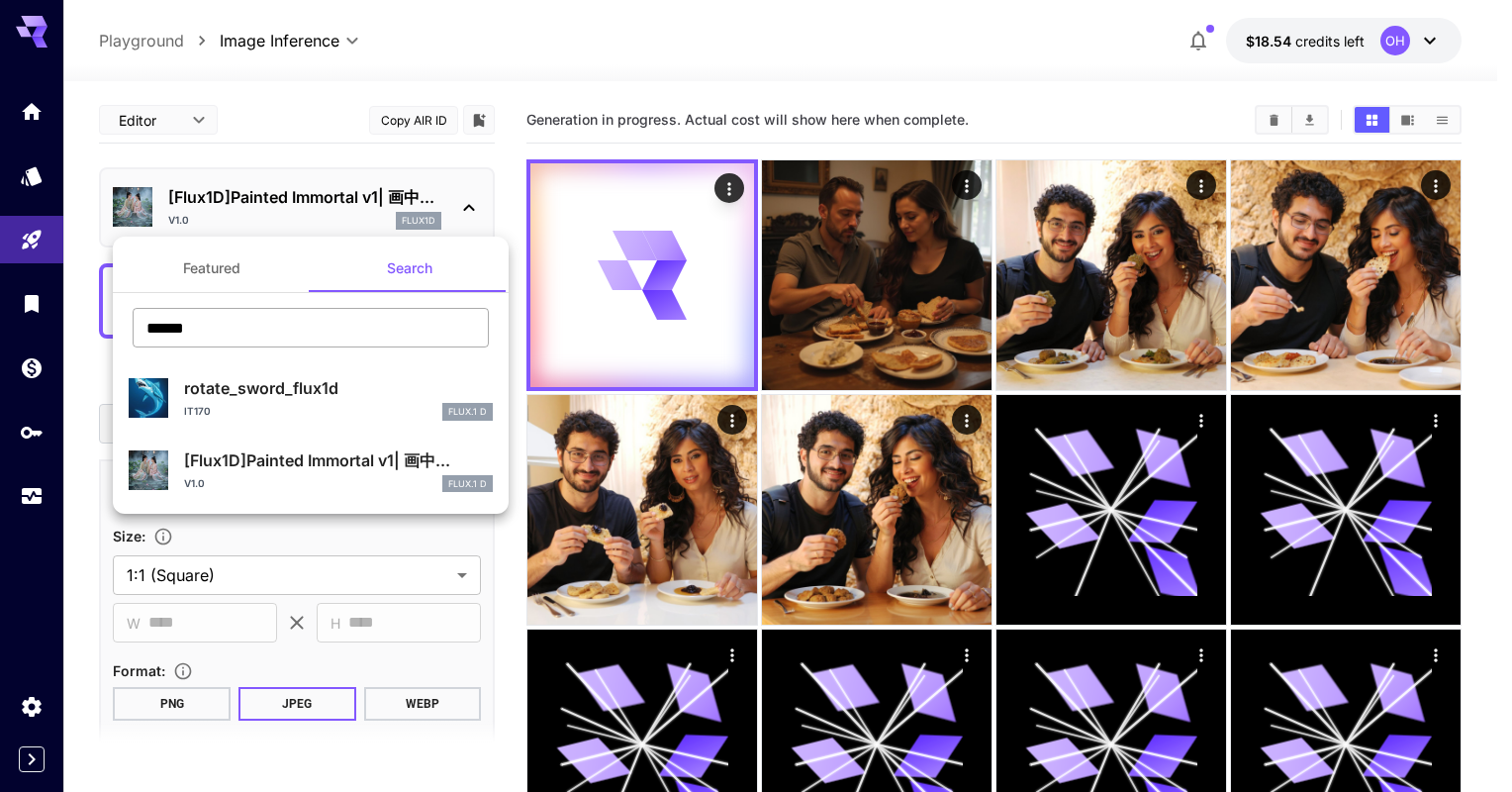 click on "******" at bounding box center (311, 328) 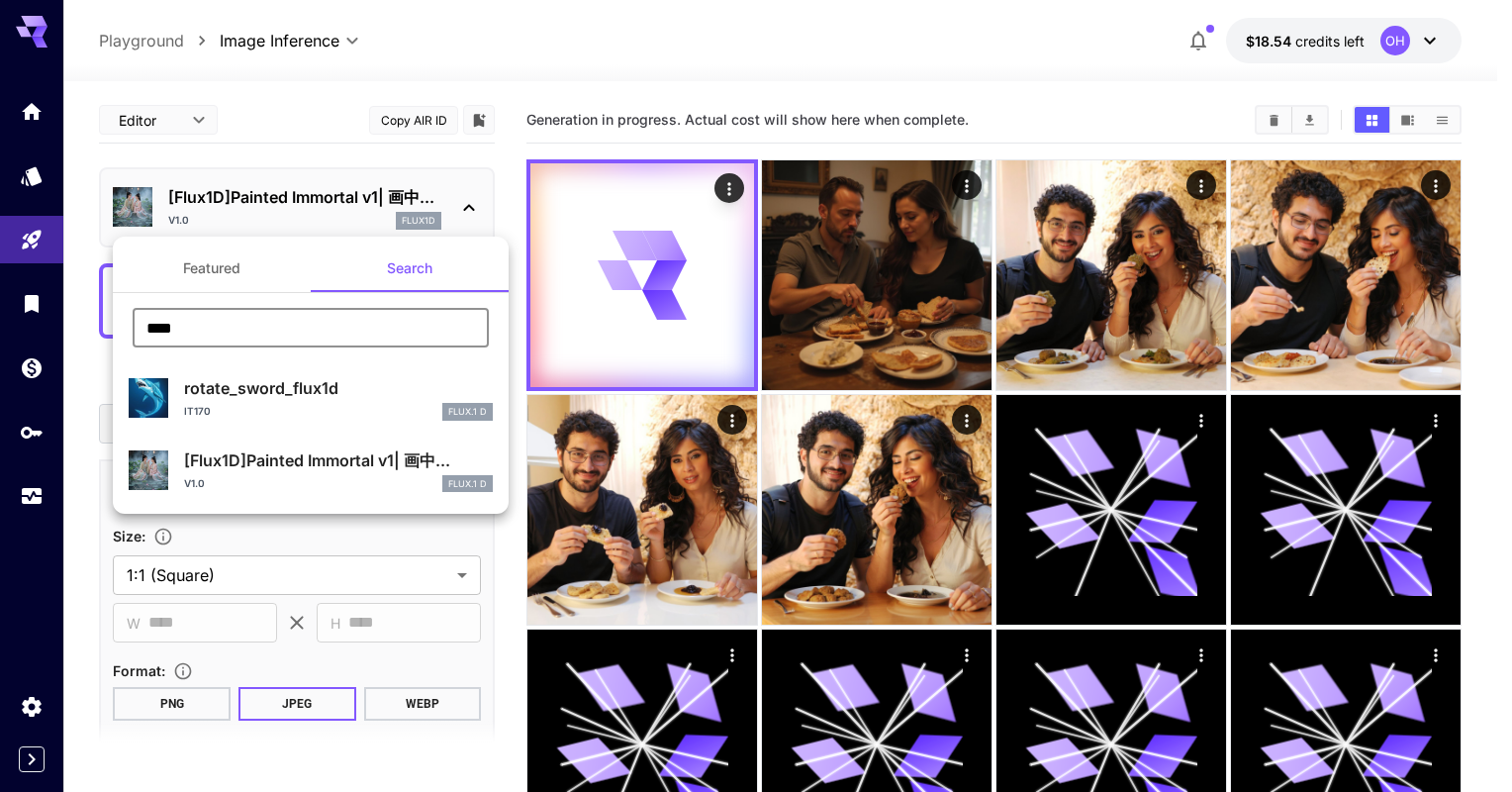 type on "****" 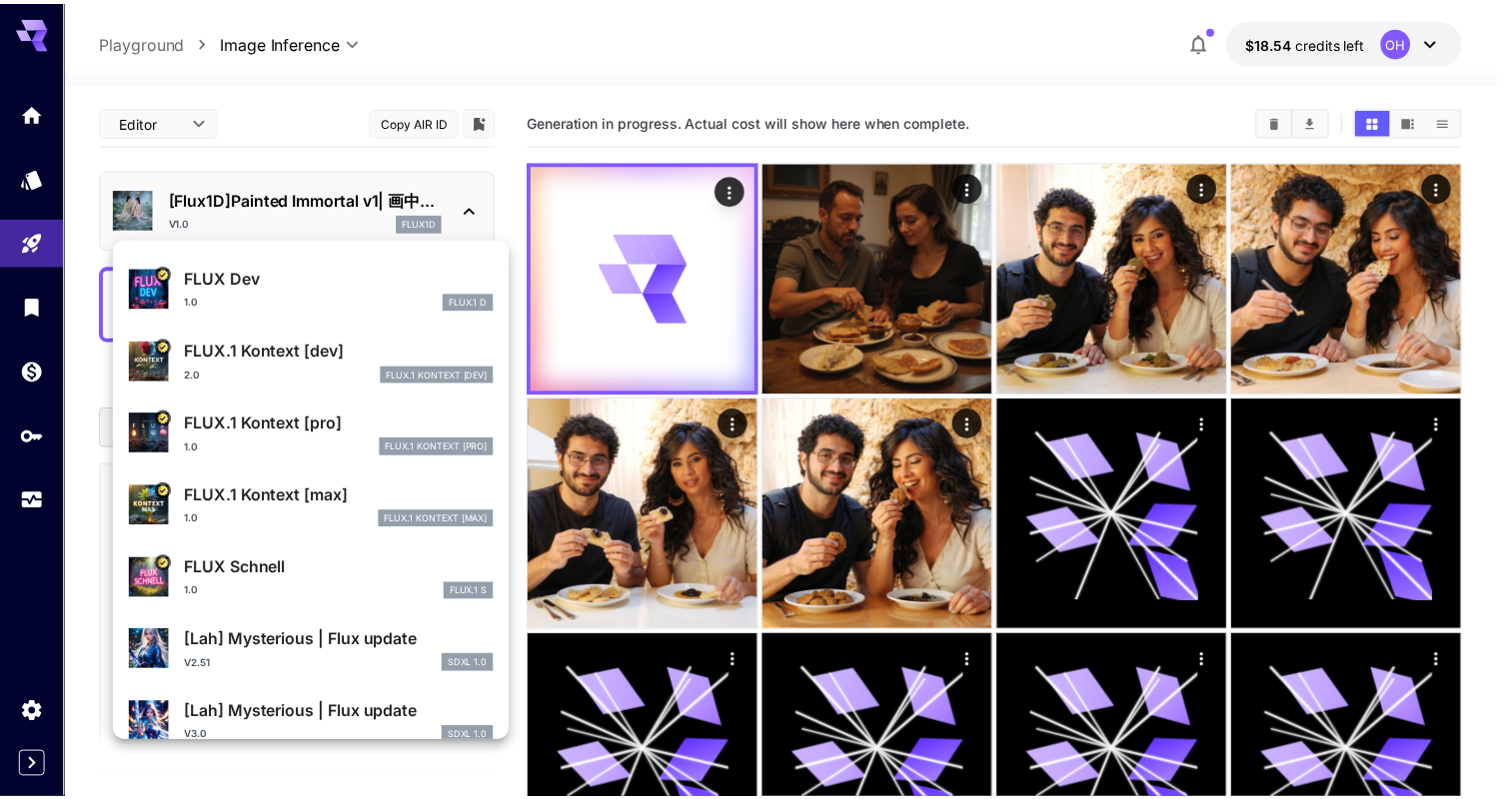 scroll, scrollTop: 631, scrollLeft: 0, axis: vertical 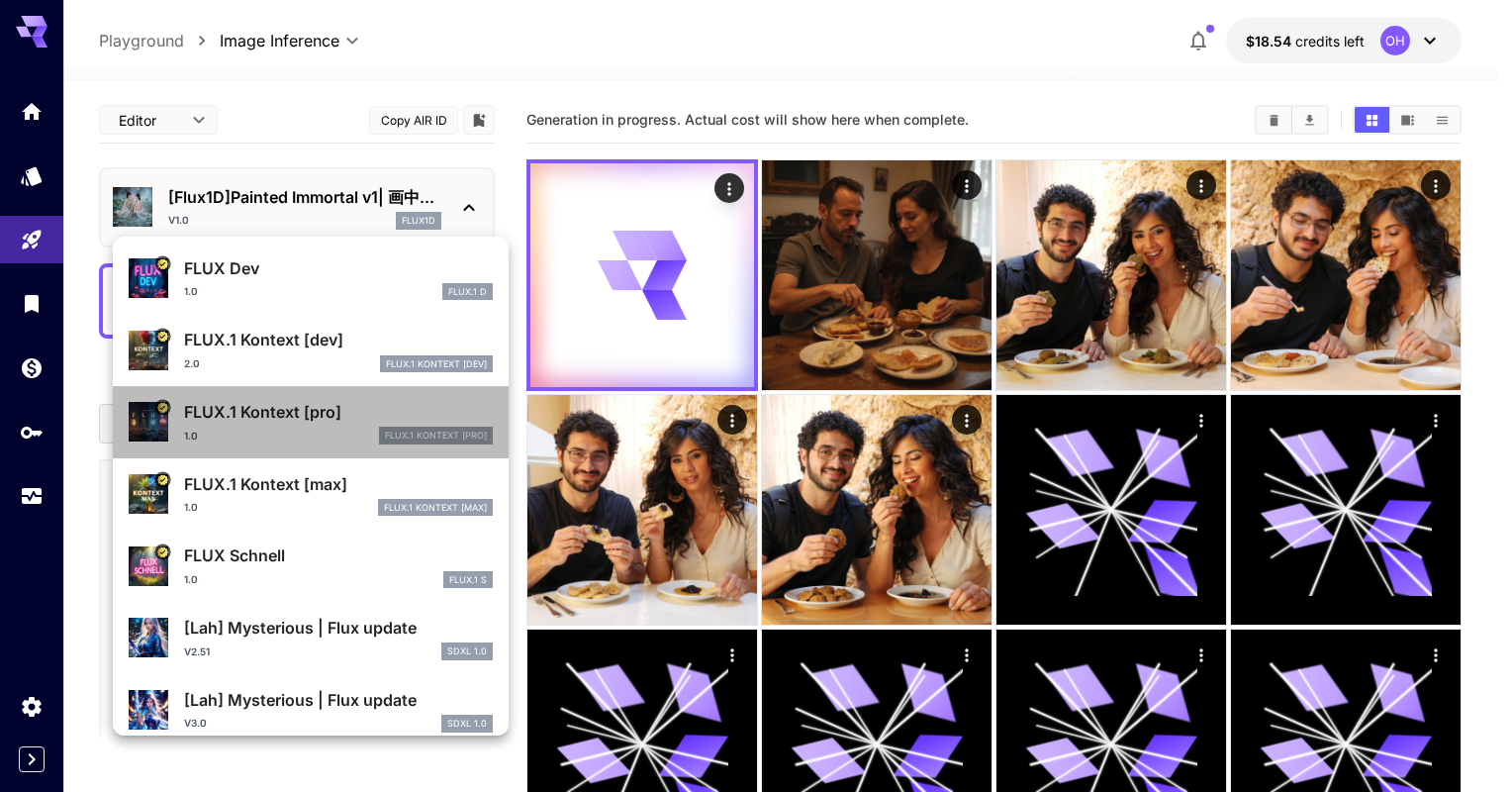 click on "FLUX.1 Kontext [pro] 1.0 FlUX.1 Kontext [pro]" at bounding box center [311, 422] 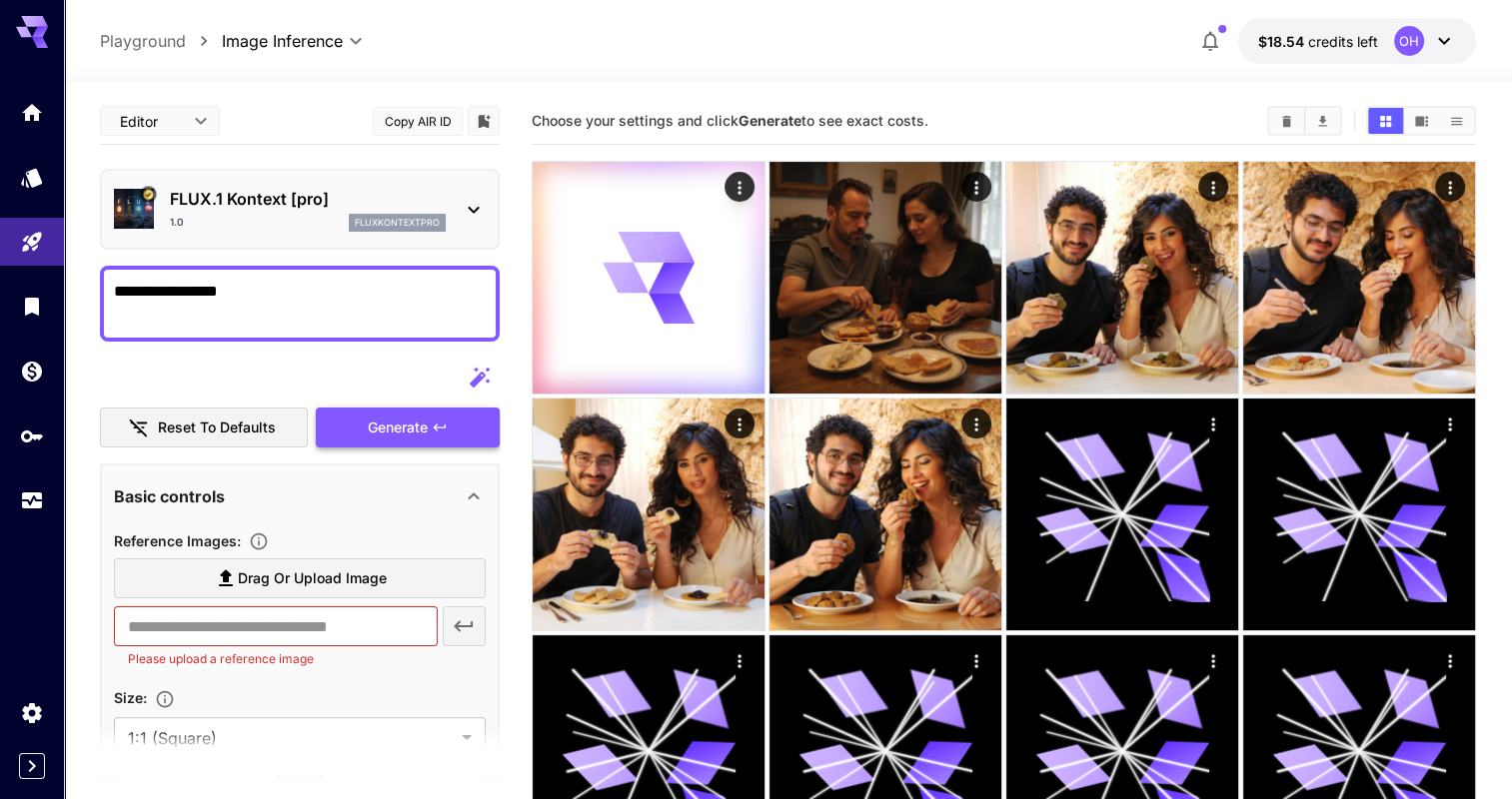 click on "Generate" at bounding box center [408, 427] 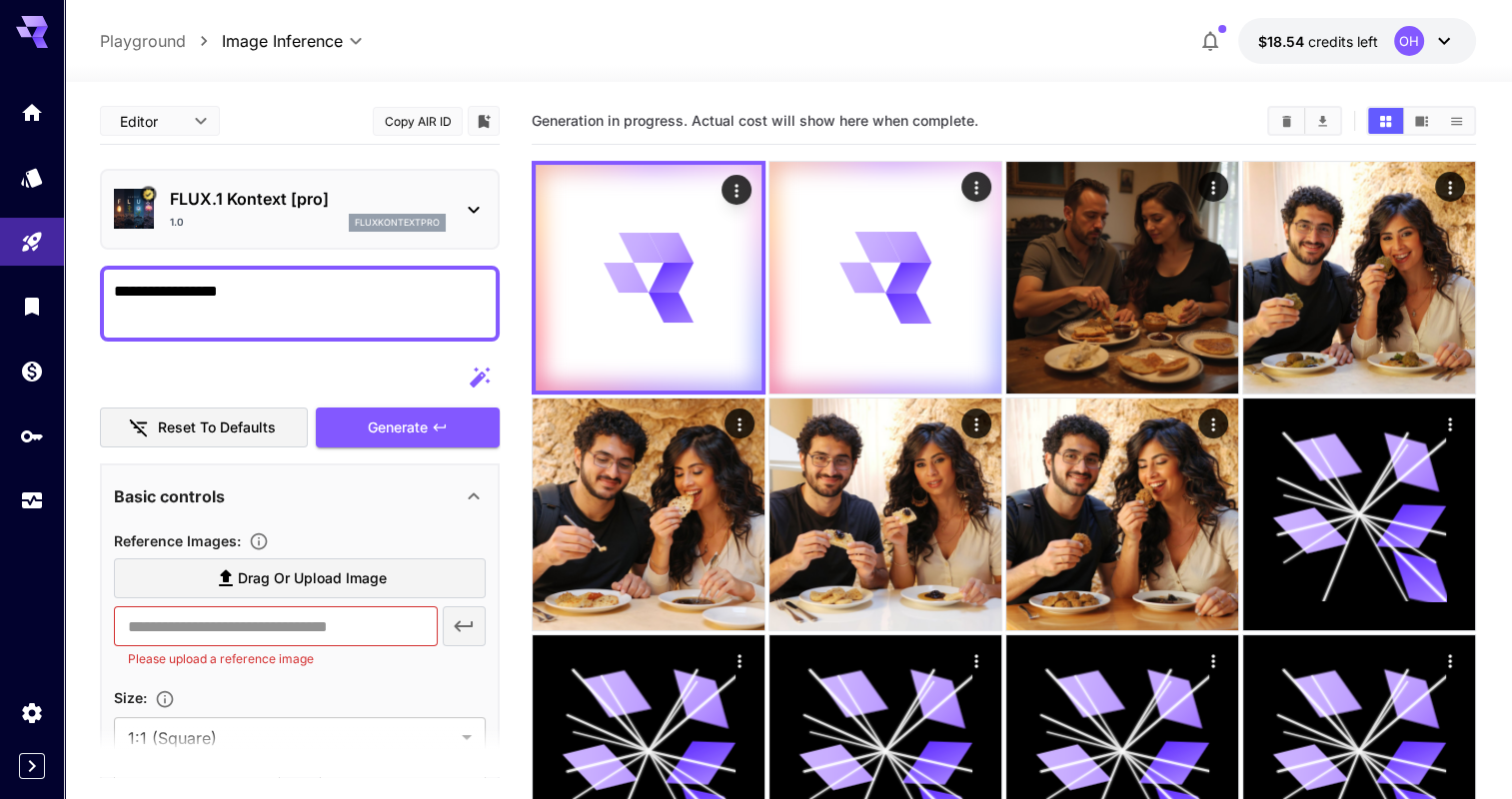 click on "Drag or upload image" at bounding box center (312, 578) 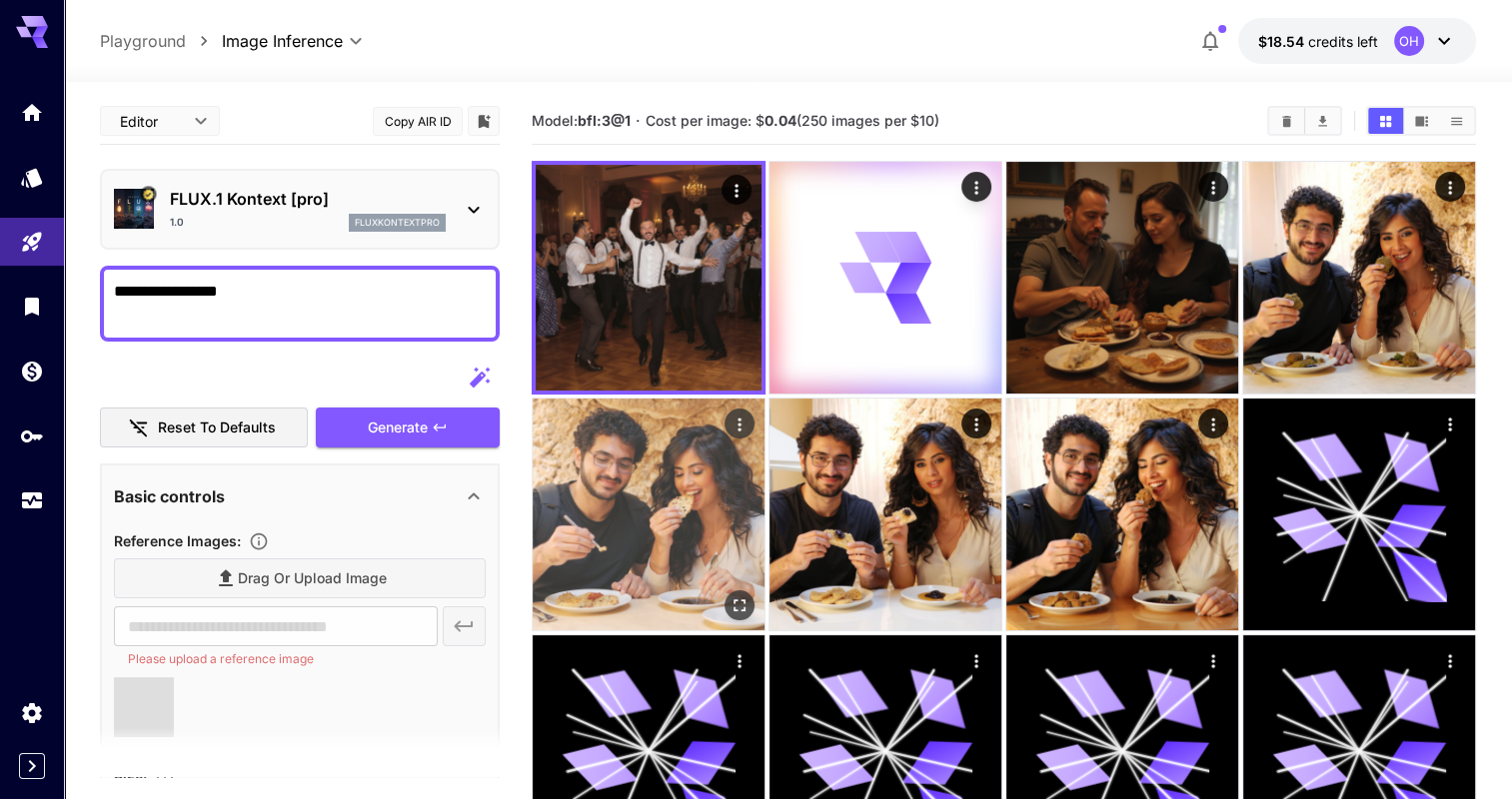 type on "**********" 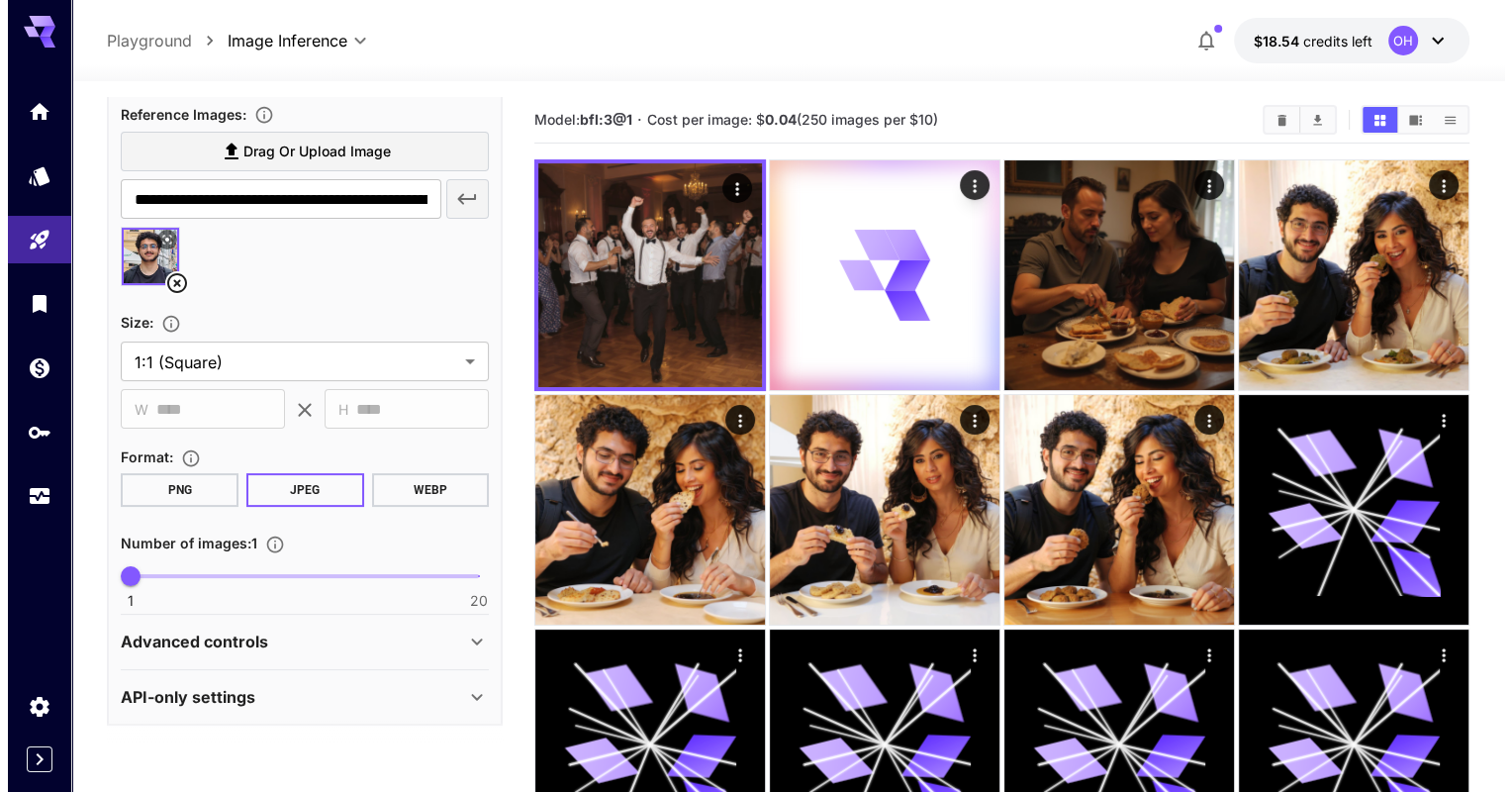 scroll, scrollTop: 0, scrollLeft: 0, axis: both 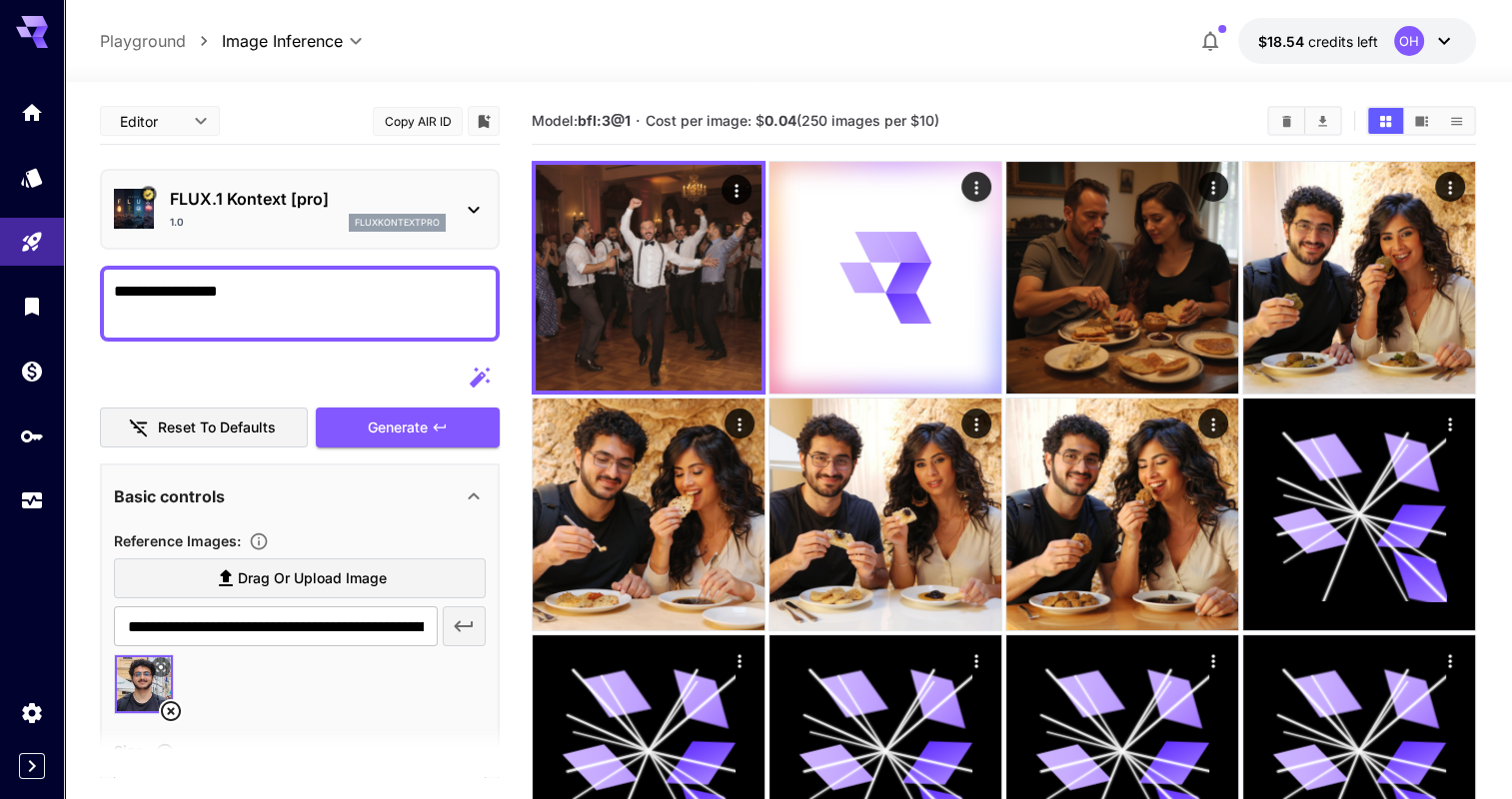 click on "FLUX.1 Kontext [pro] 1.0 fluxkontextpro" at bounding box center [300, 209] 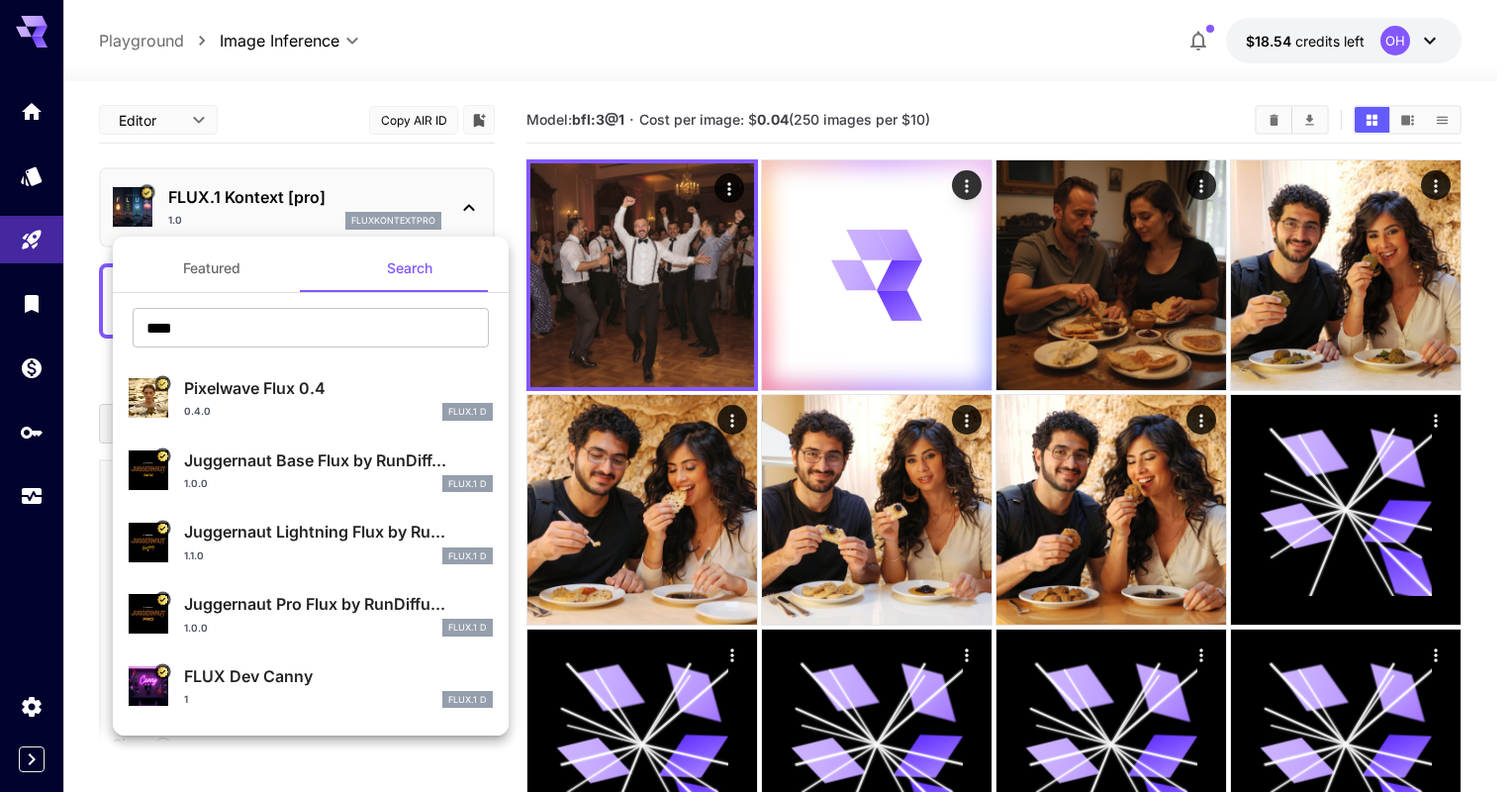 click at bounding box center [756, 396] 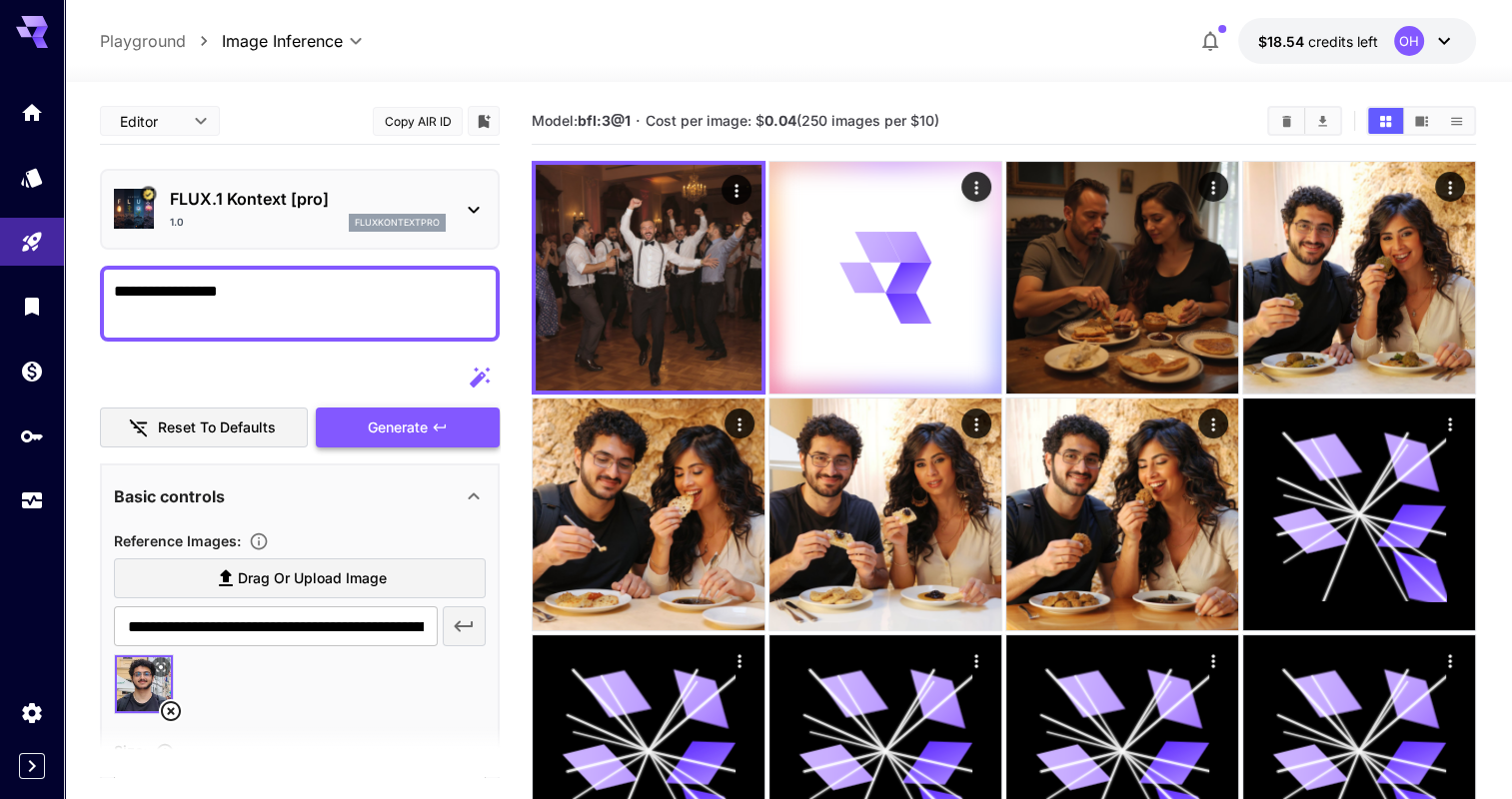 click on "Generate" at bounding box center (408, 427) 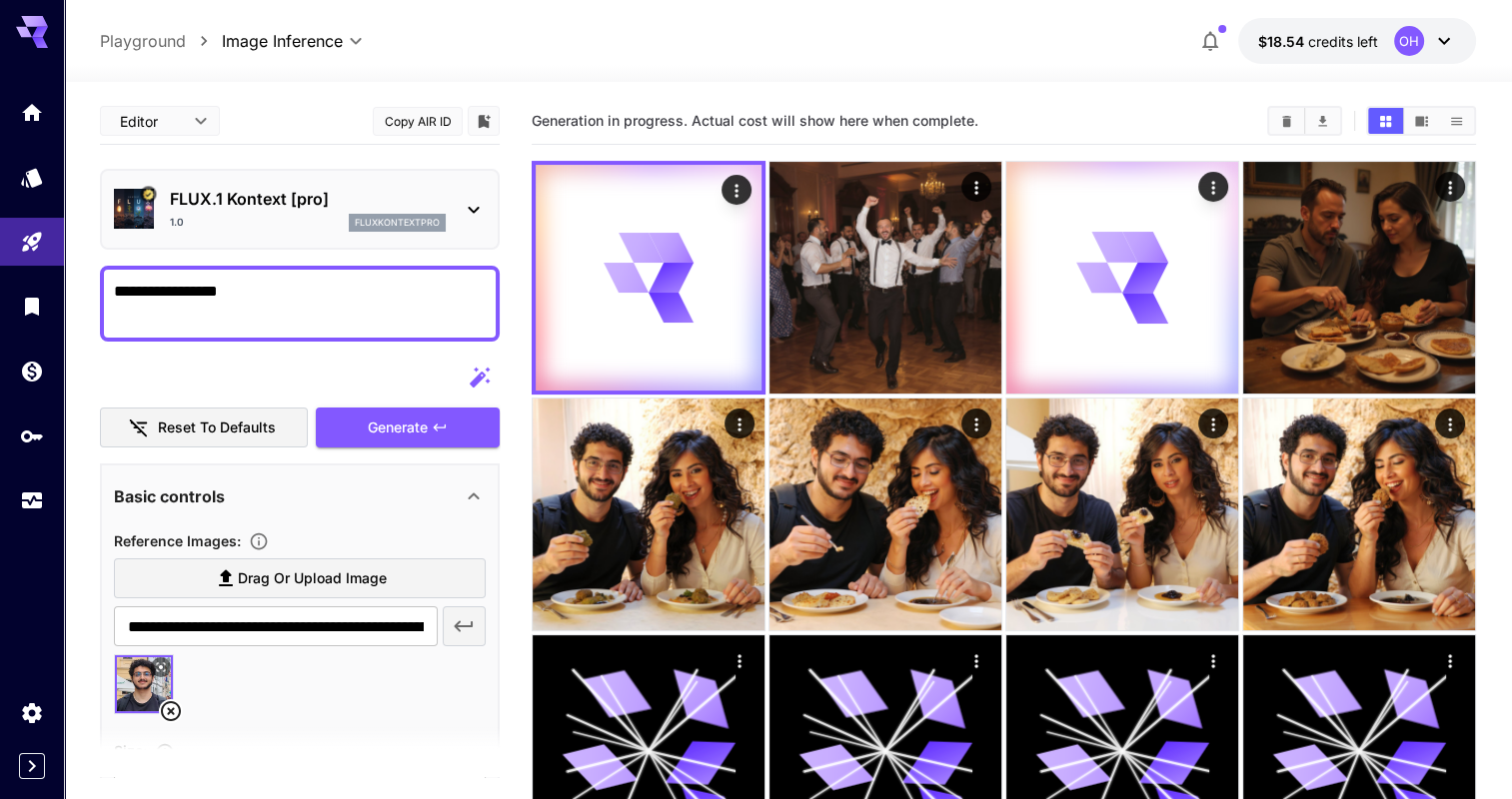 click on "FLUX.1 Kontext [pro] 1.0 fluxkontextpro" at bounding box center [300, 209] 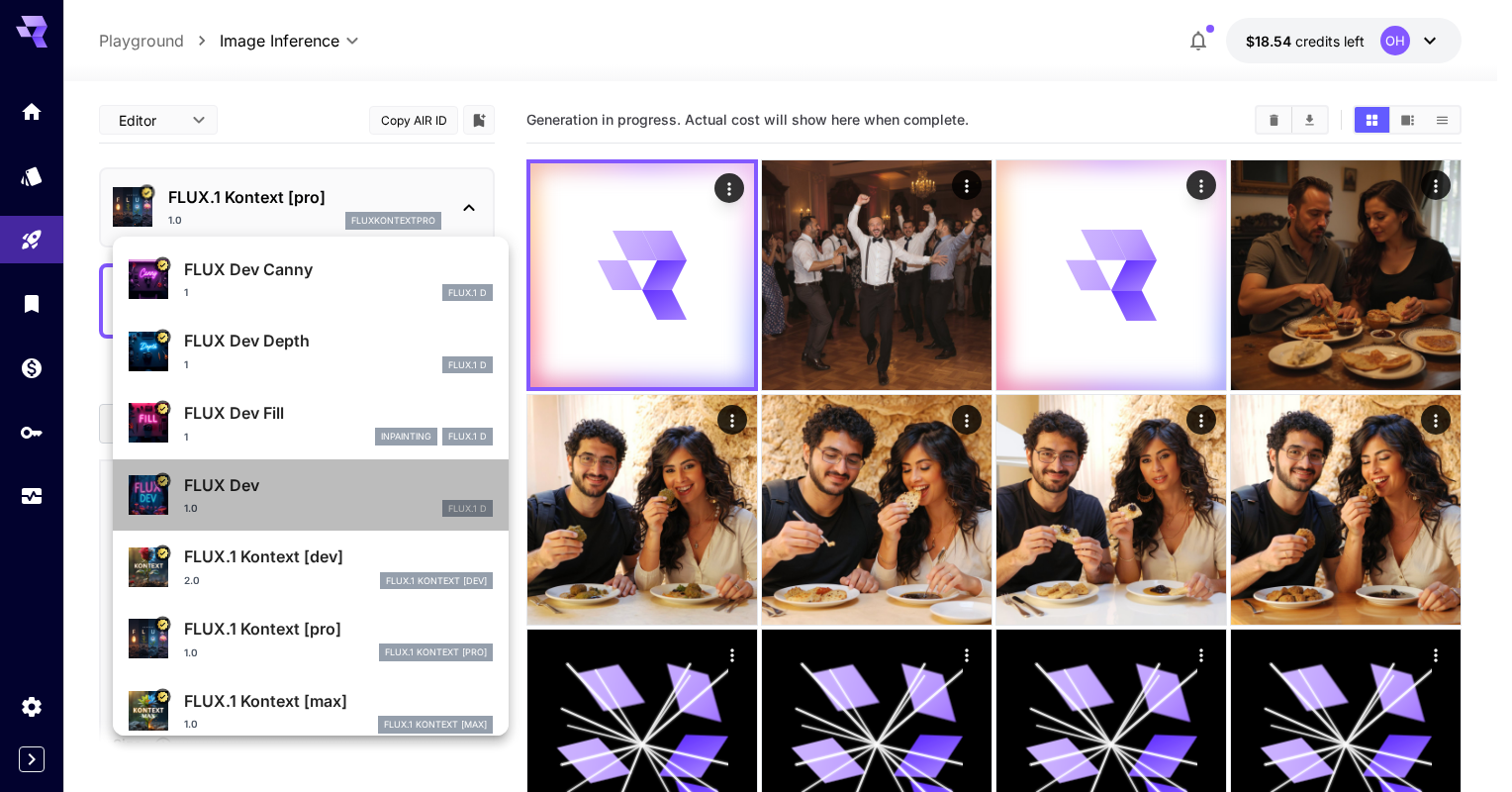 click on "FLUX Dev" at bounding box center (338, 485) 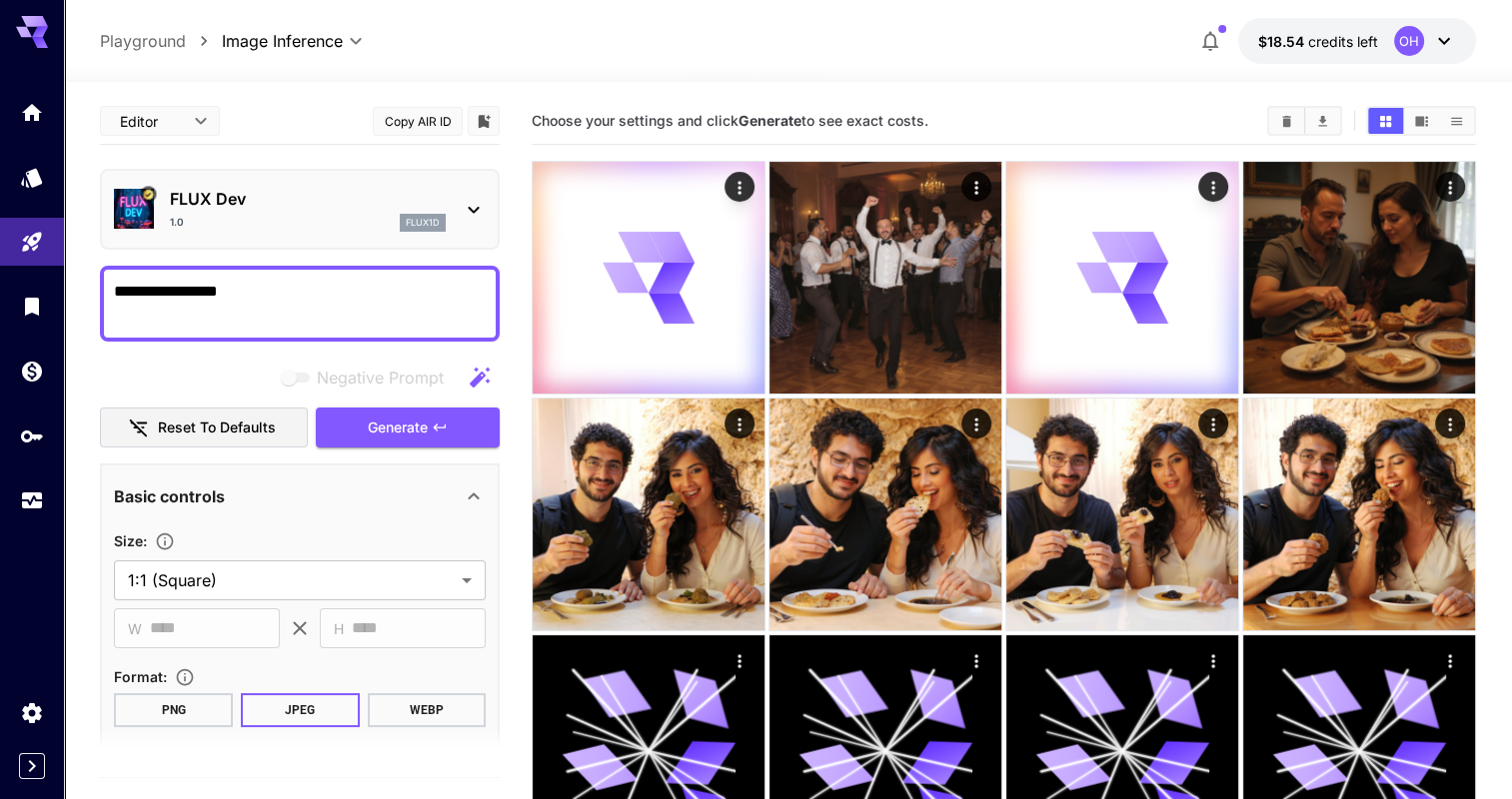 scroll, scrollTop: 144, scrollLeft: 0, axis: vertical 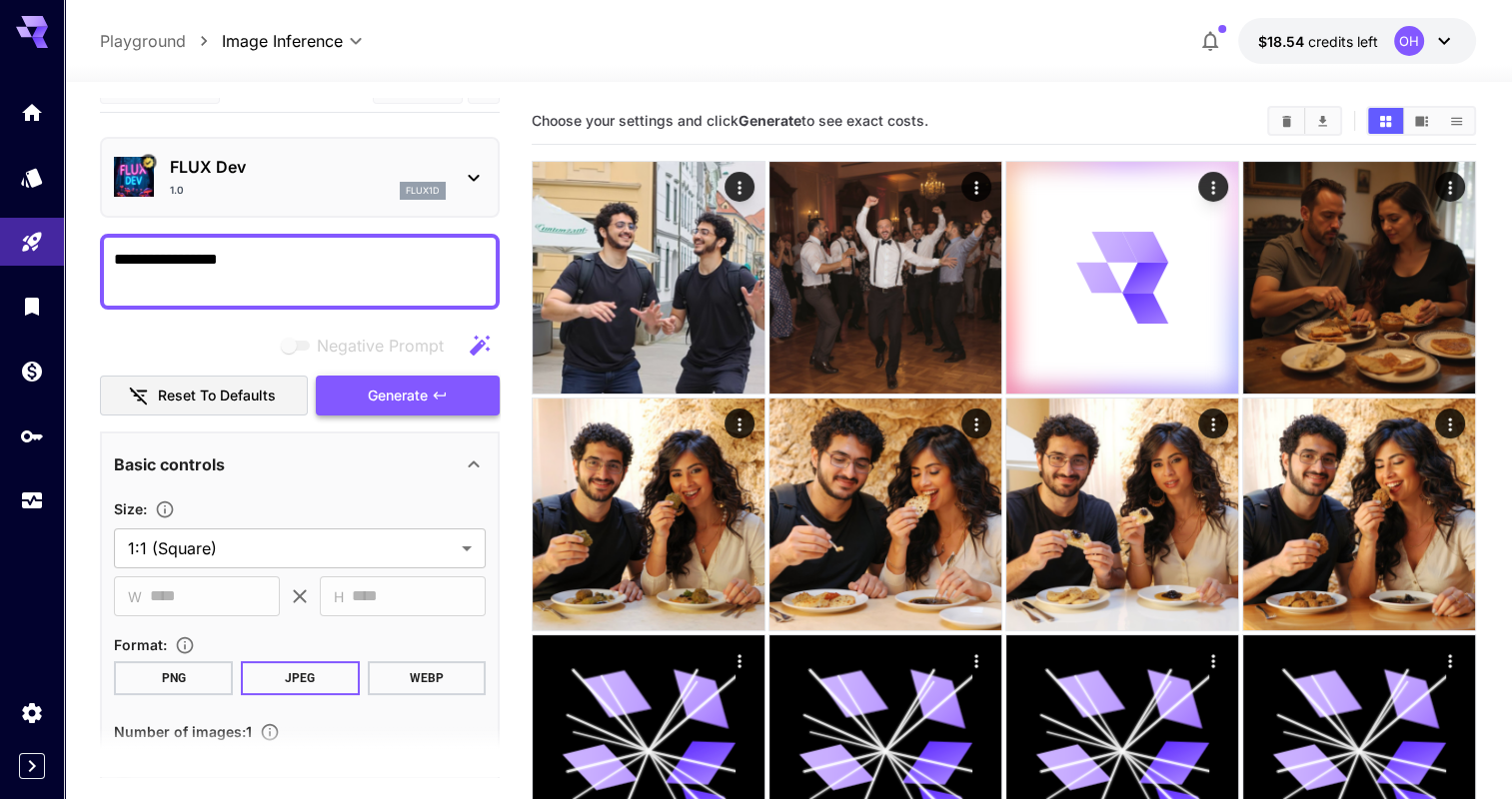 click on "Generate" at bounding box center (408, 396) 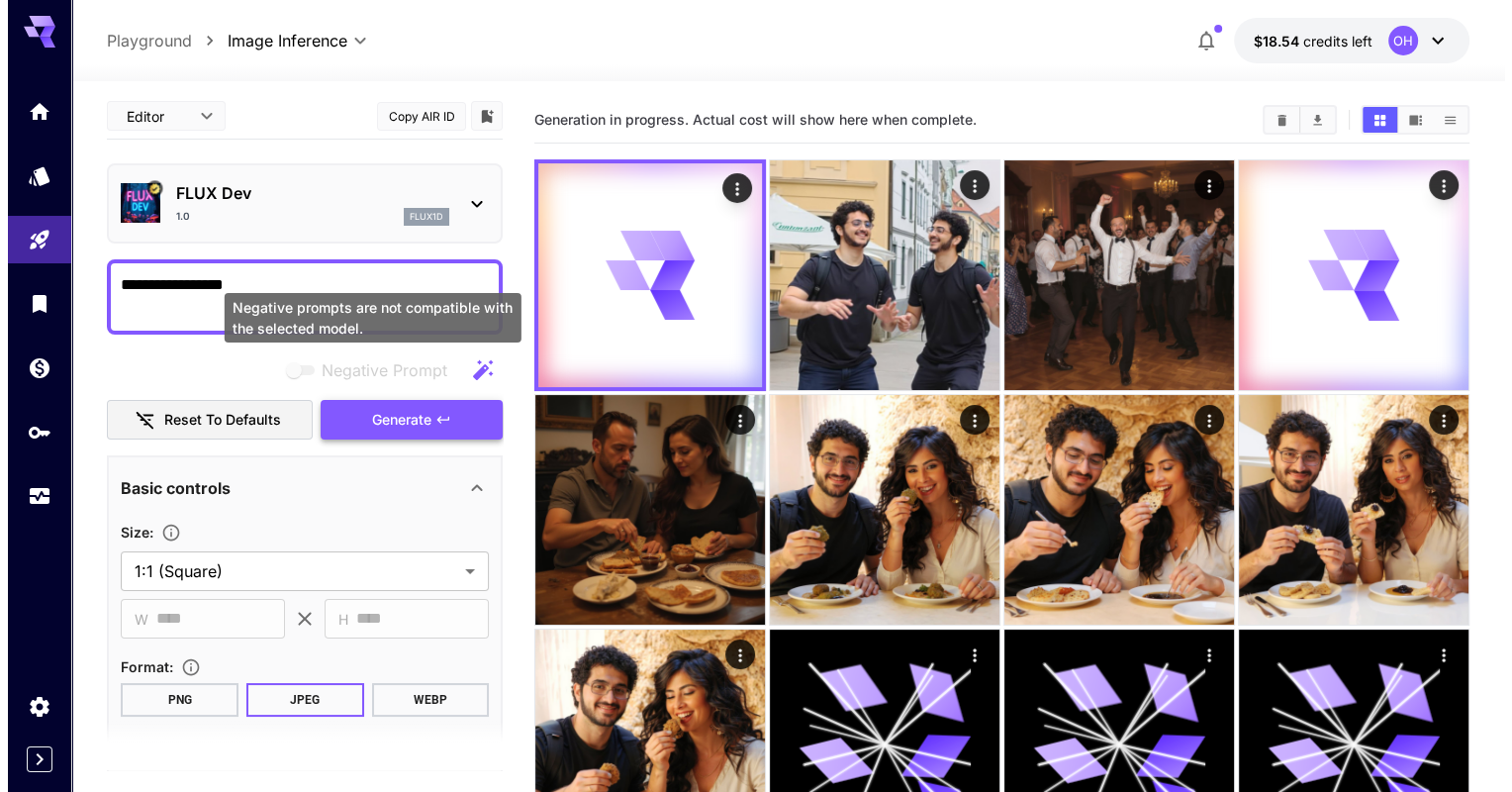scroll, scrollTop: 4, scrollLeft: 0, axis: vertical 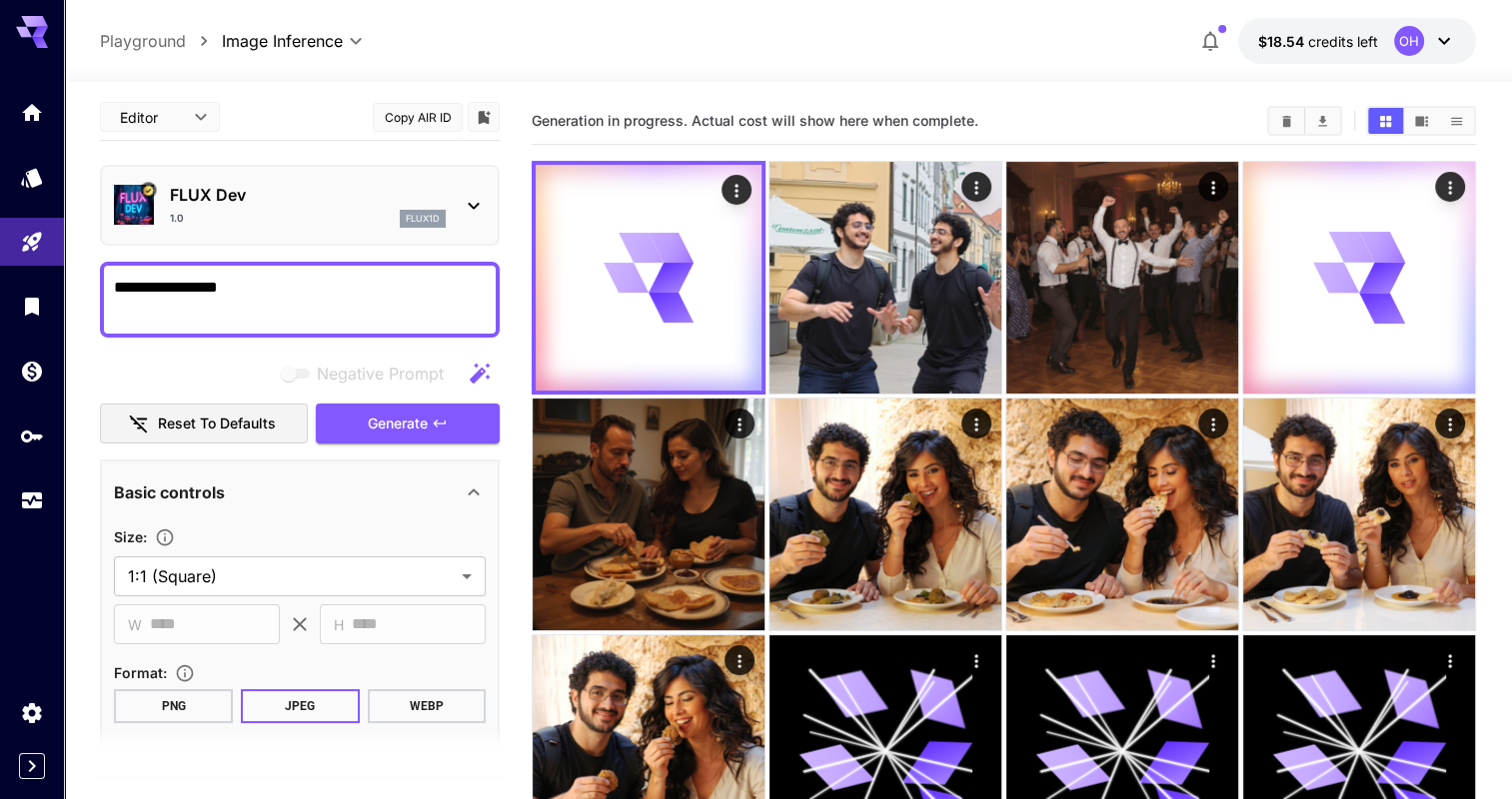 click 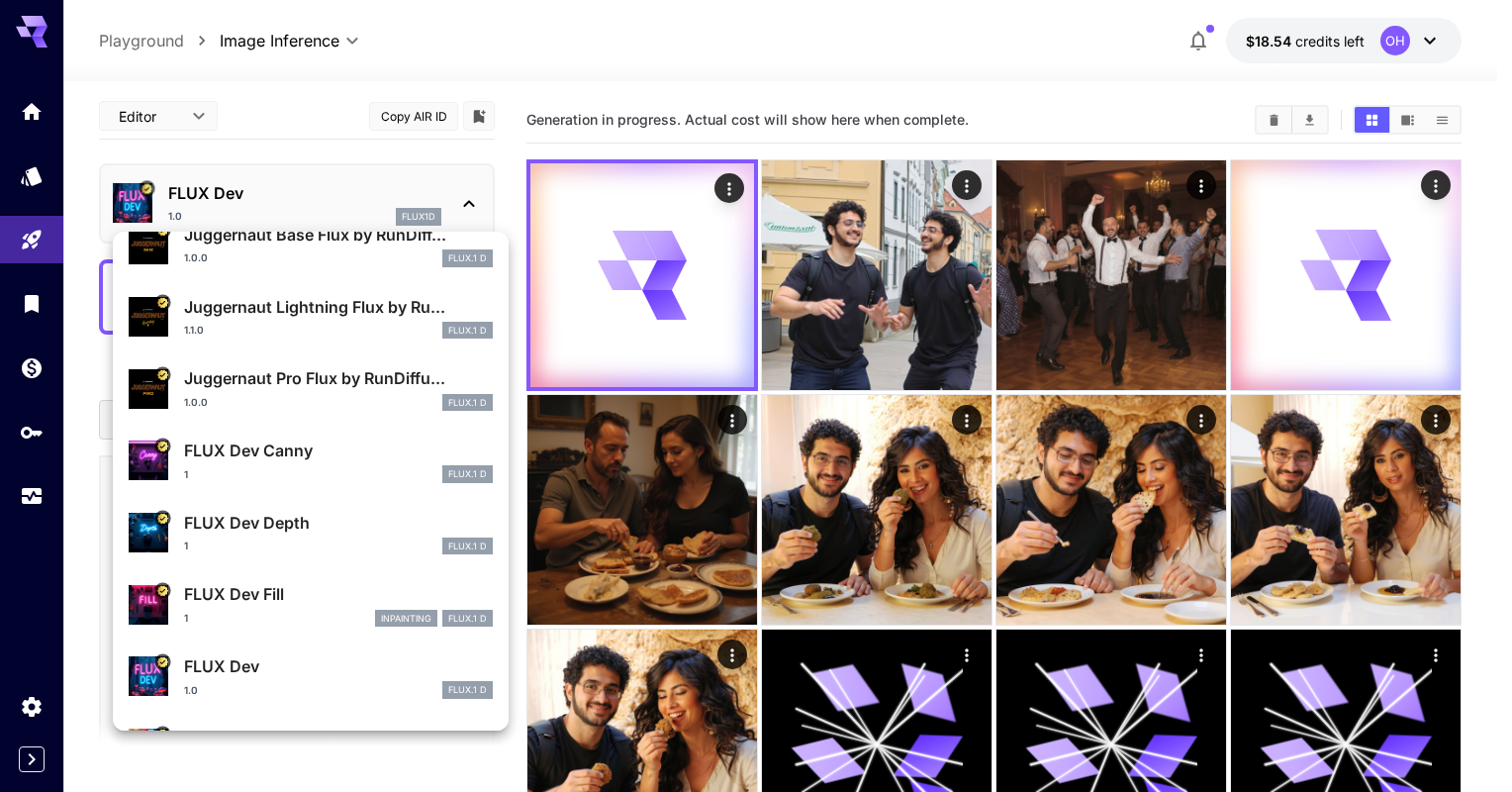 scroll, scrollTop: 220, scrollLeft: 0, axis: vertical 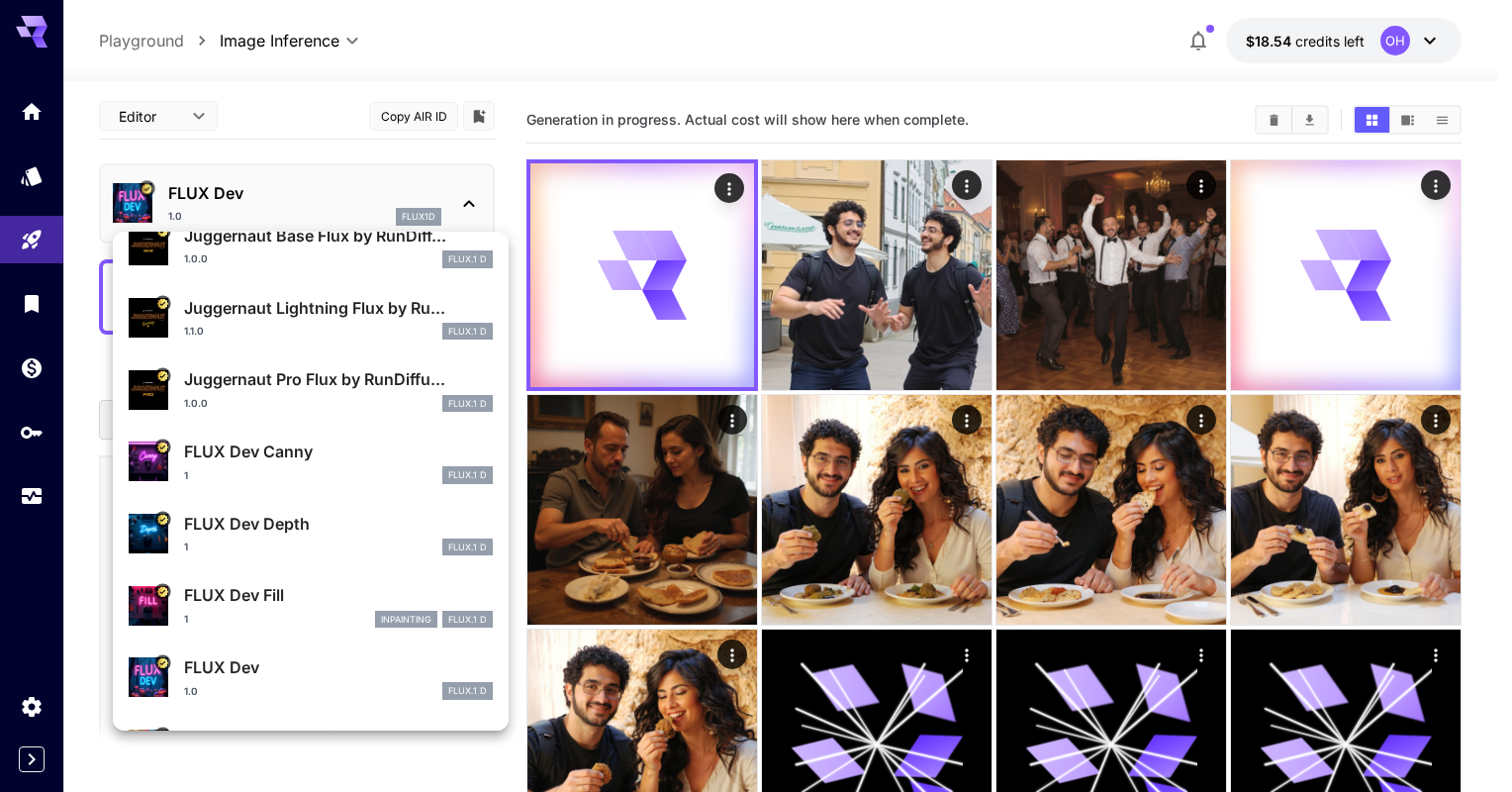 click on "FLUX Dev Depth" at bounding box center [338, 524] 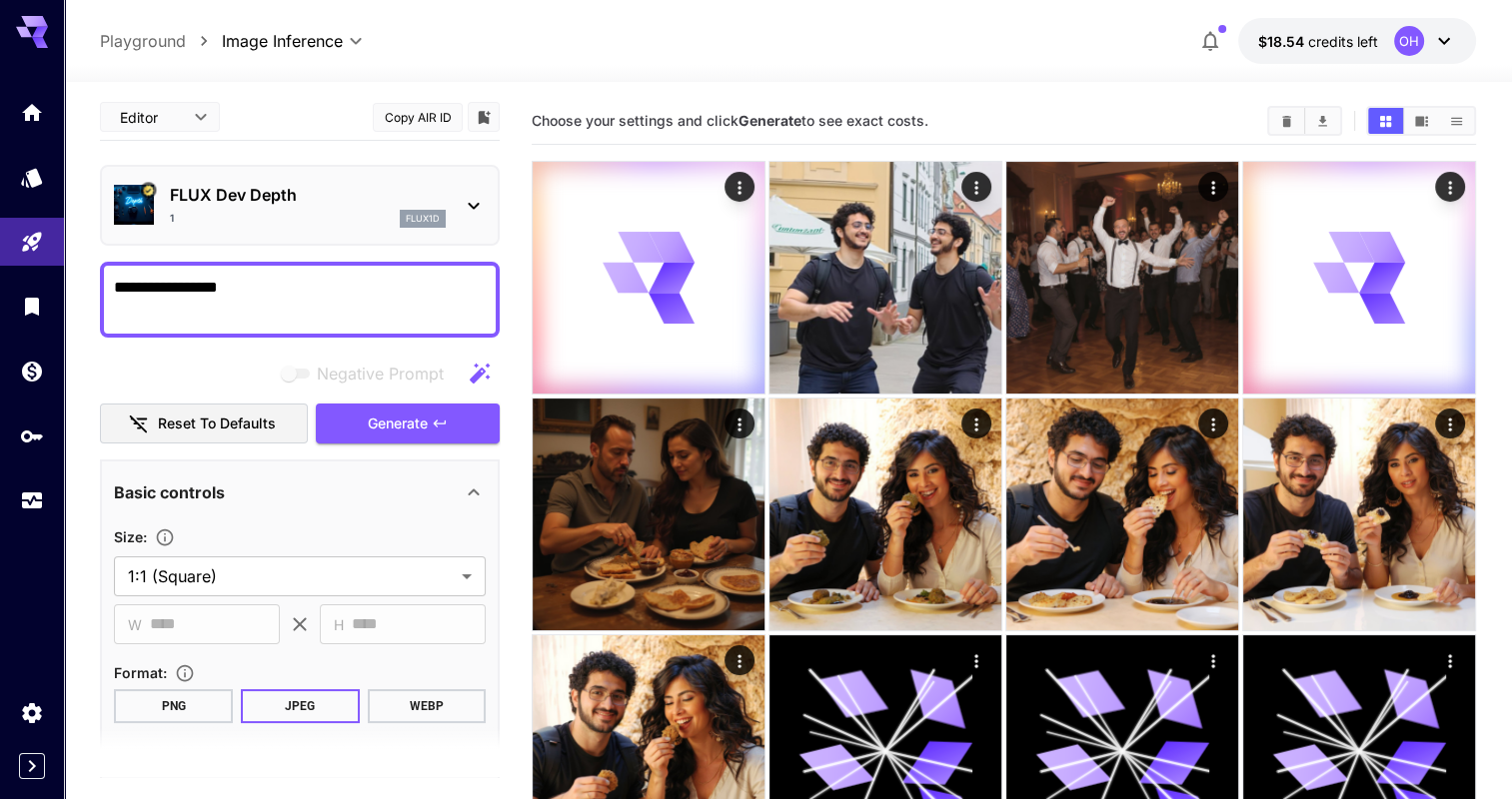 click on "flux1d" at bounding box center (423, 219) 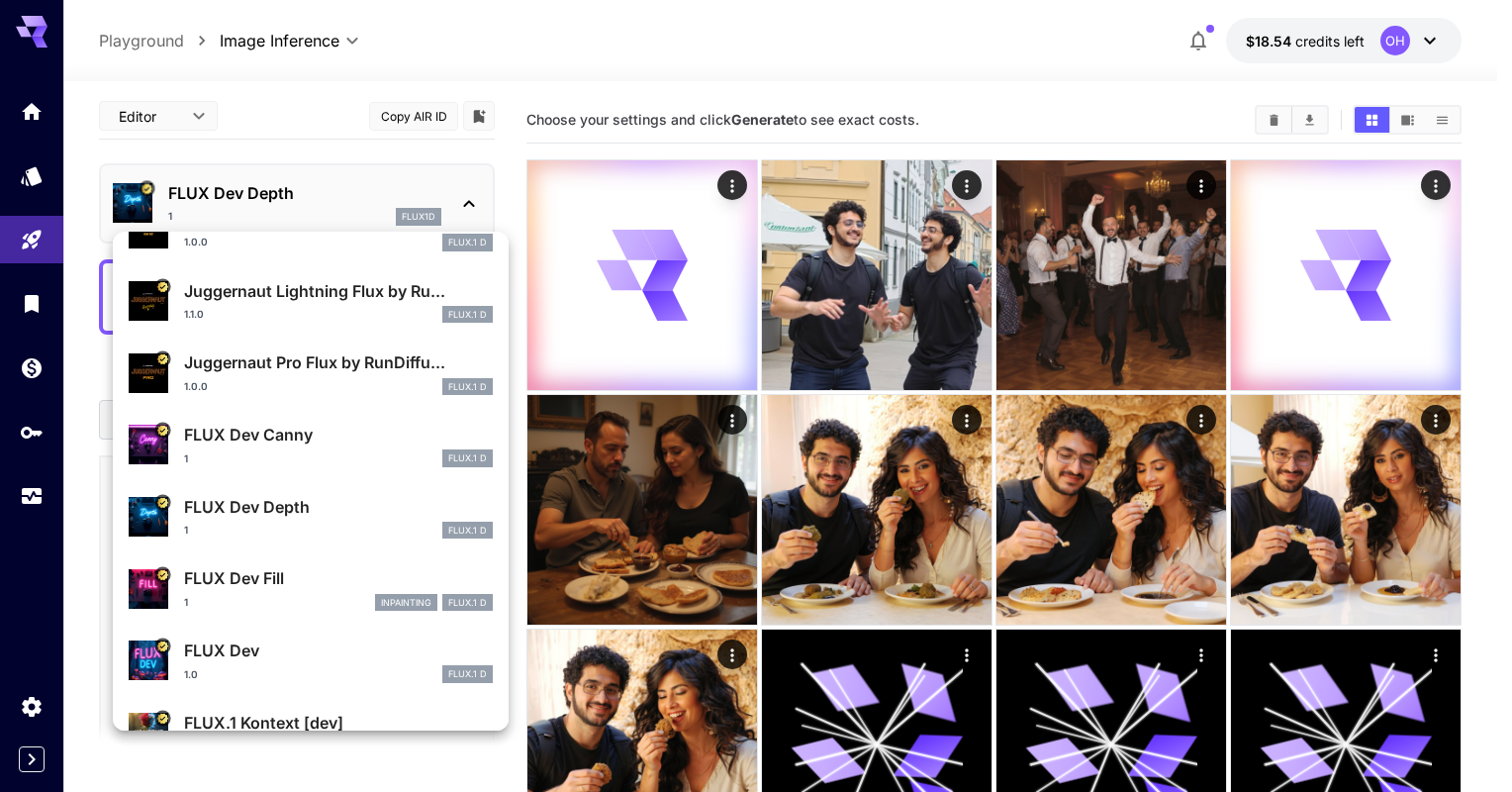 scroll, scrollTop: 238, scrollLeft: 0, axis: vertical 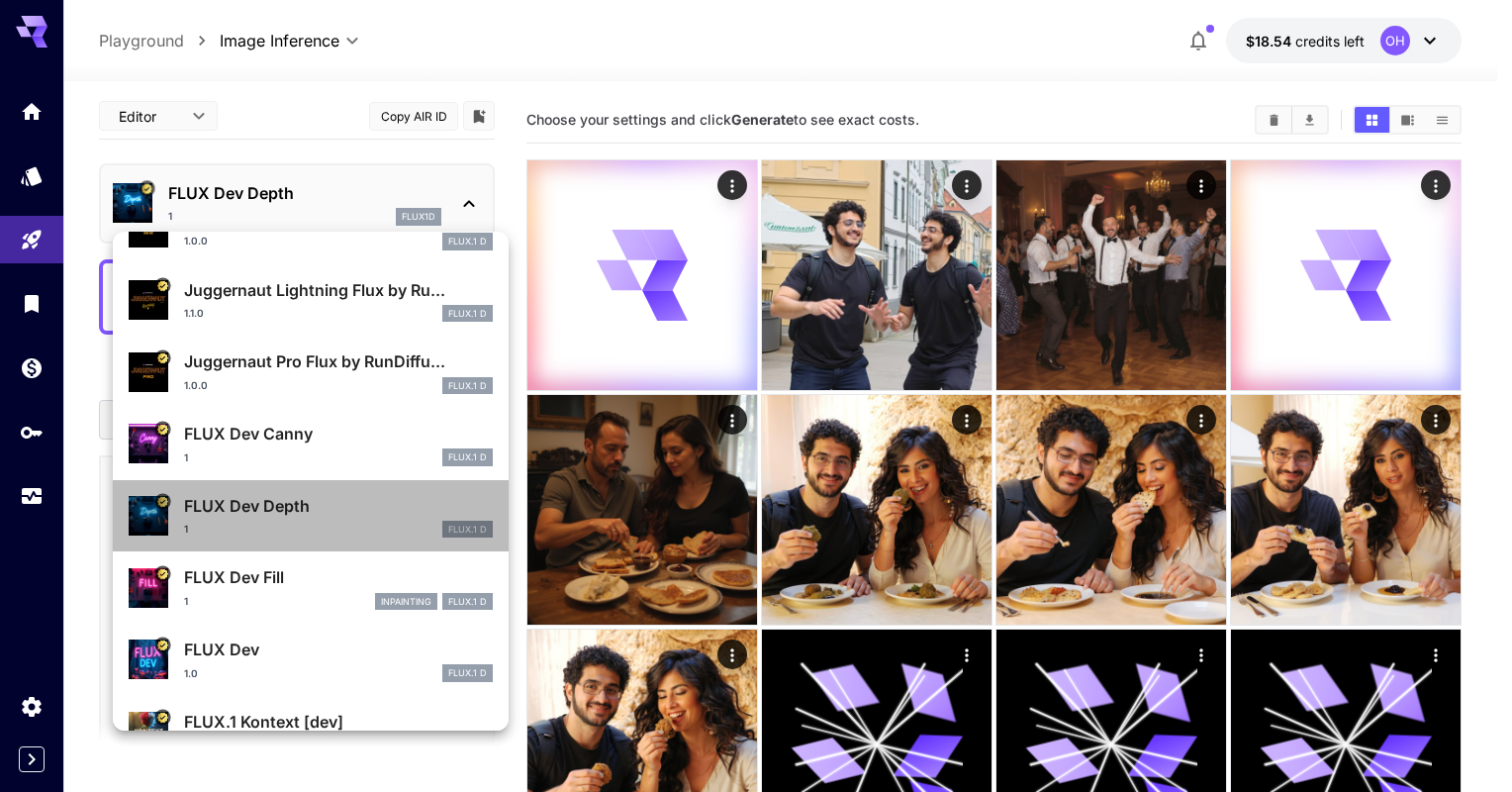 click on "FLUX Dev Depth" at bounding box center (338, 506) 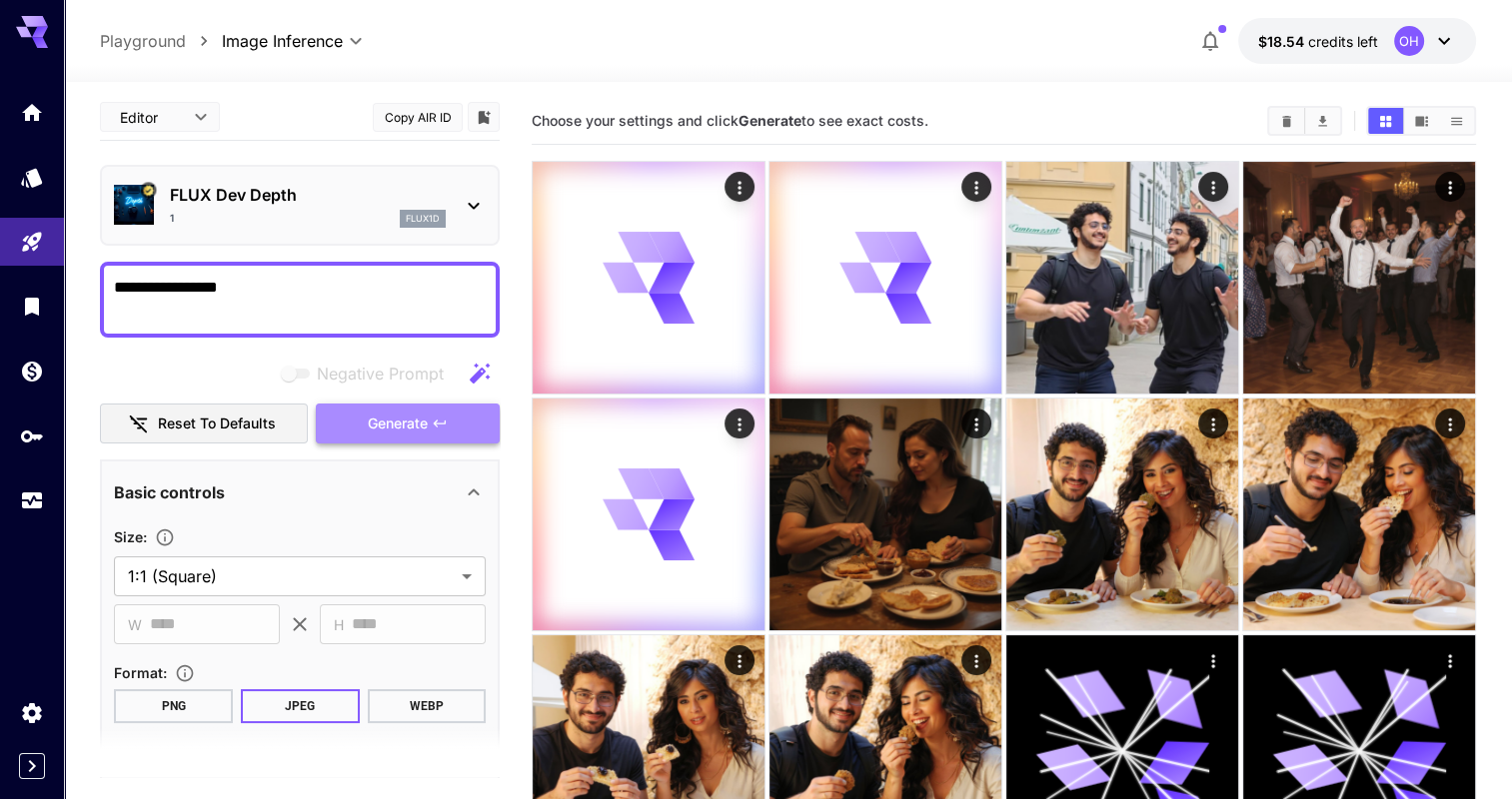 click on "Generate" at bounding box center [398, 423] 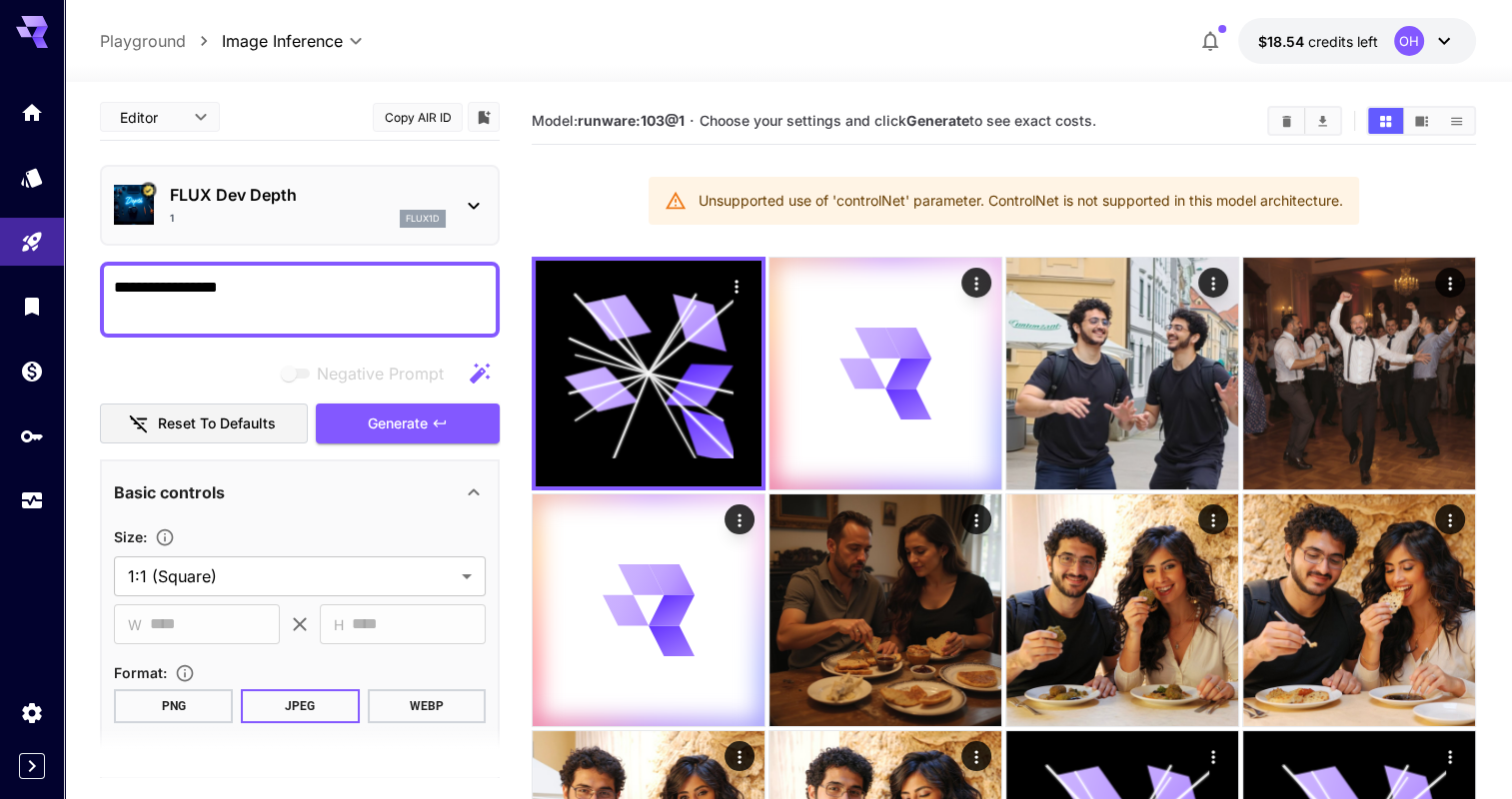 click on "FLUX Dev Depth 1 flux1d" at bounding box center (300, 205) 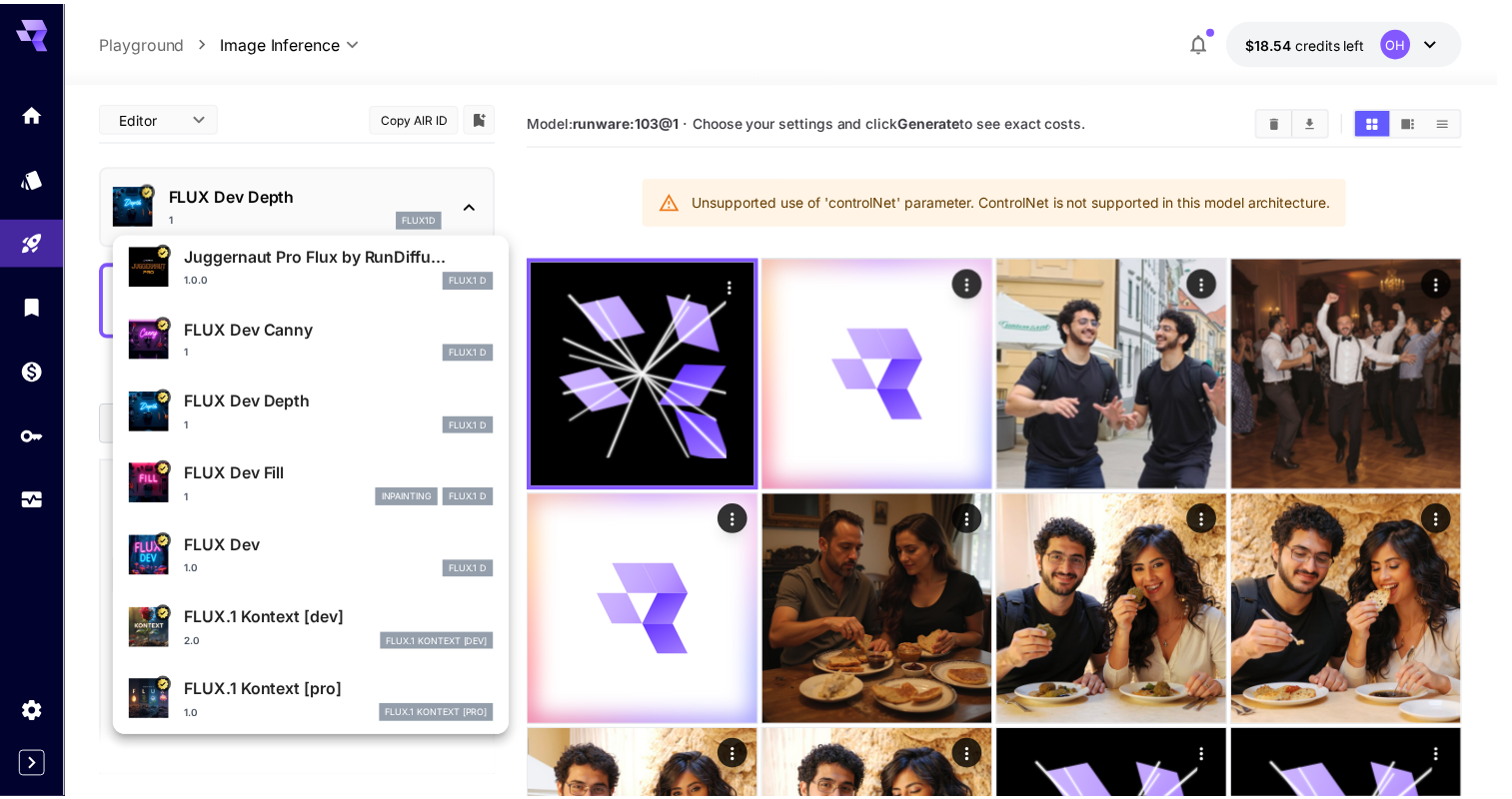 scroll, scrollTop: 396, scrollLeft: 0, axis: vertical 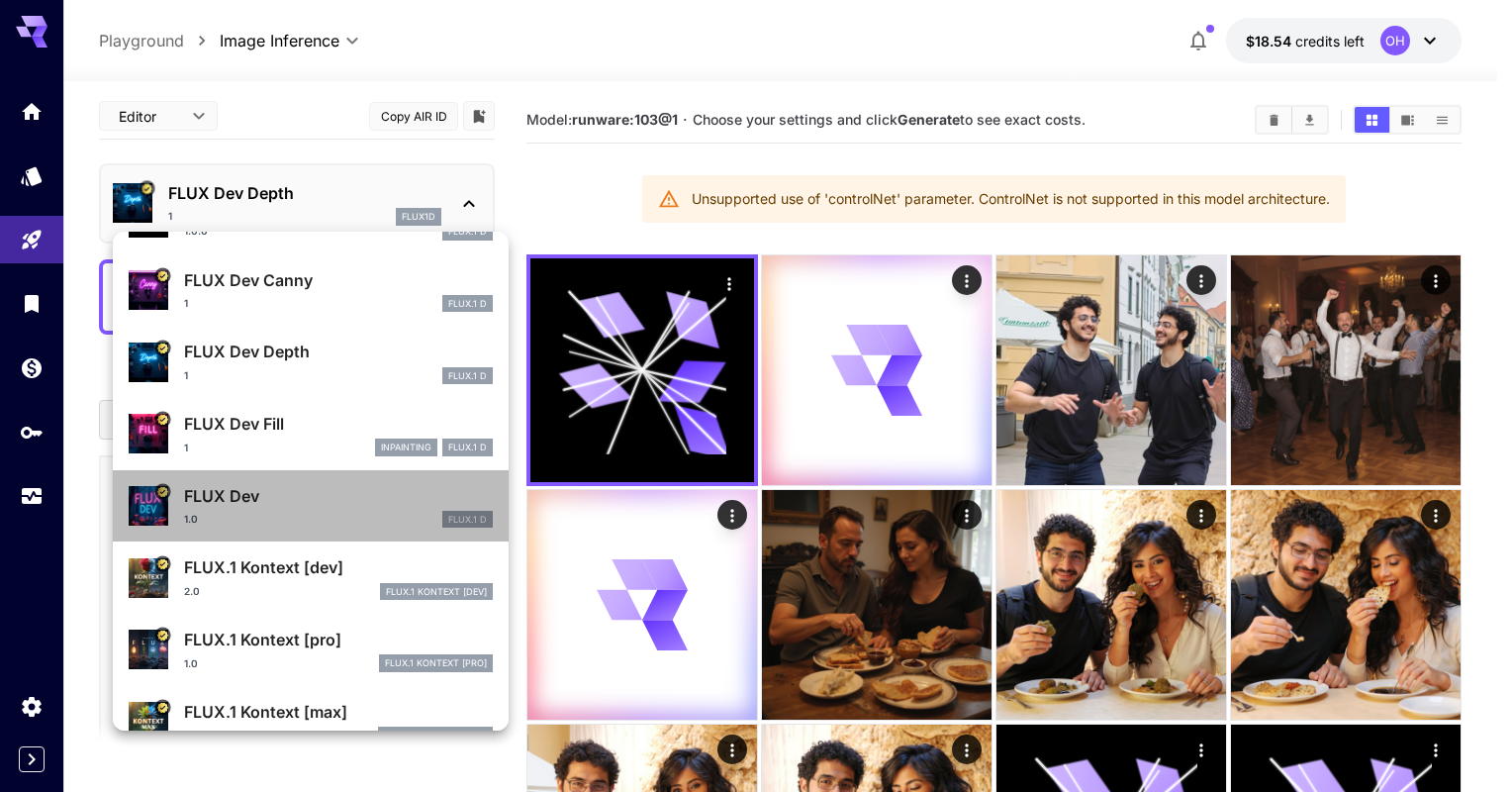 click on "FLUX Dev" at bounding box center (338, 496) 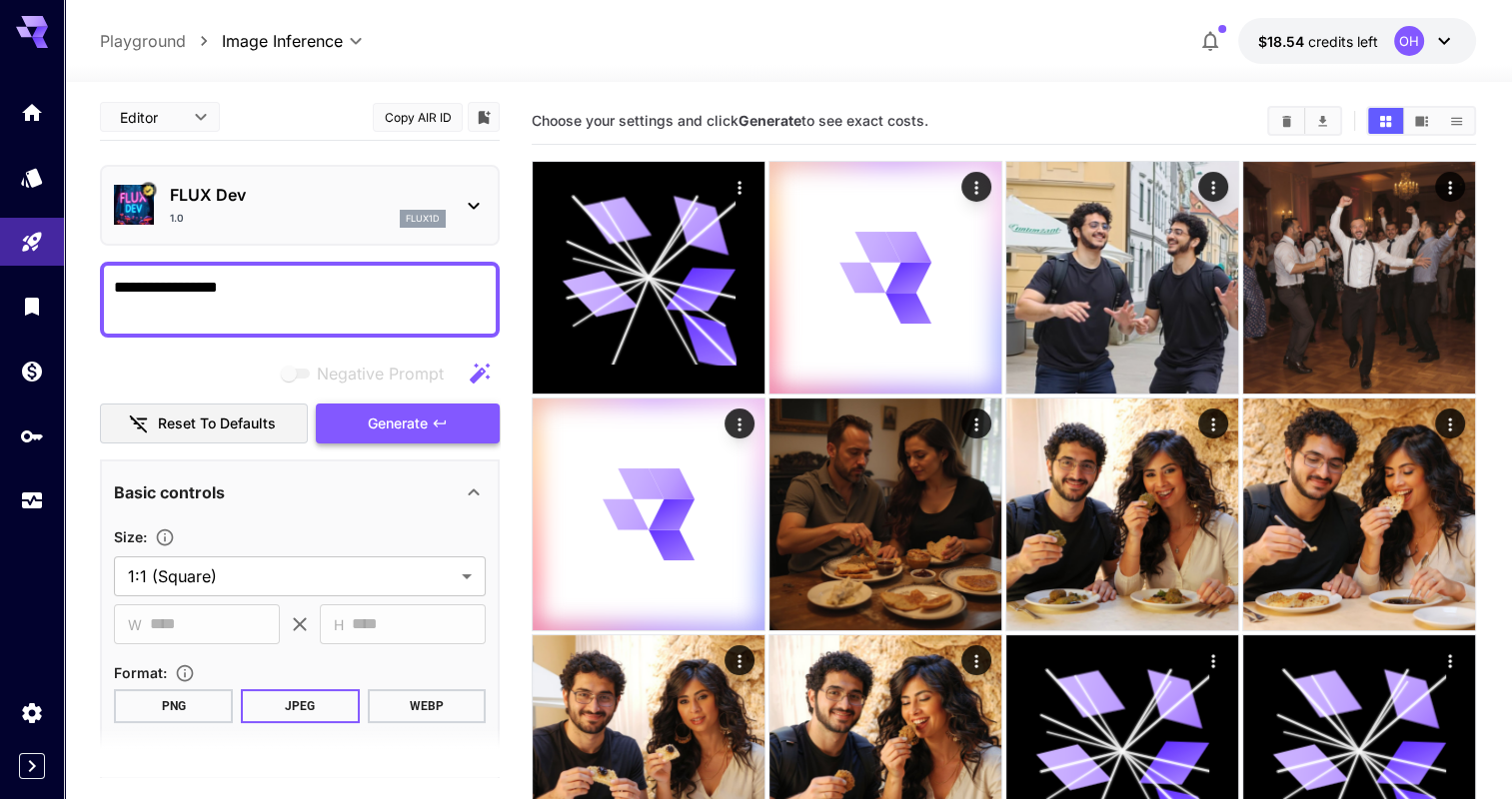 click on "Generate" at bounding box center [398, 423] 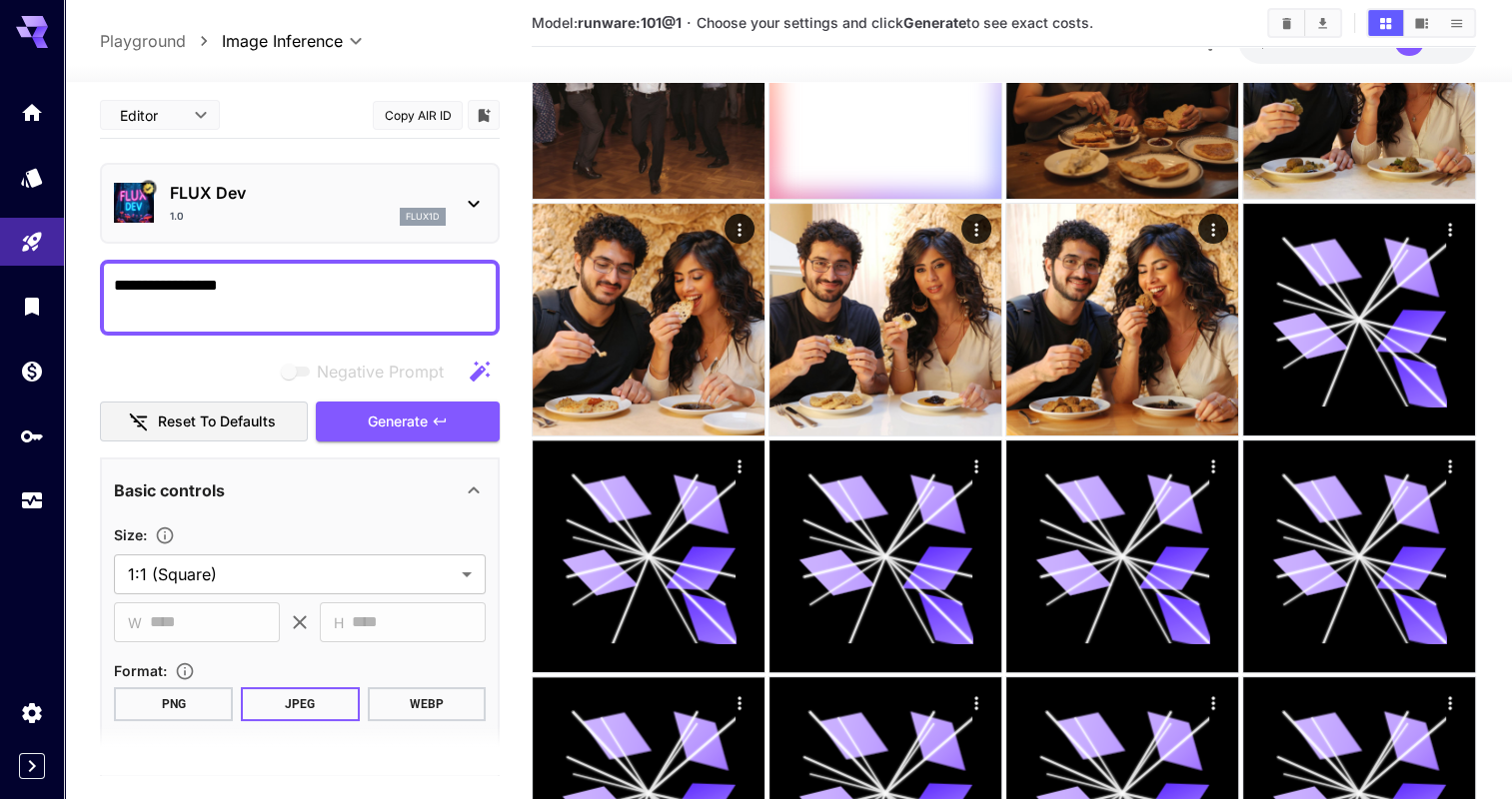 scroll, scrollTop: 547, scrollLeft: 0, axis: vertical 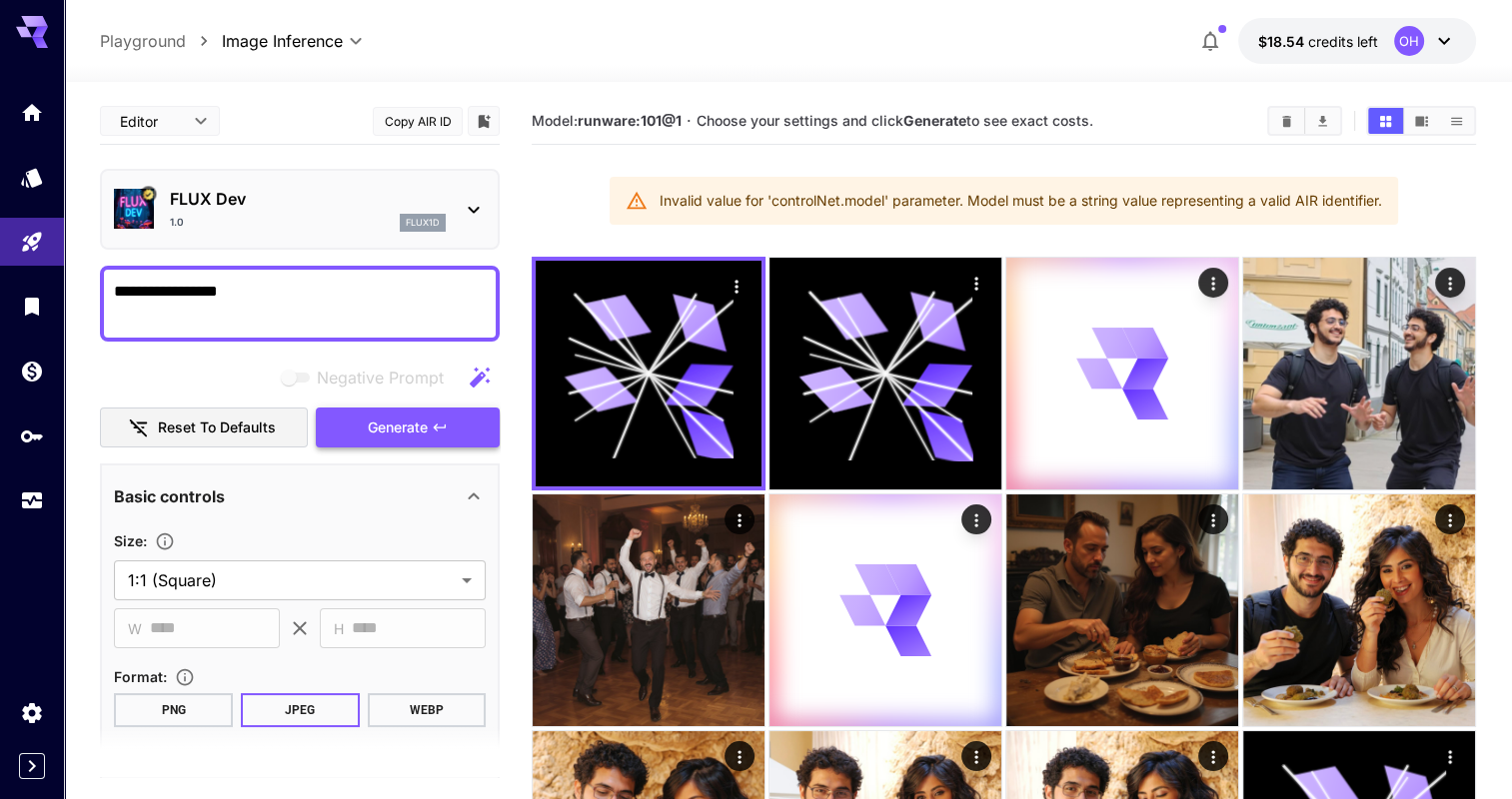 click on "Generate" at bounding box center [408, 427] 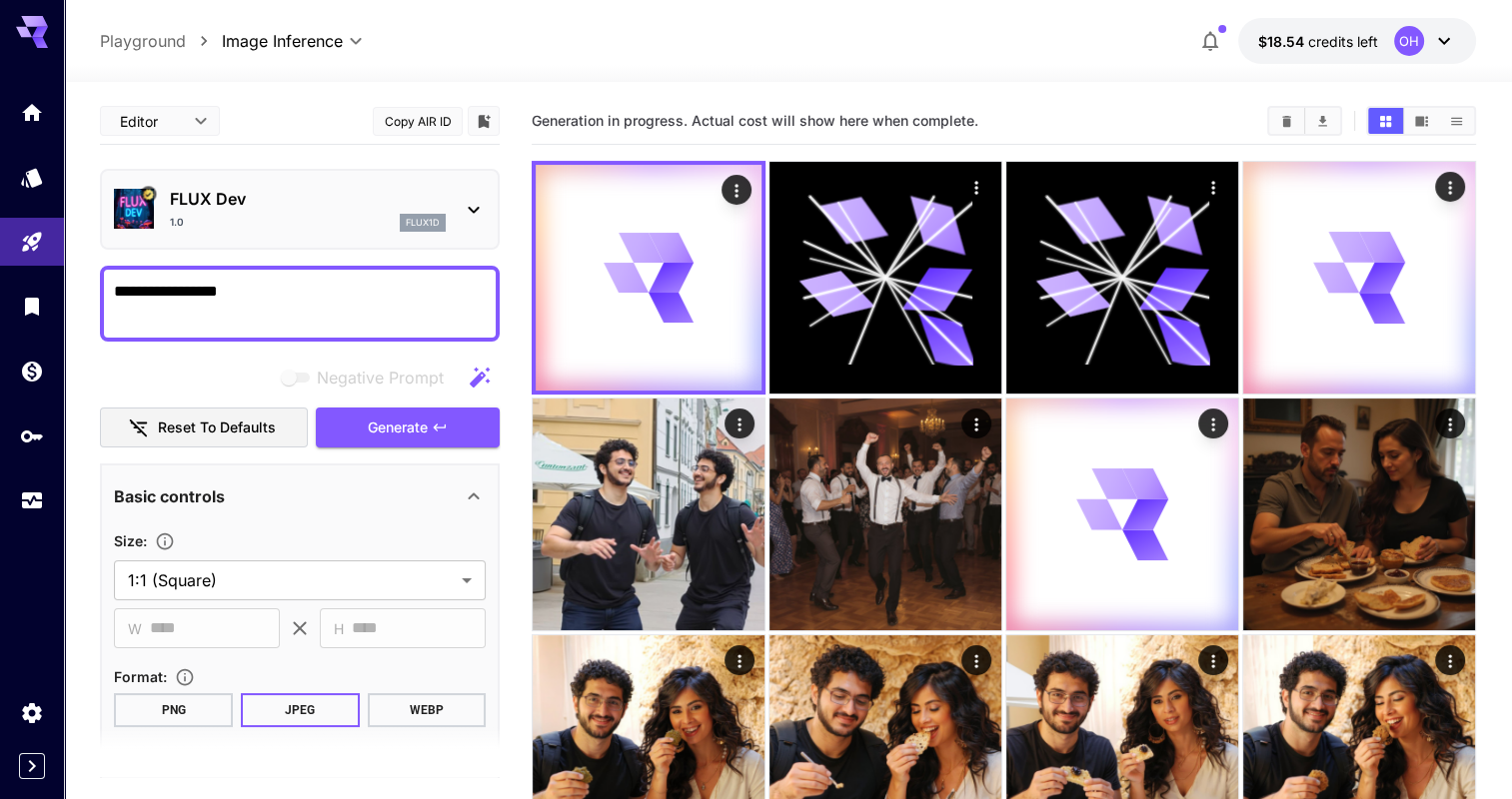 click 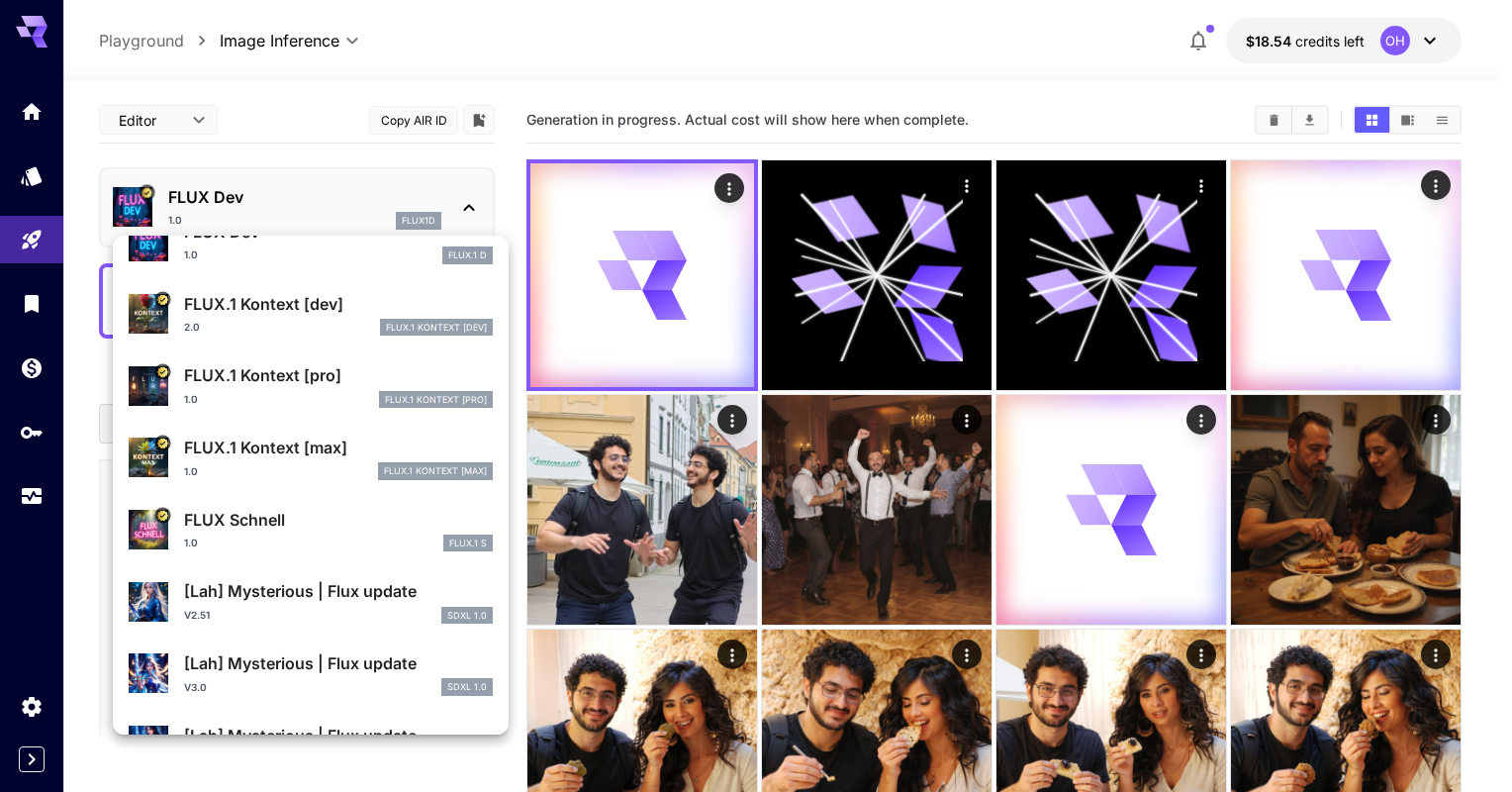 scroll, scrollTop: 662, scrollLeft: 0, axis: vertical 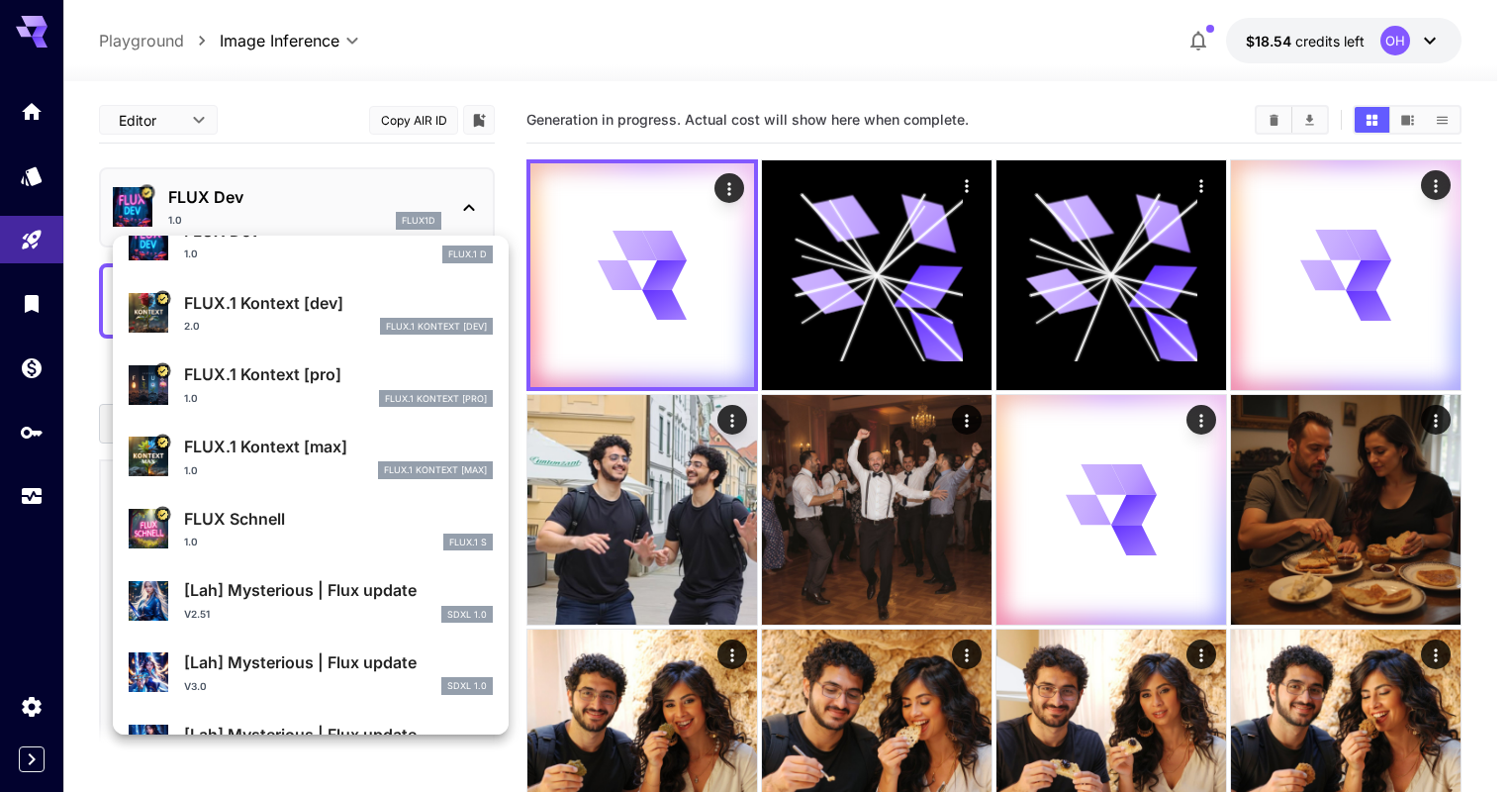 click on "FLUX Schnell 1.0 FLUX.1 S" at bounding box center (311, 529) 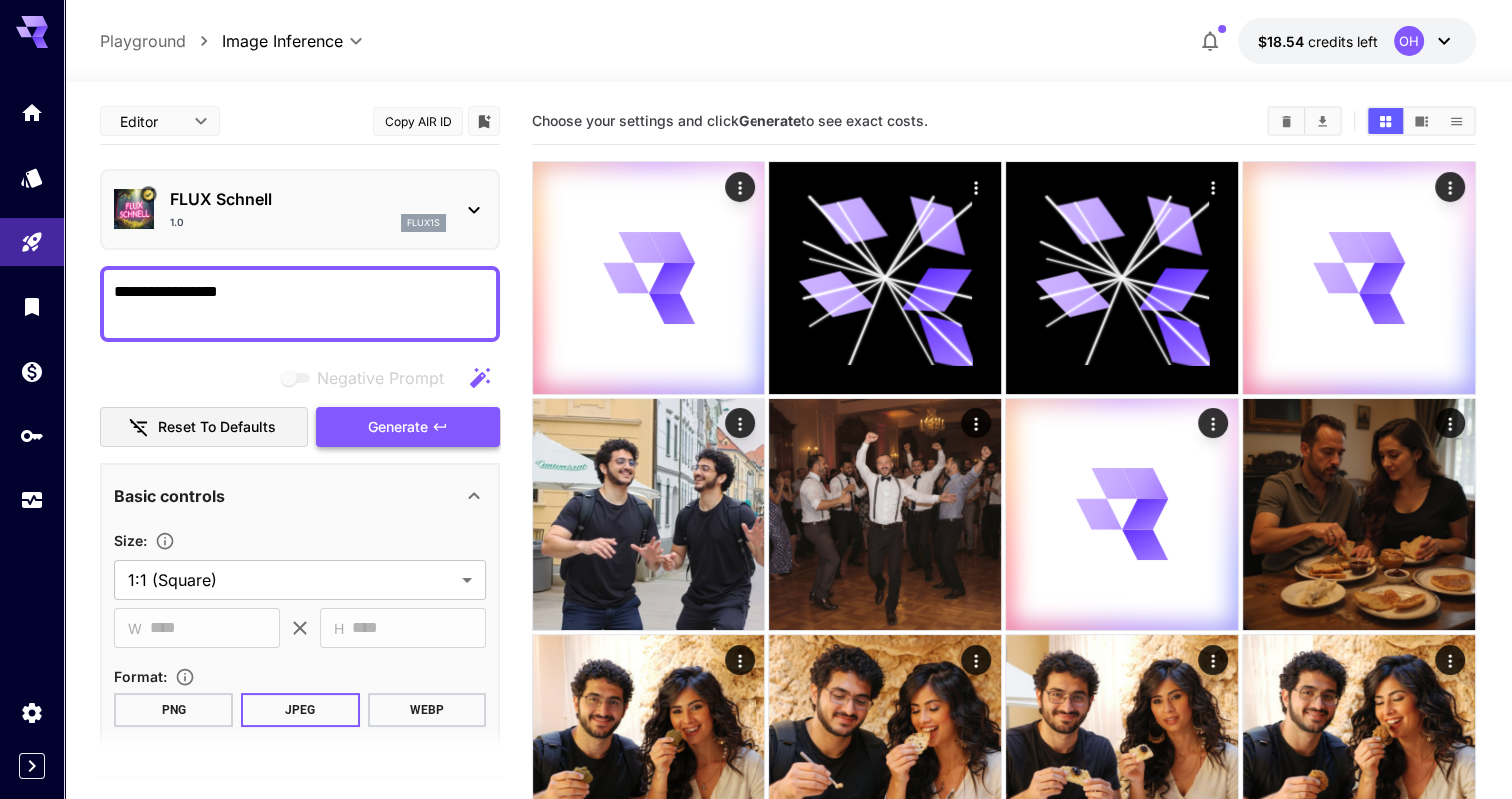 click on "Generate" at bounding box center [398, 427] 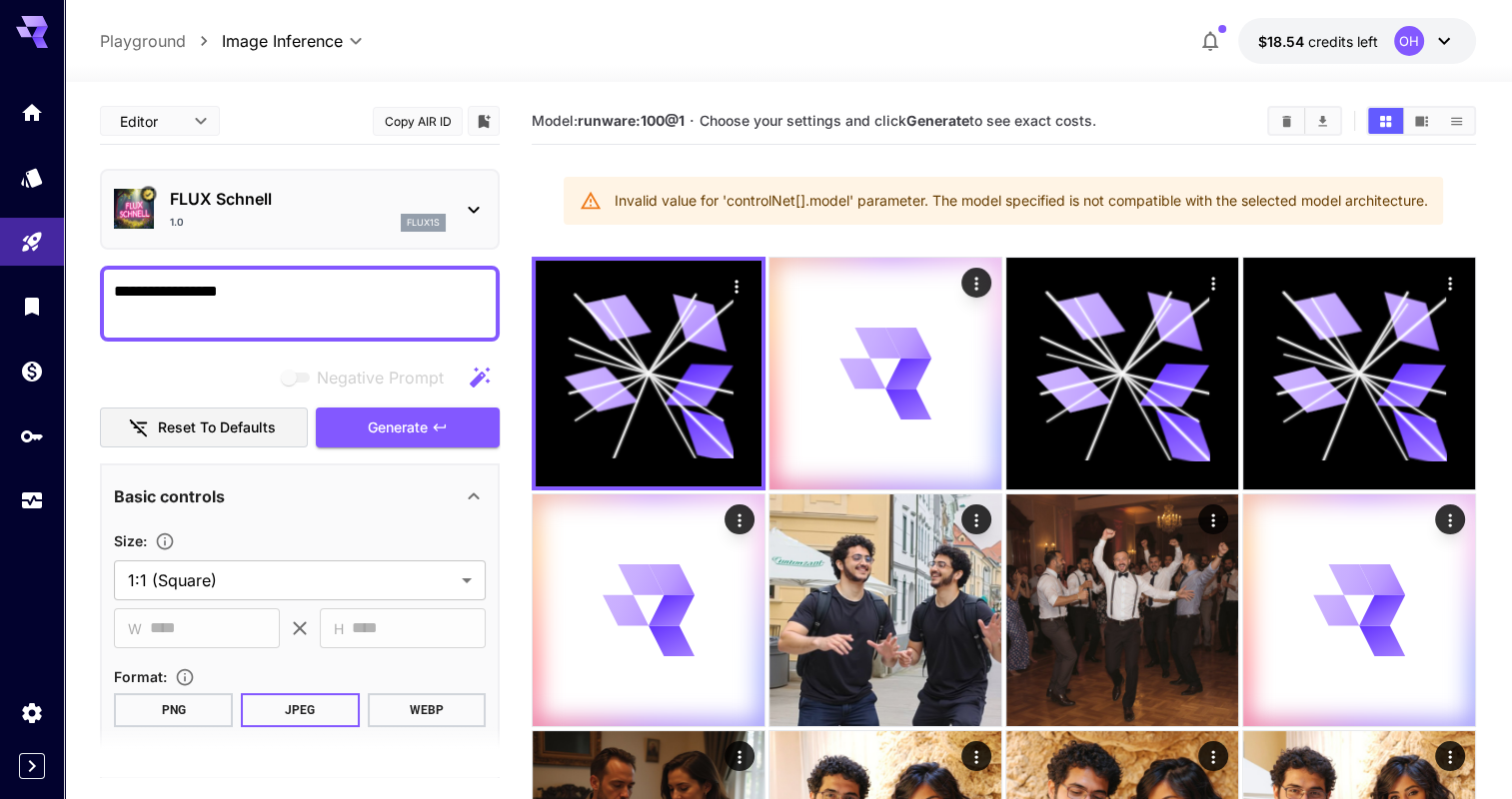 click on "FLUX Schnell 1.0 flux1s" at bounding box center (300, 209) 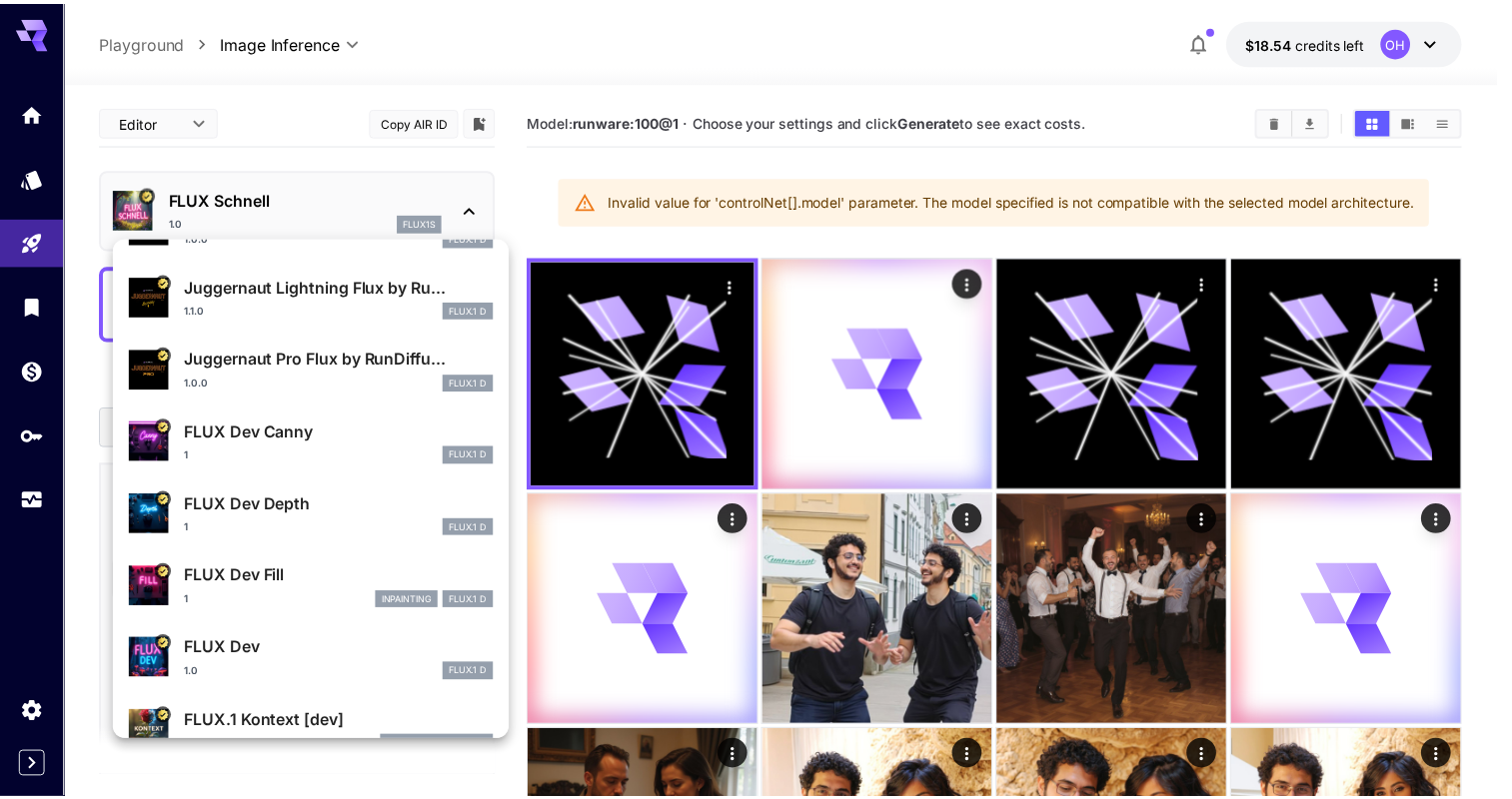 scroll, scrollTop: 251, scrollLeft: 0, axis: vertical 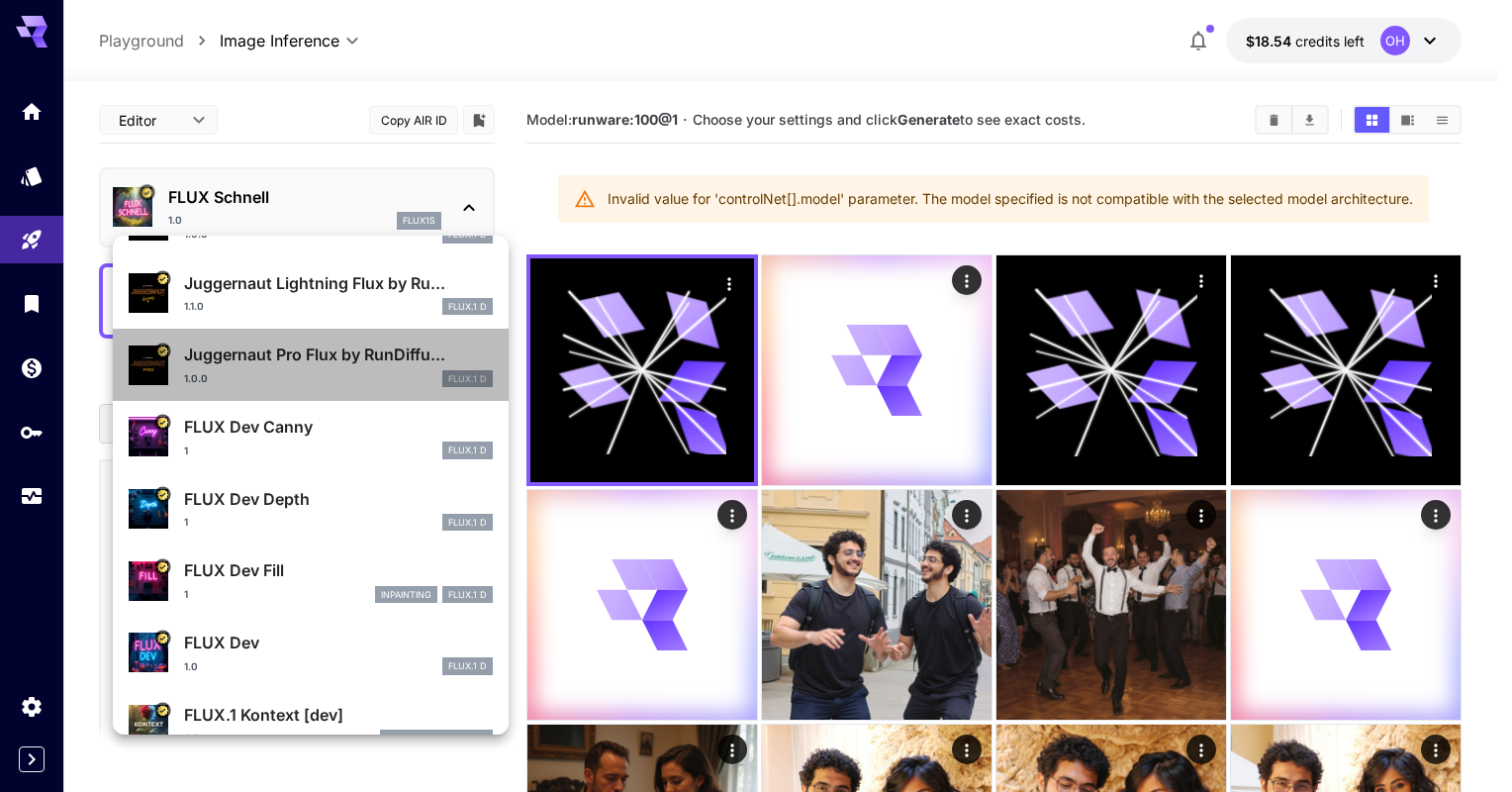 click on "1.0.0 FLUX.1 D" at bounding box center [338, 379] 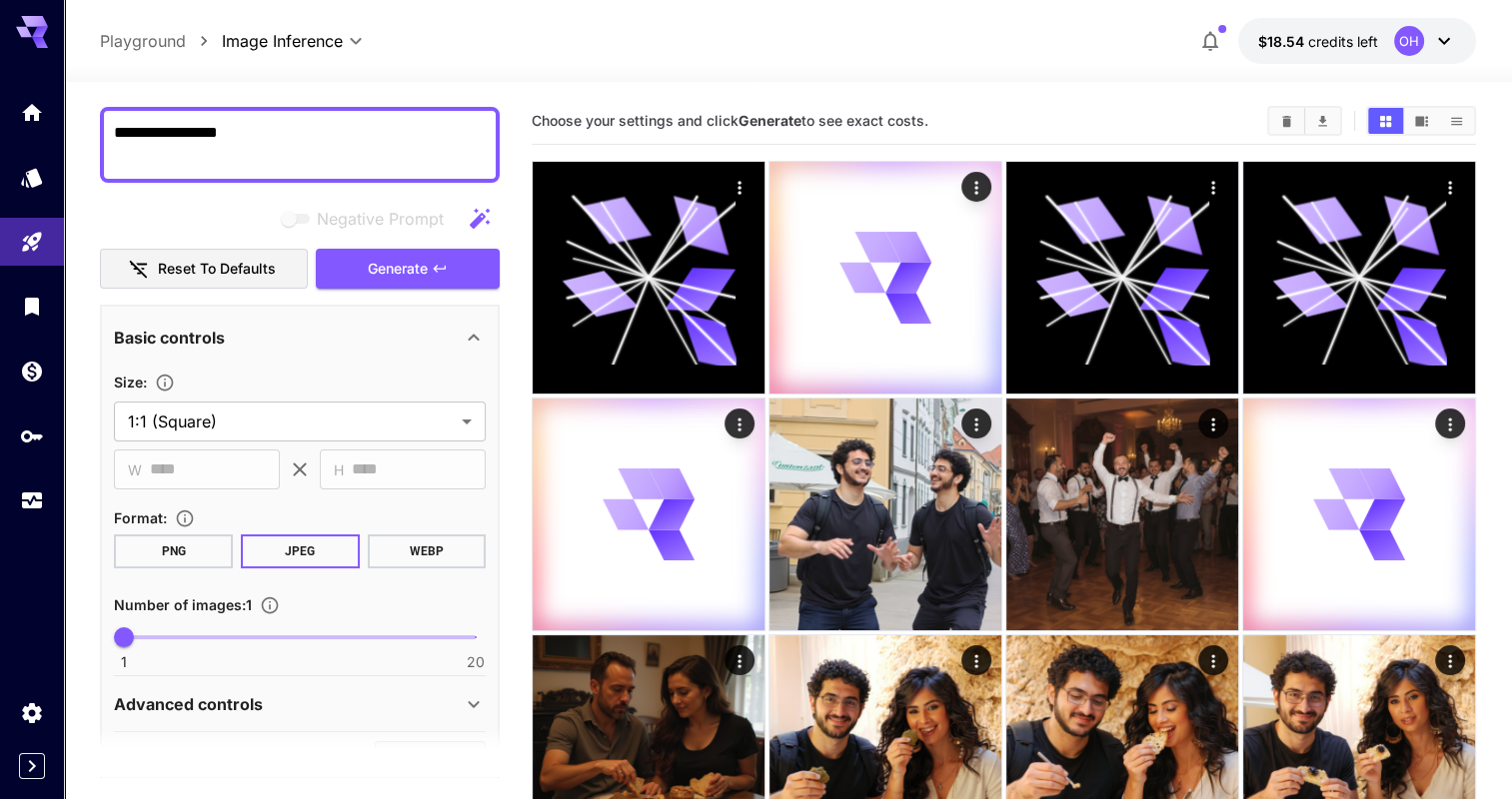 scroll, scrollTop: 154, scrollLeft: 0, axis: vertical 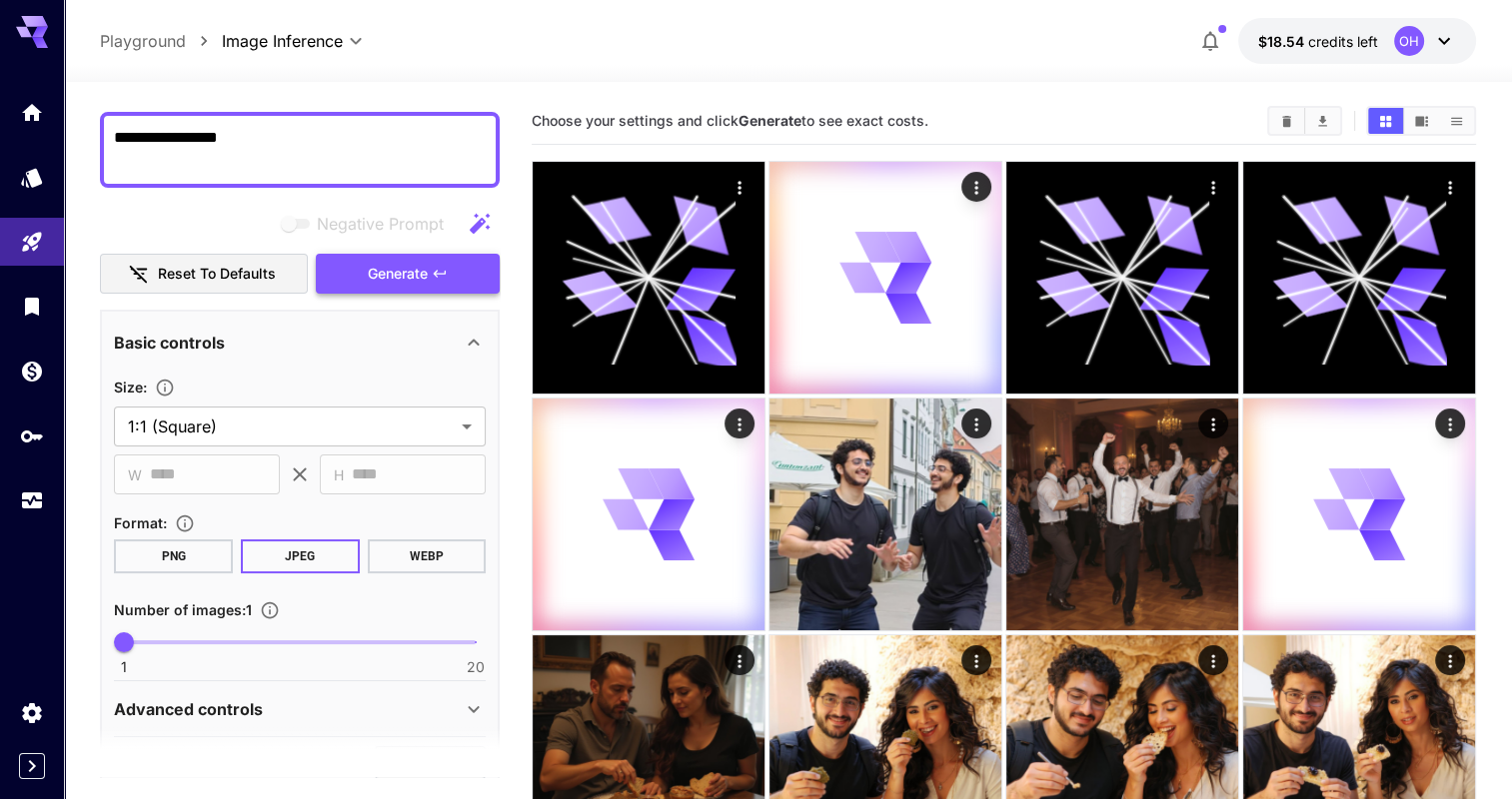 click on "Generate" at bounding box center [398, 274] 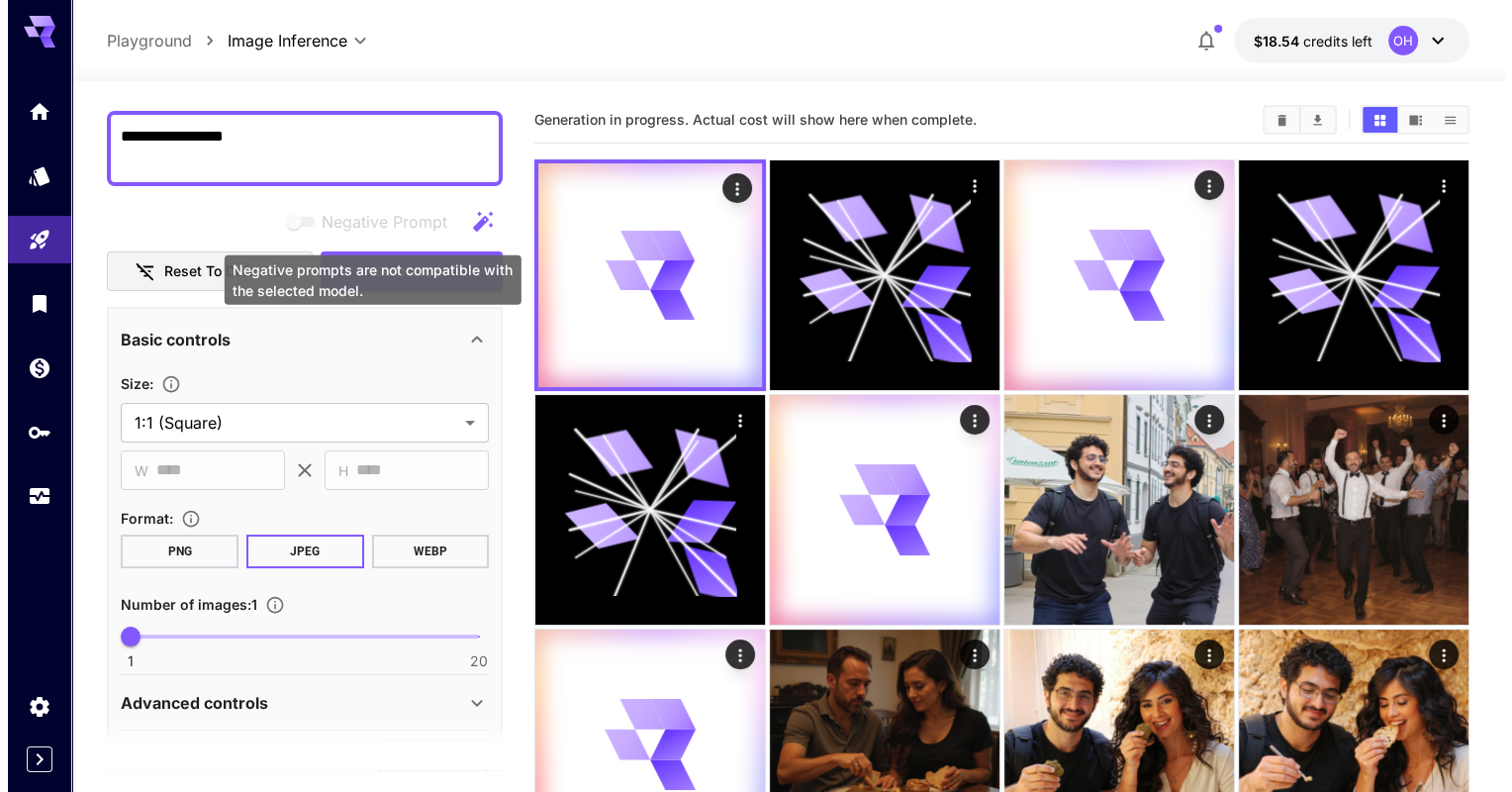 scroll, scrollTop: 0, scrollLeft: 0, axis: both 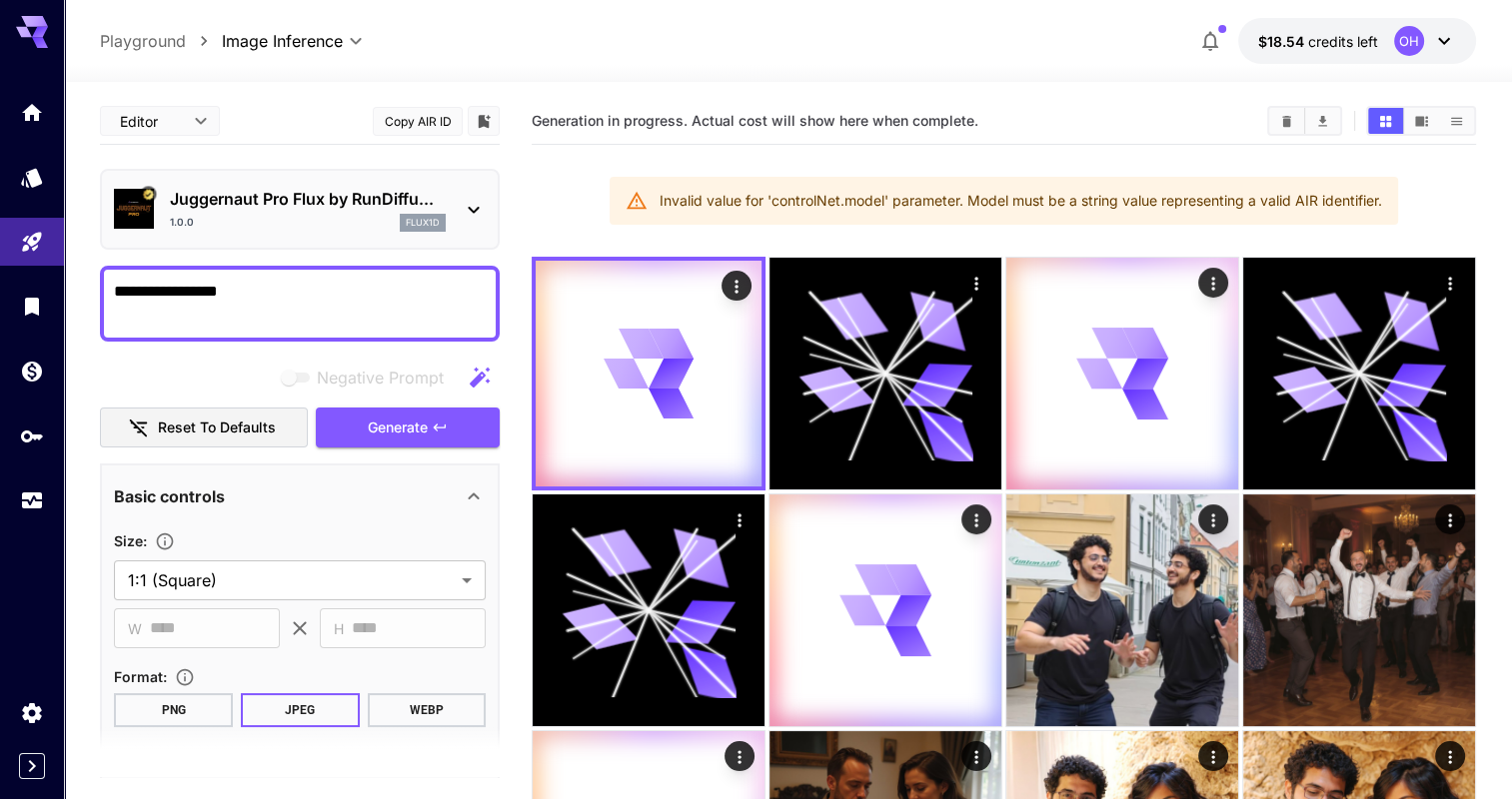 click on "flux1d" at bounding box center (423, 223) 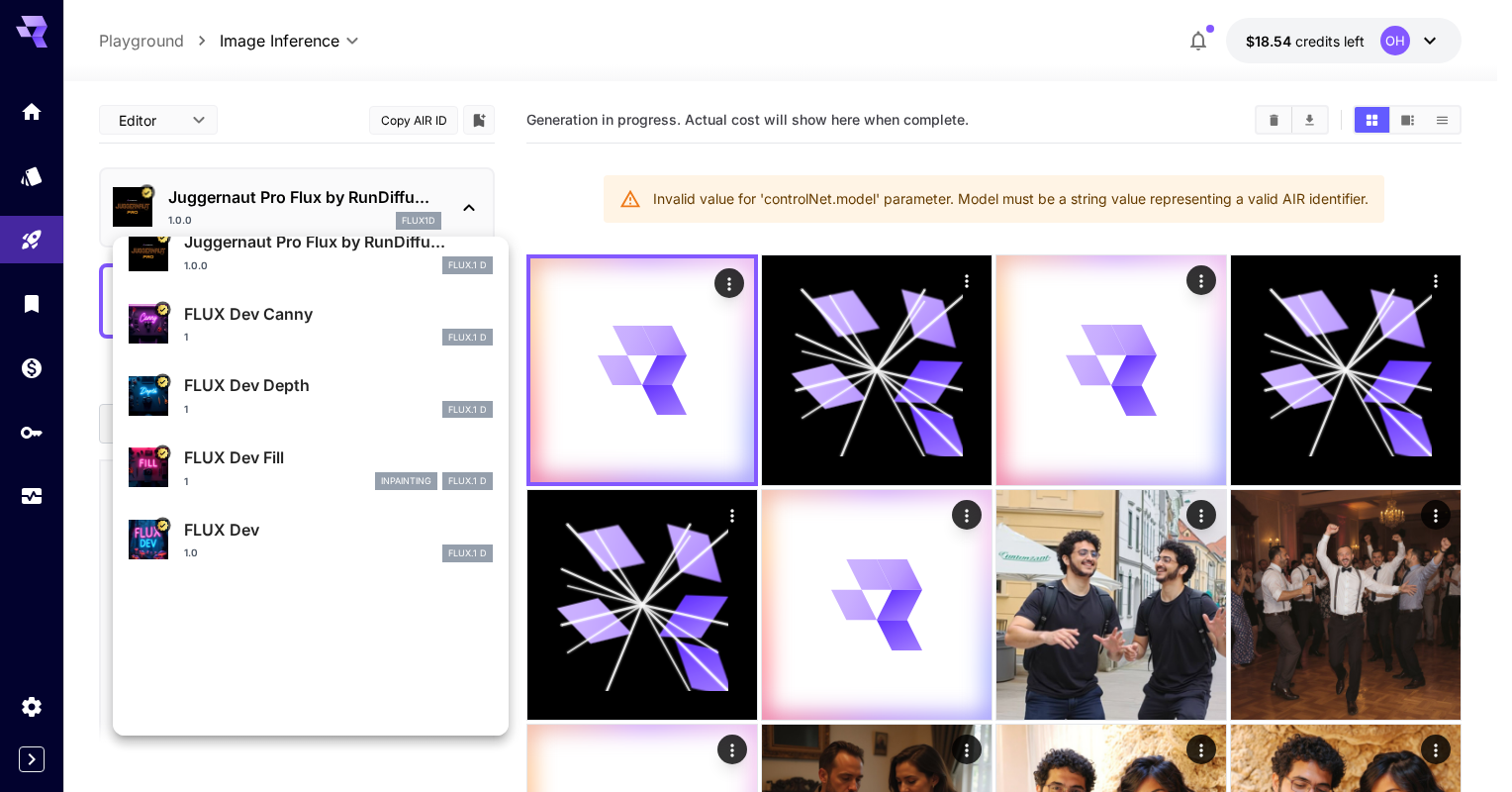 scroll, scrollTop: 0, scrollLeft: 0, axis: both 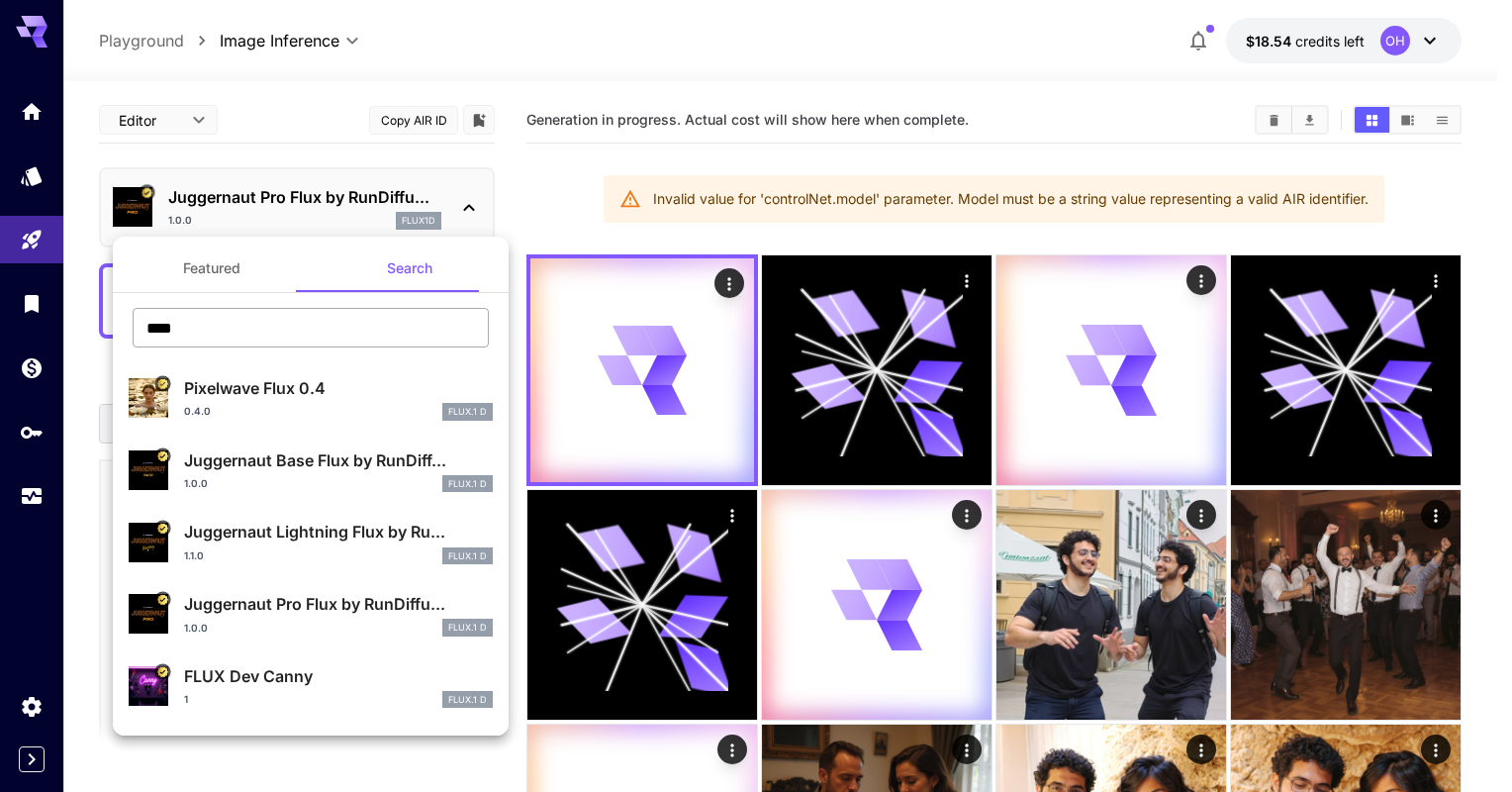 click on "****" at bounding box center [311, 328] 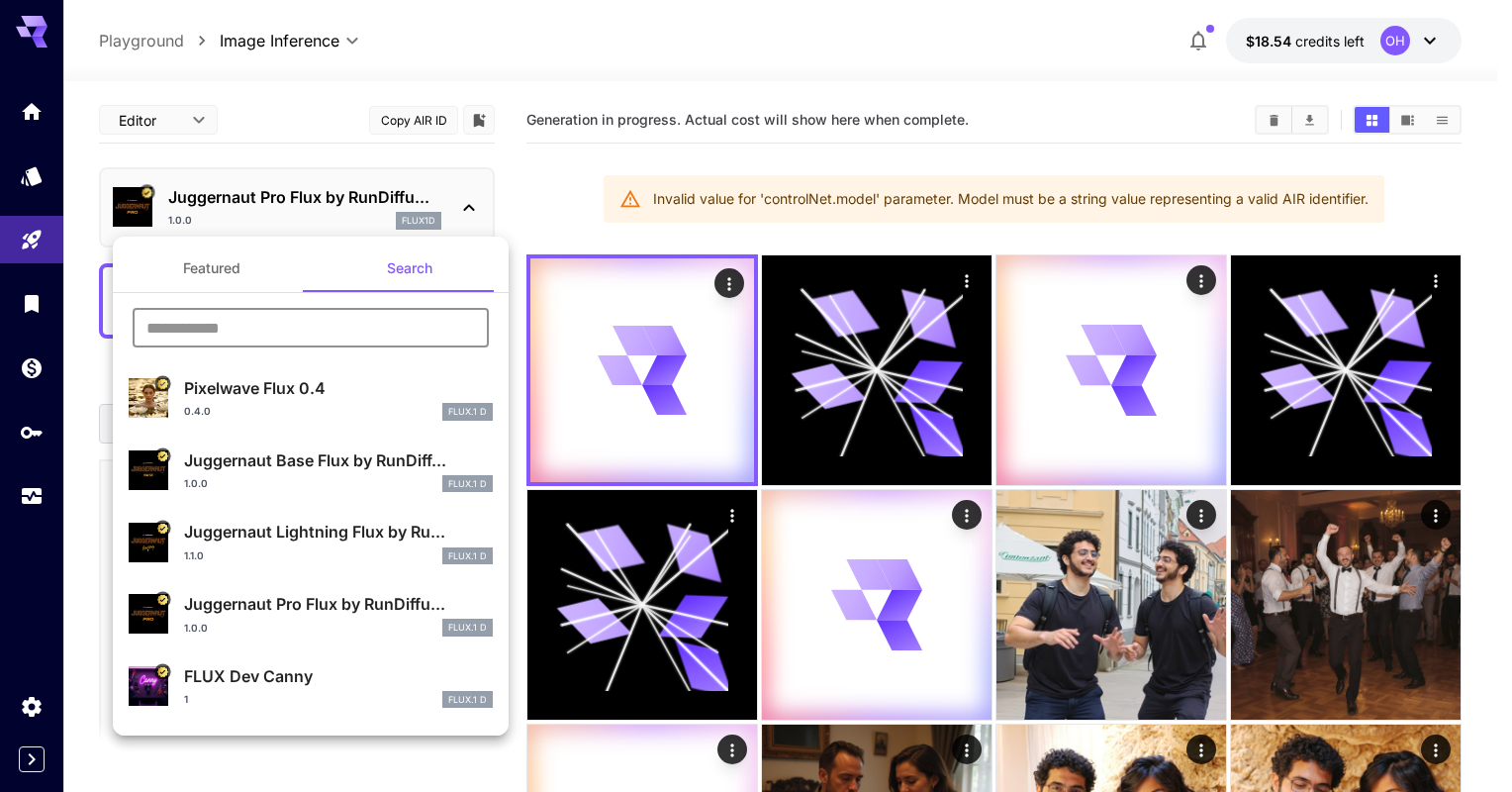 type 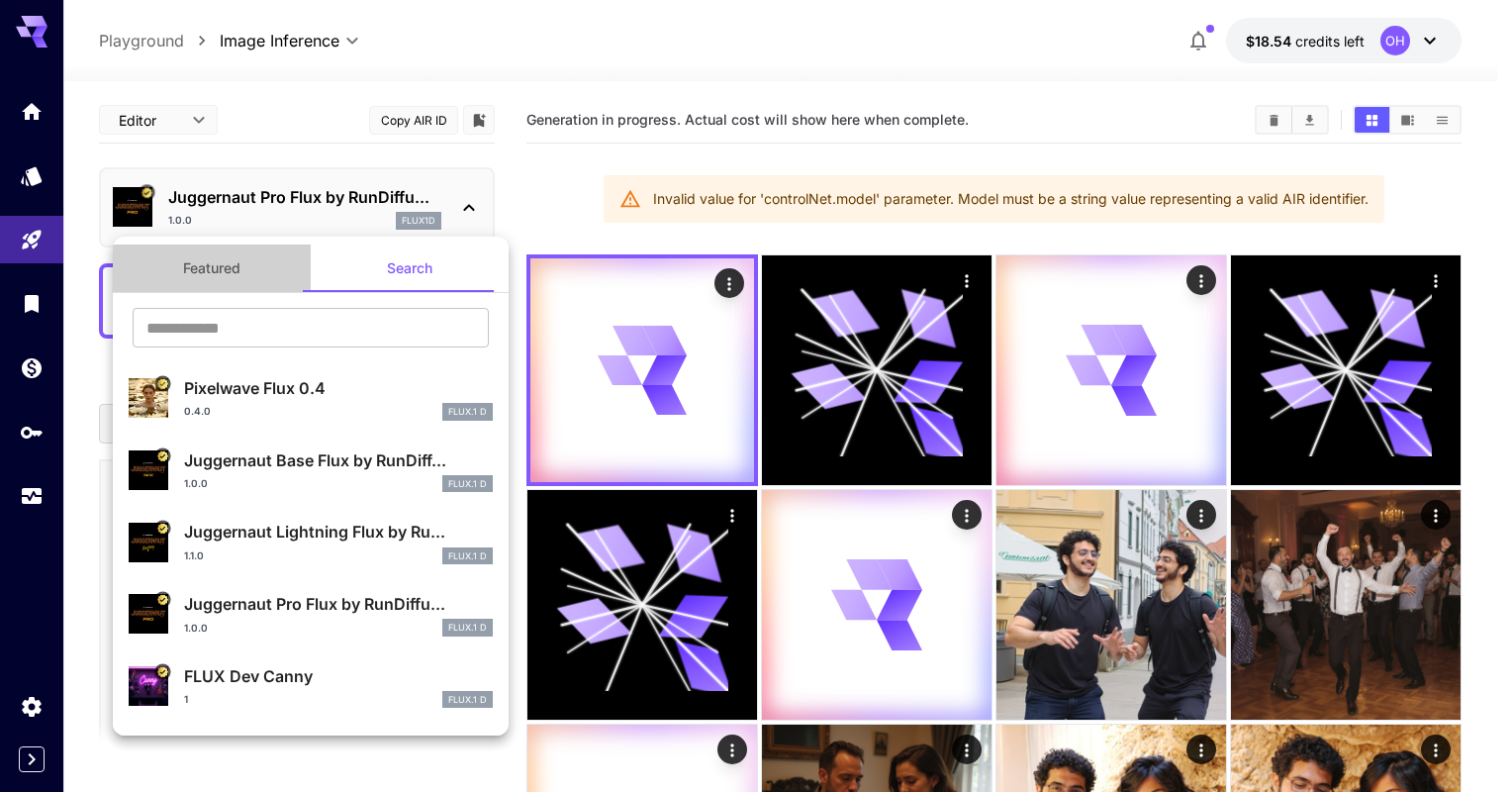click on "Featured" at bounding box center (212, 268) 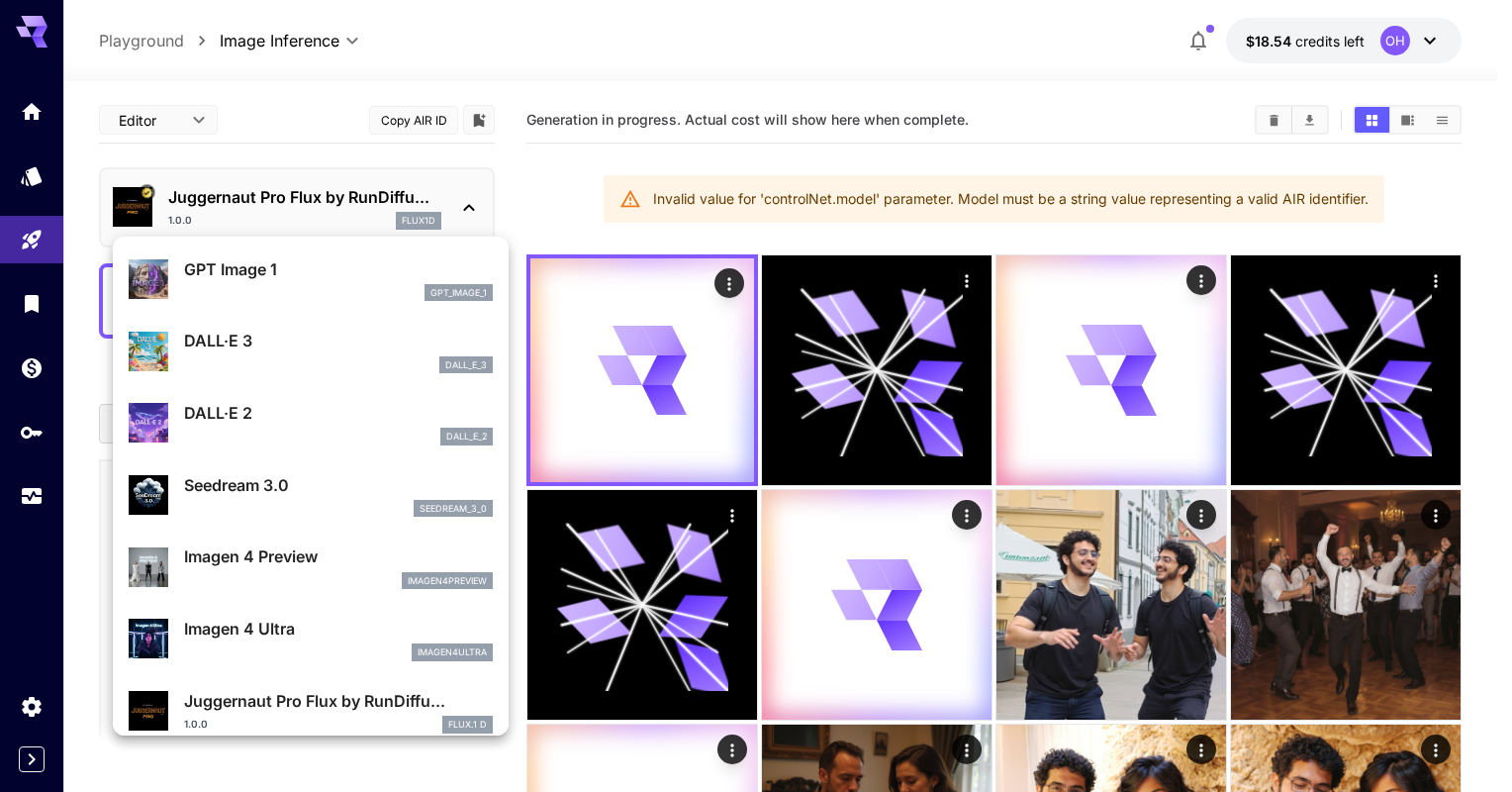 scroll, scrollTop: 0, scrollLeft: 0, axis: both 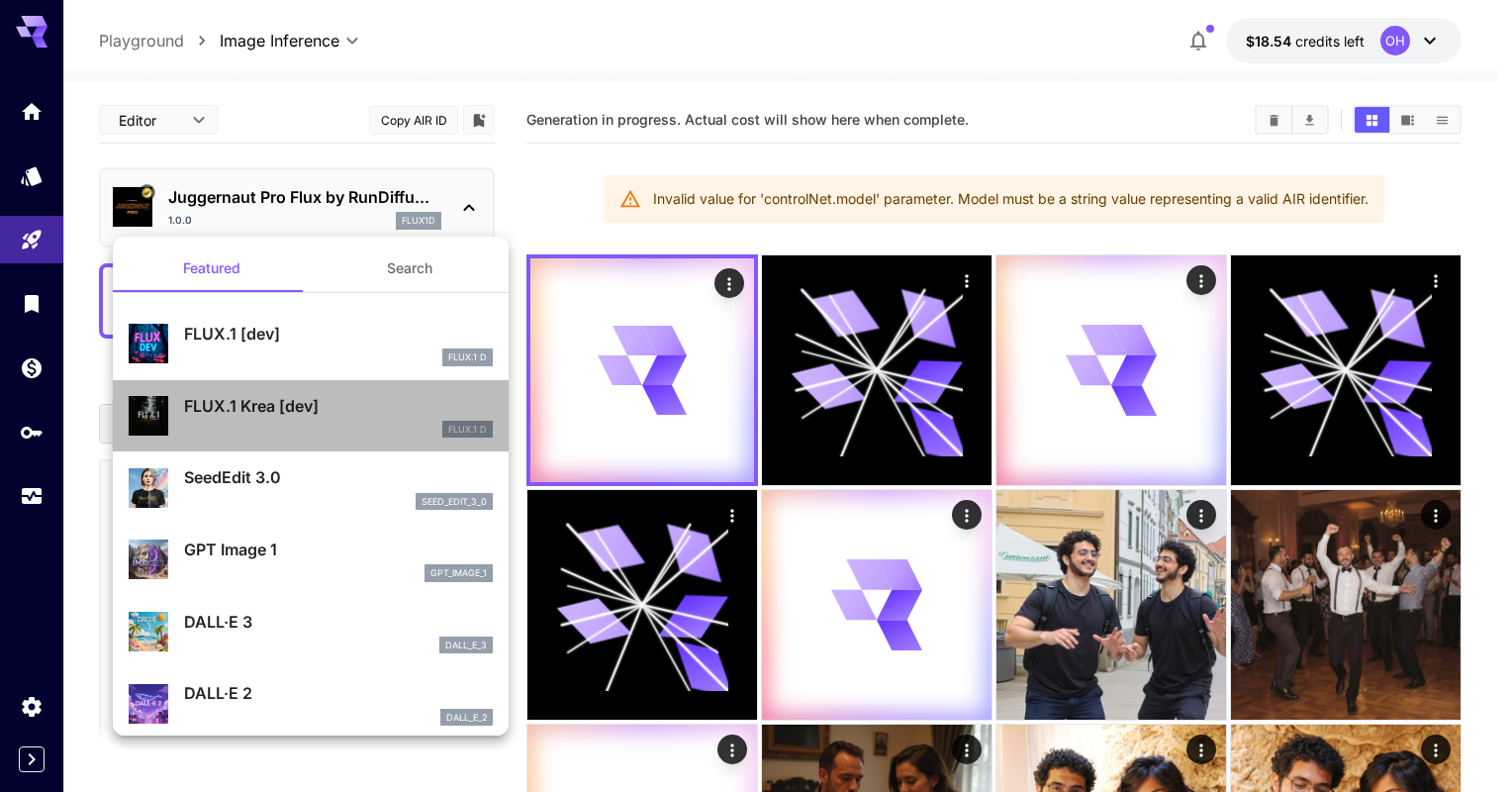 click on "FLUX.1 D" at bounding box center [338, 430] 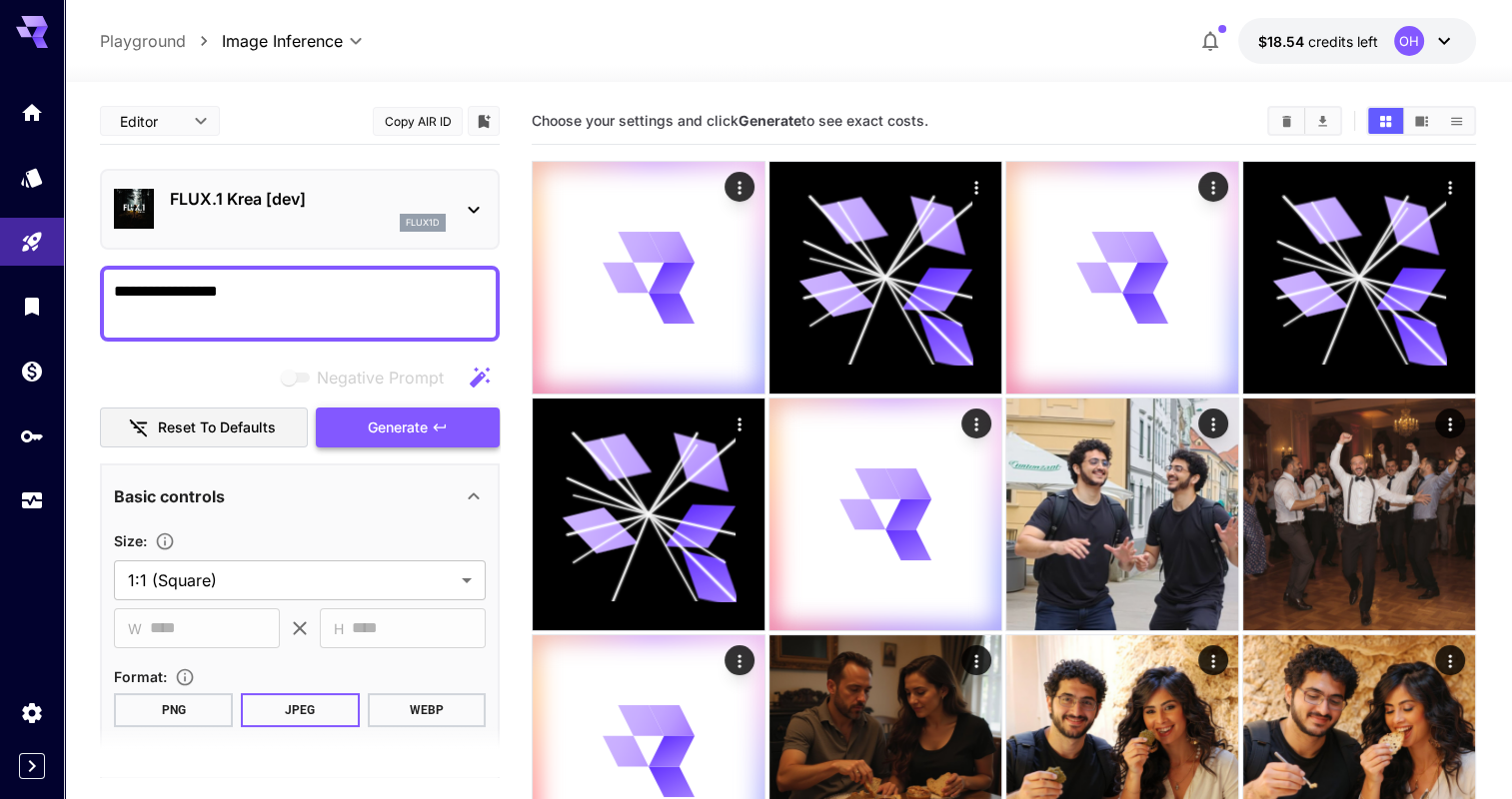 click on "Generate" at bounding box center (408, 427) 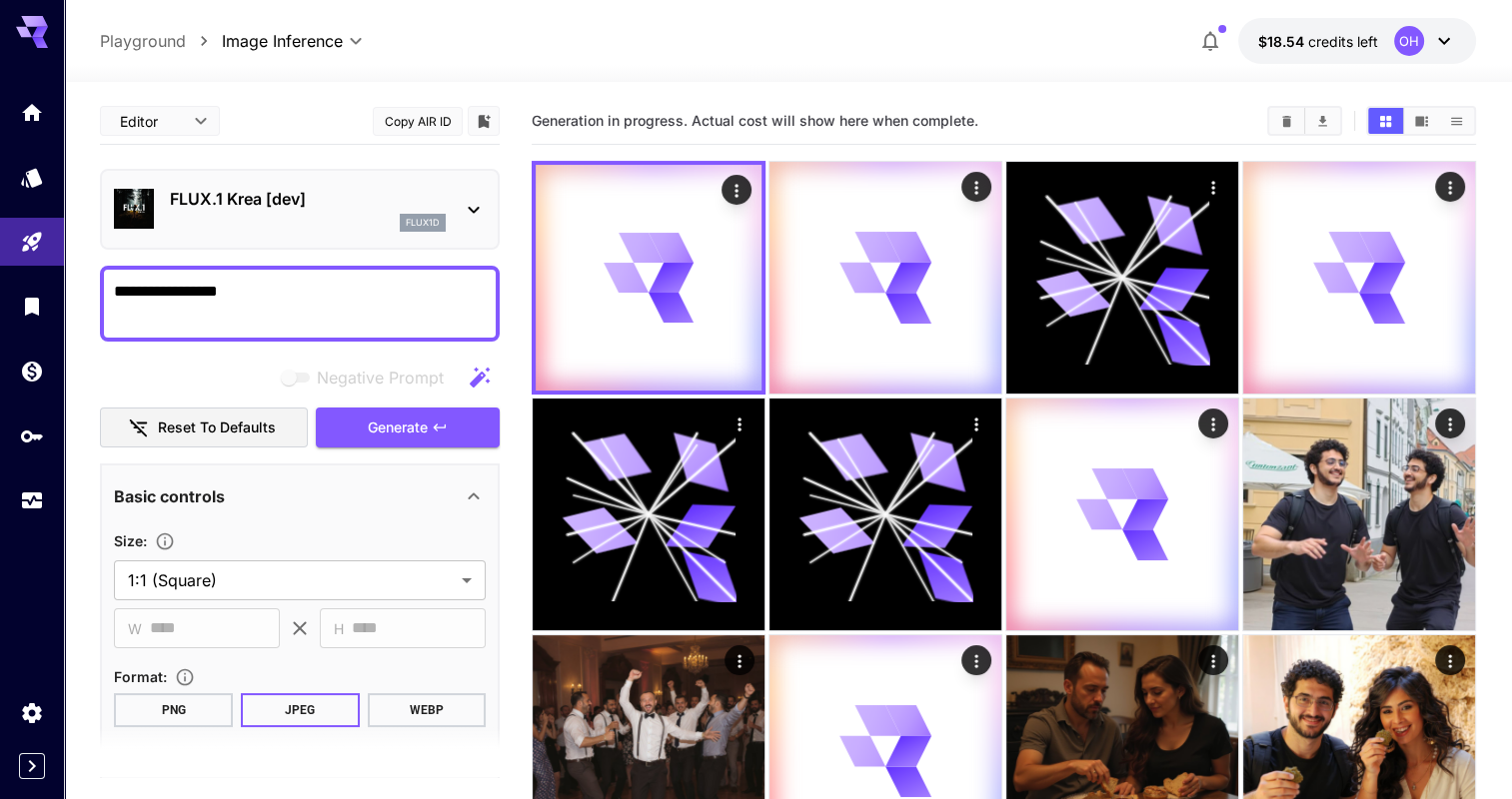 click on "FLUX.1 Krea [dev] flux1d" at bounding box center (300, 209) 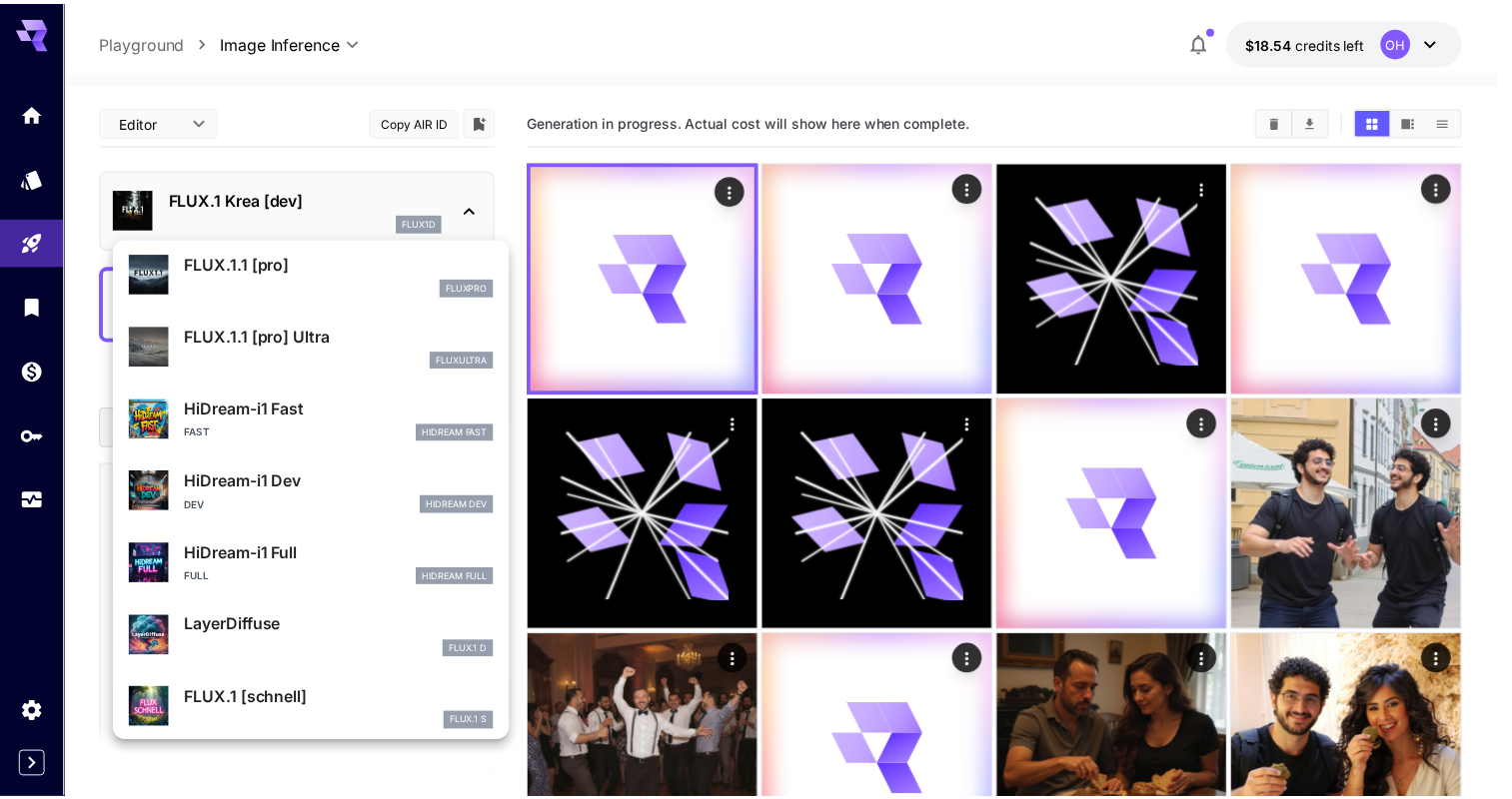 scroll, scrollTop: 1105, scrollLeft: 0, axis: vertical 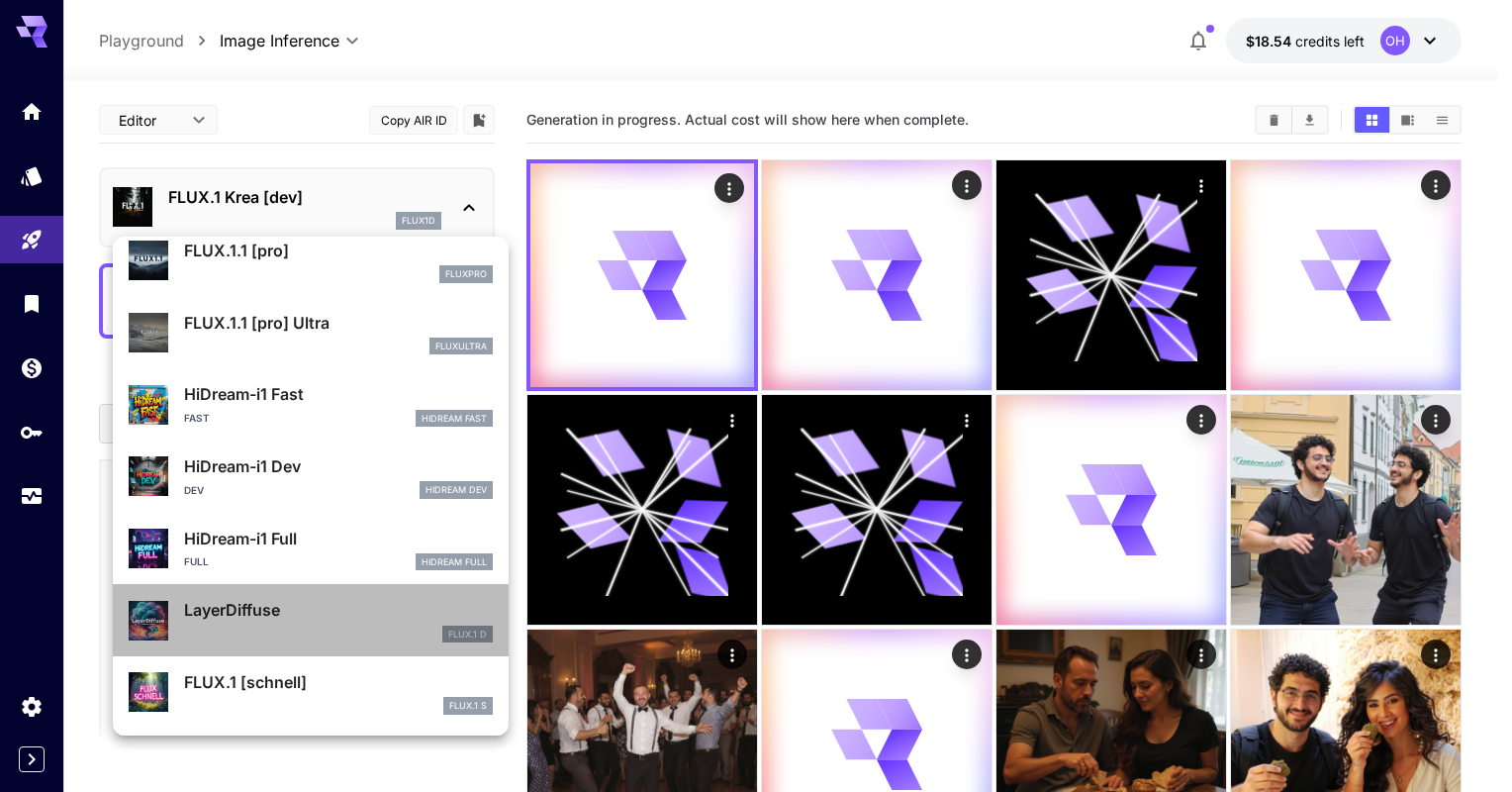 click on "FLUX.1 D" at bounding box center (338, 635) 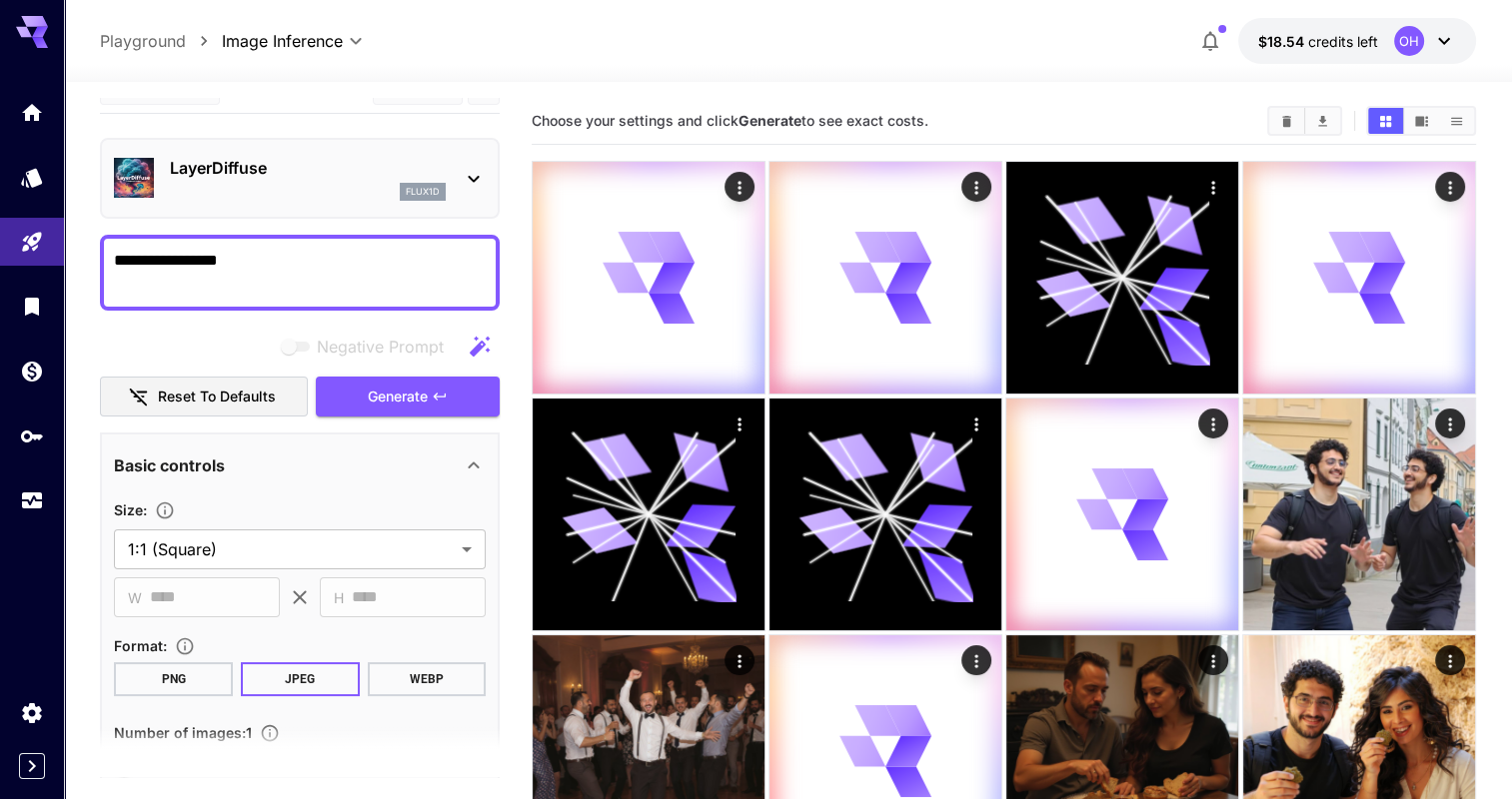 scroll, scrollTop: 0, scrollLeft: 0, axis: both 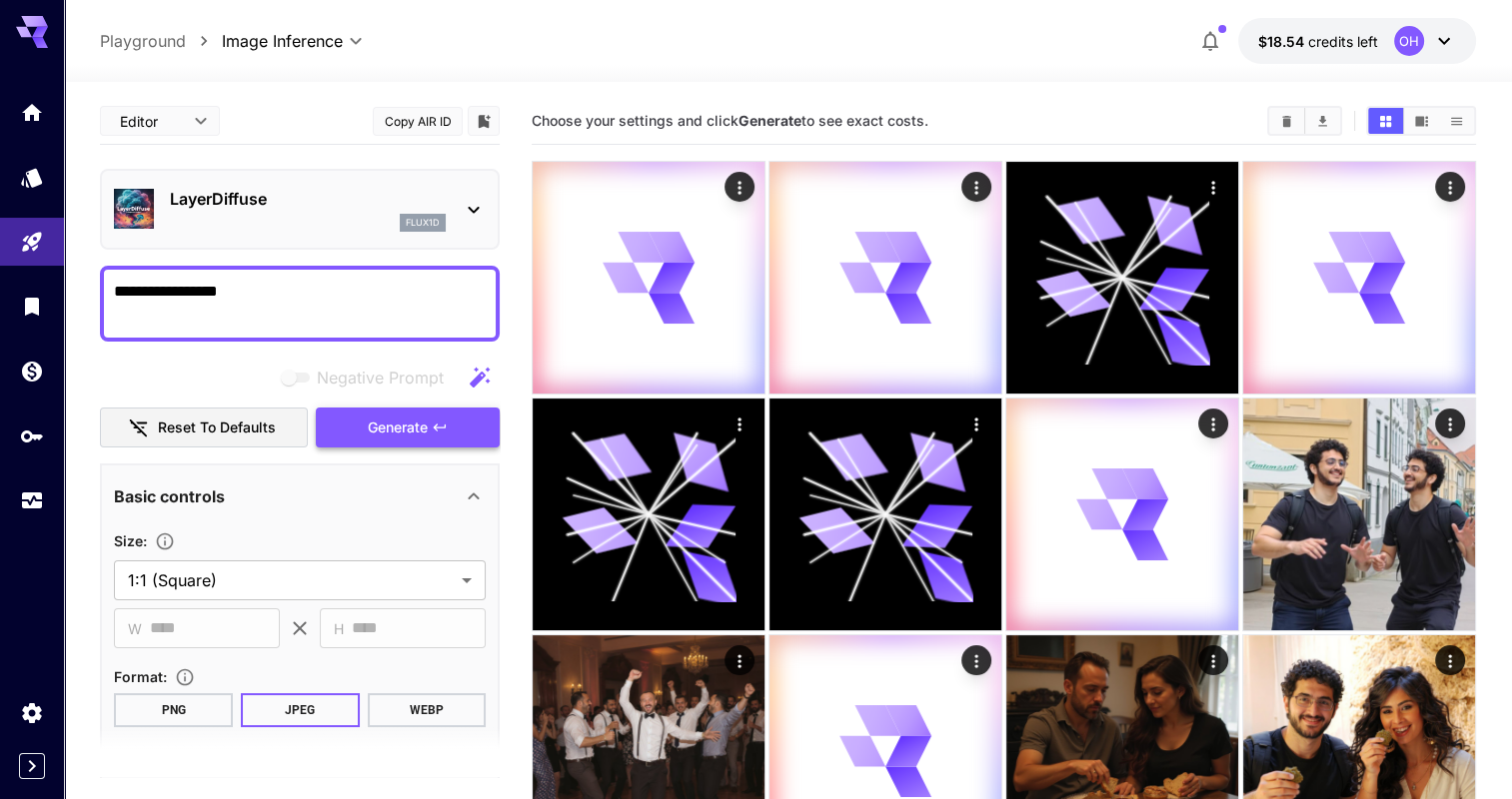 click on "Generate" at bounding box center [398, 427] 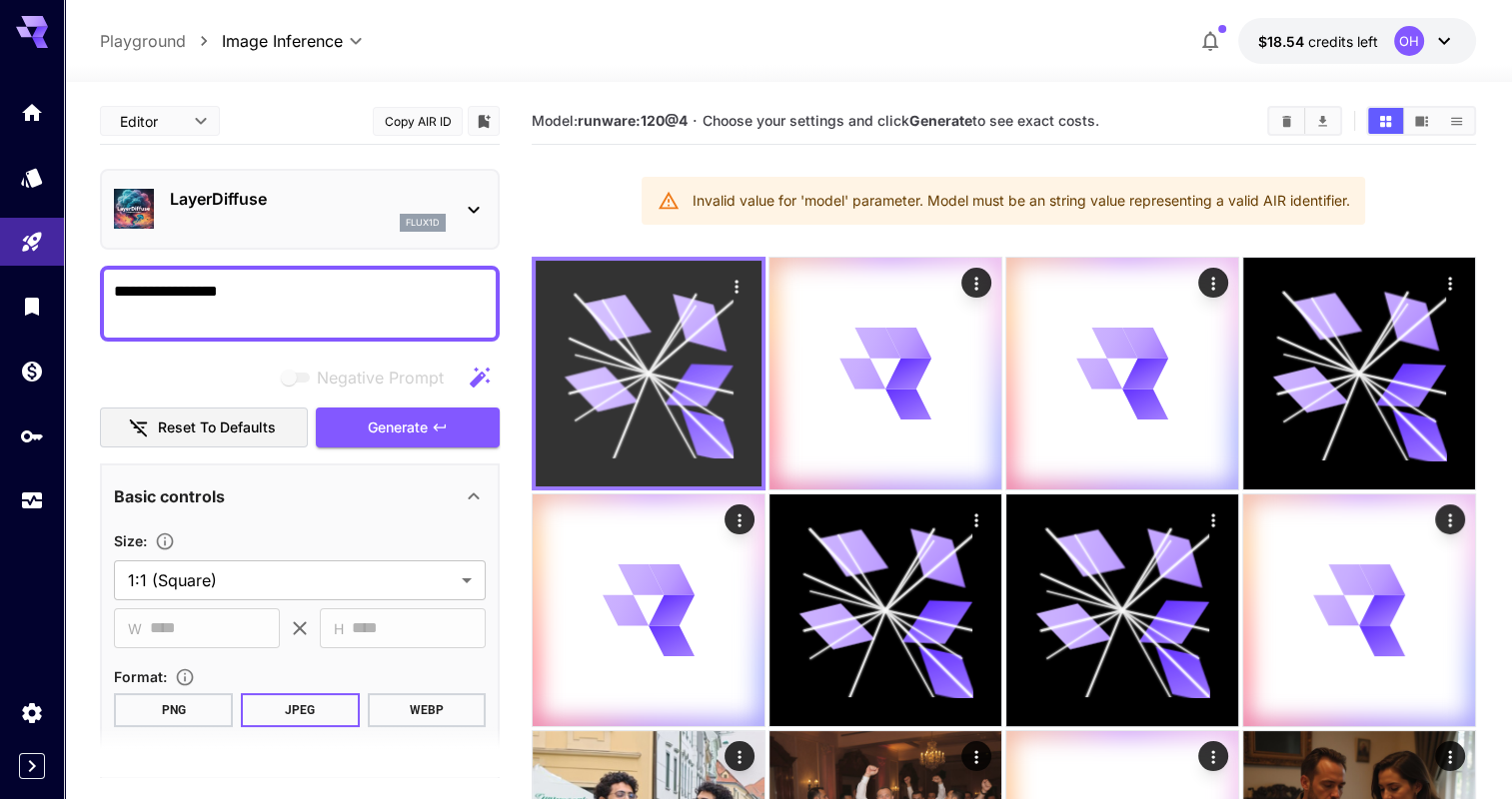 type 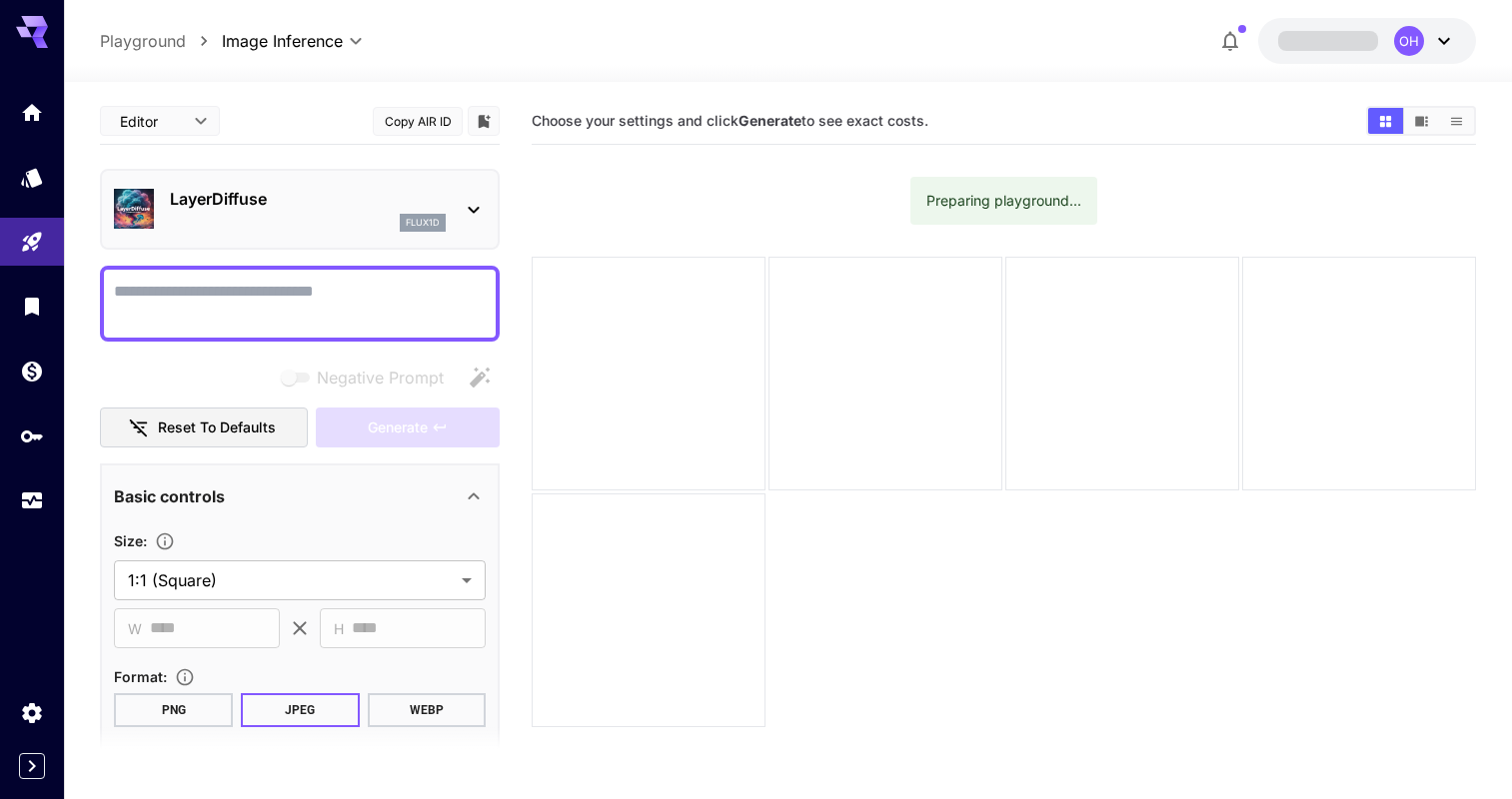 scroll, scrollTop: 0, scrollLeft: 0, axis: both 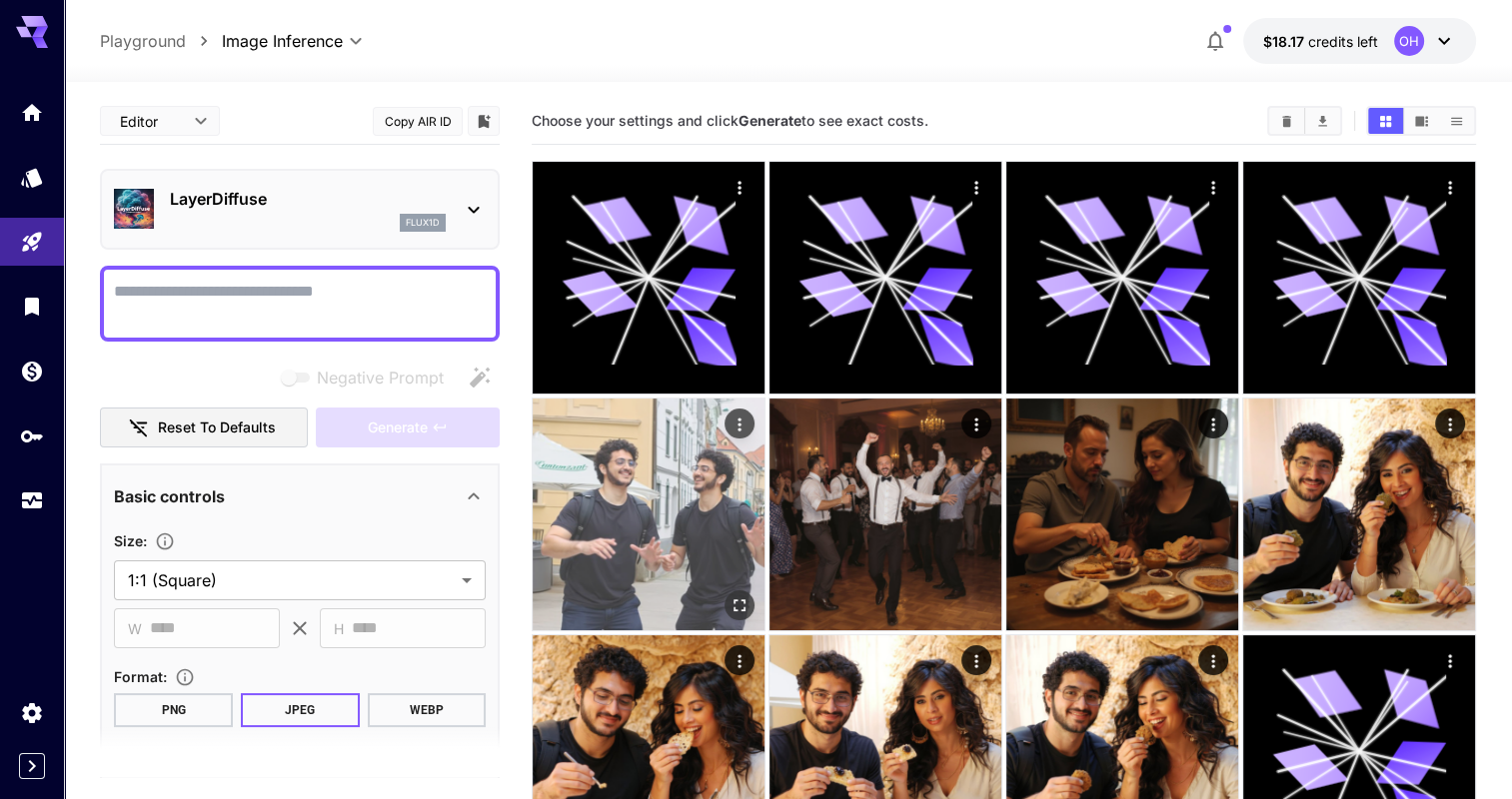 click at bounding box center [649, 514] 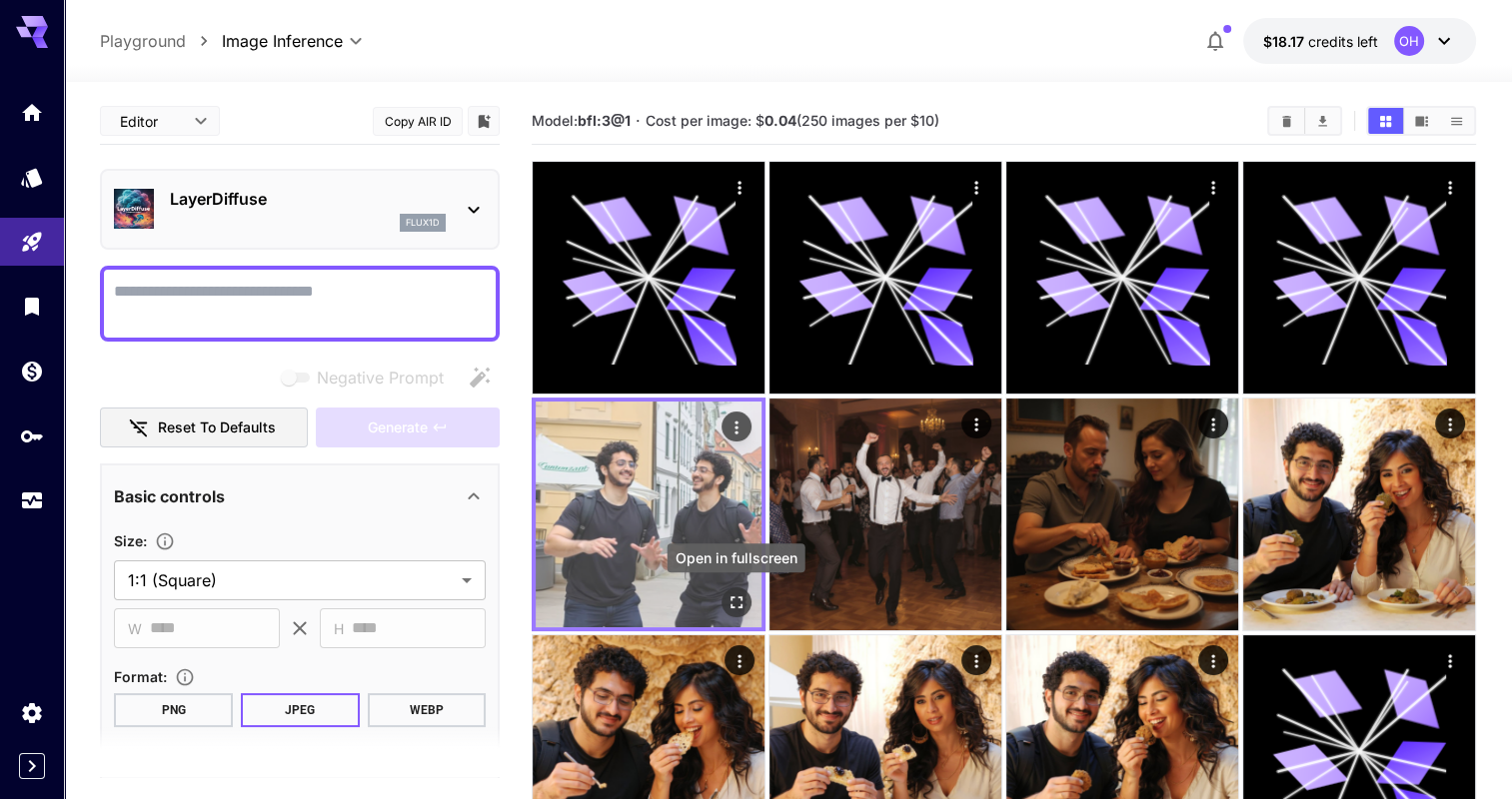 click 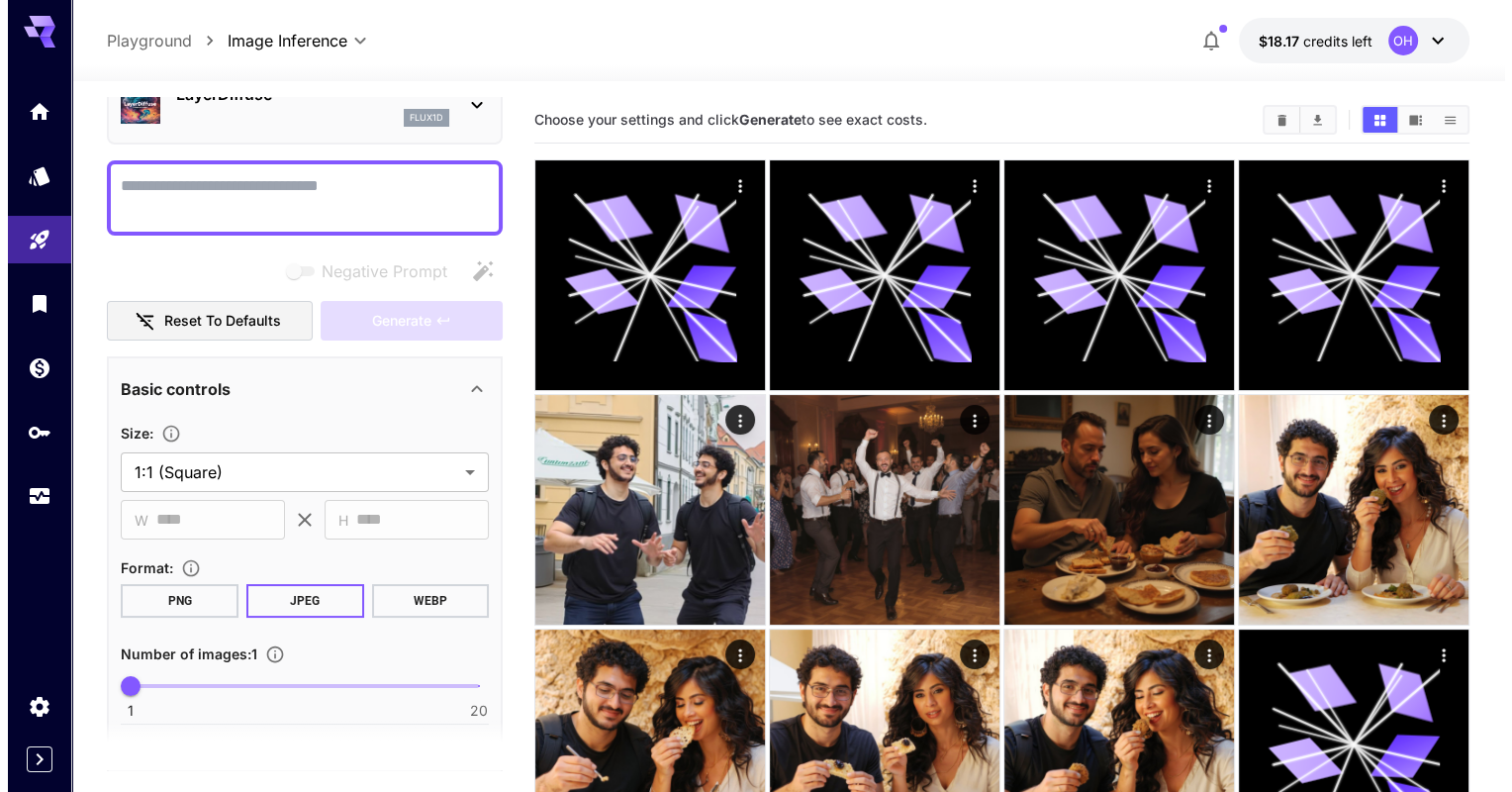scroll, scrollTop: 0, scrollLeft: 0, axis: both 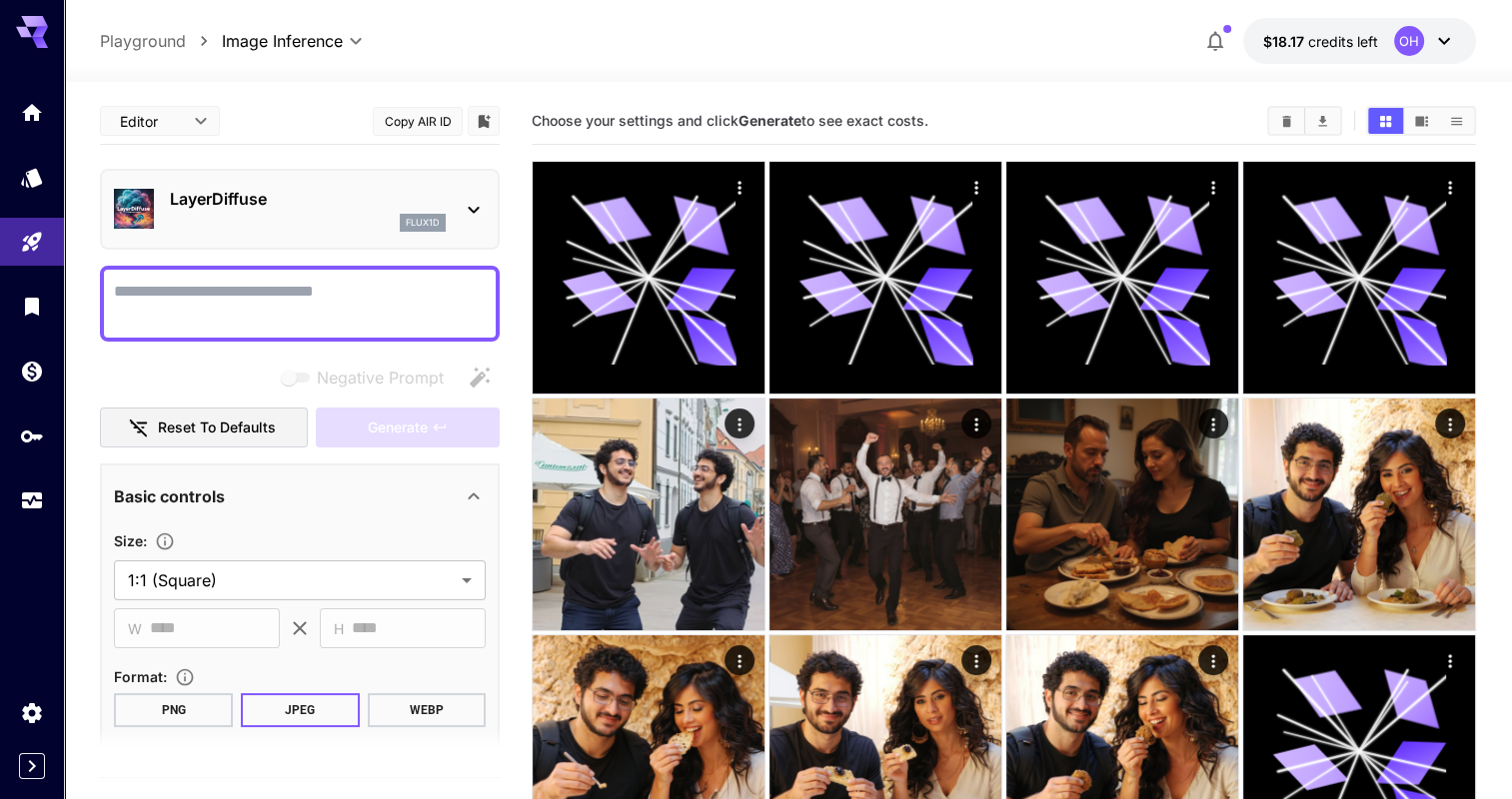 click 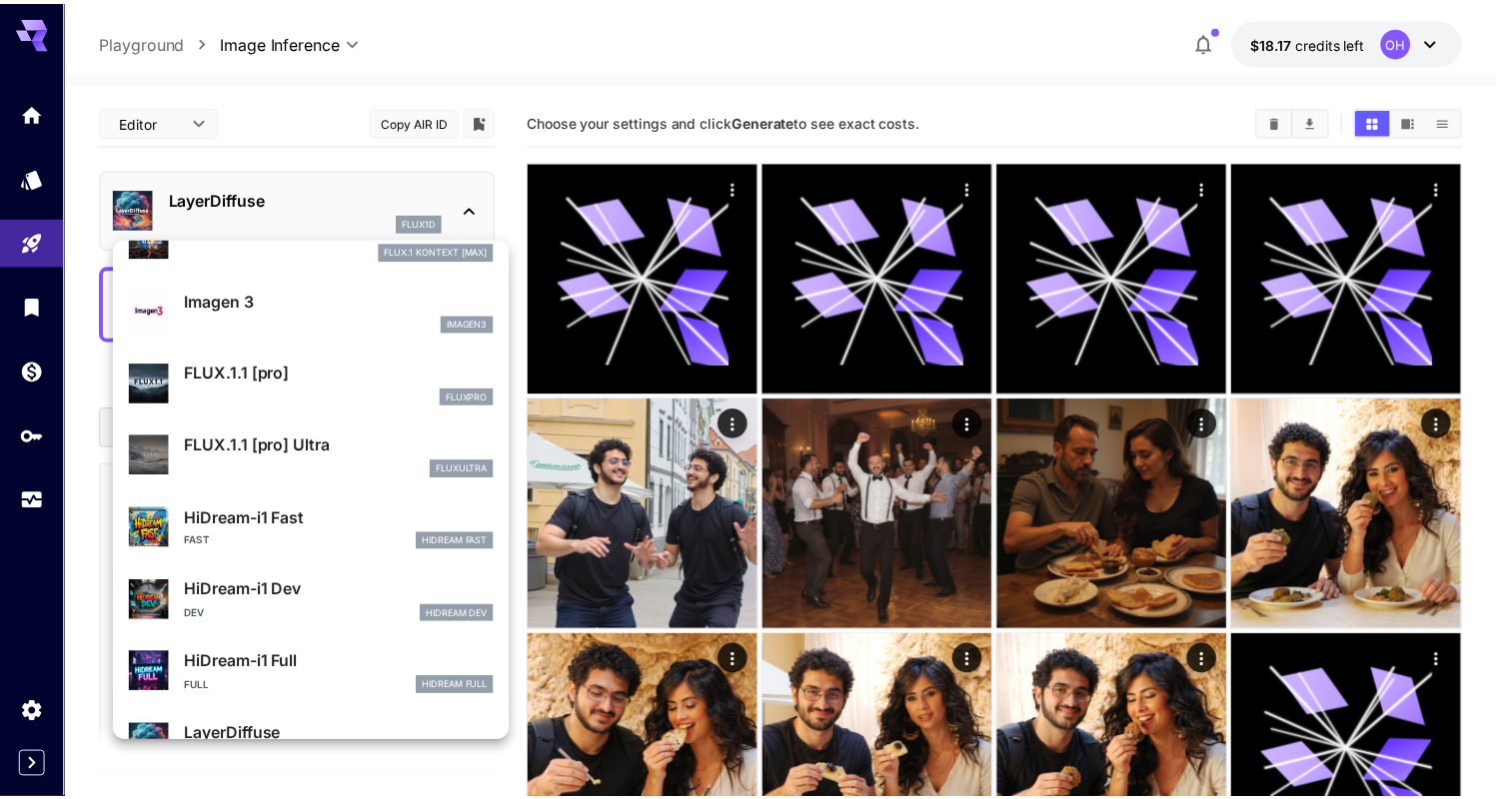 scroll, scrollTop: 985, scrollLeft: 0, axis: vertical 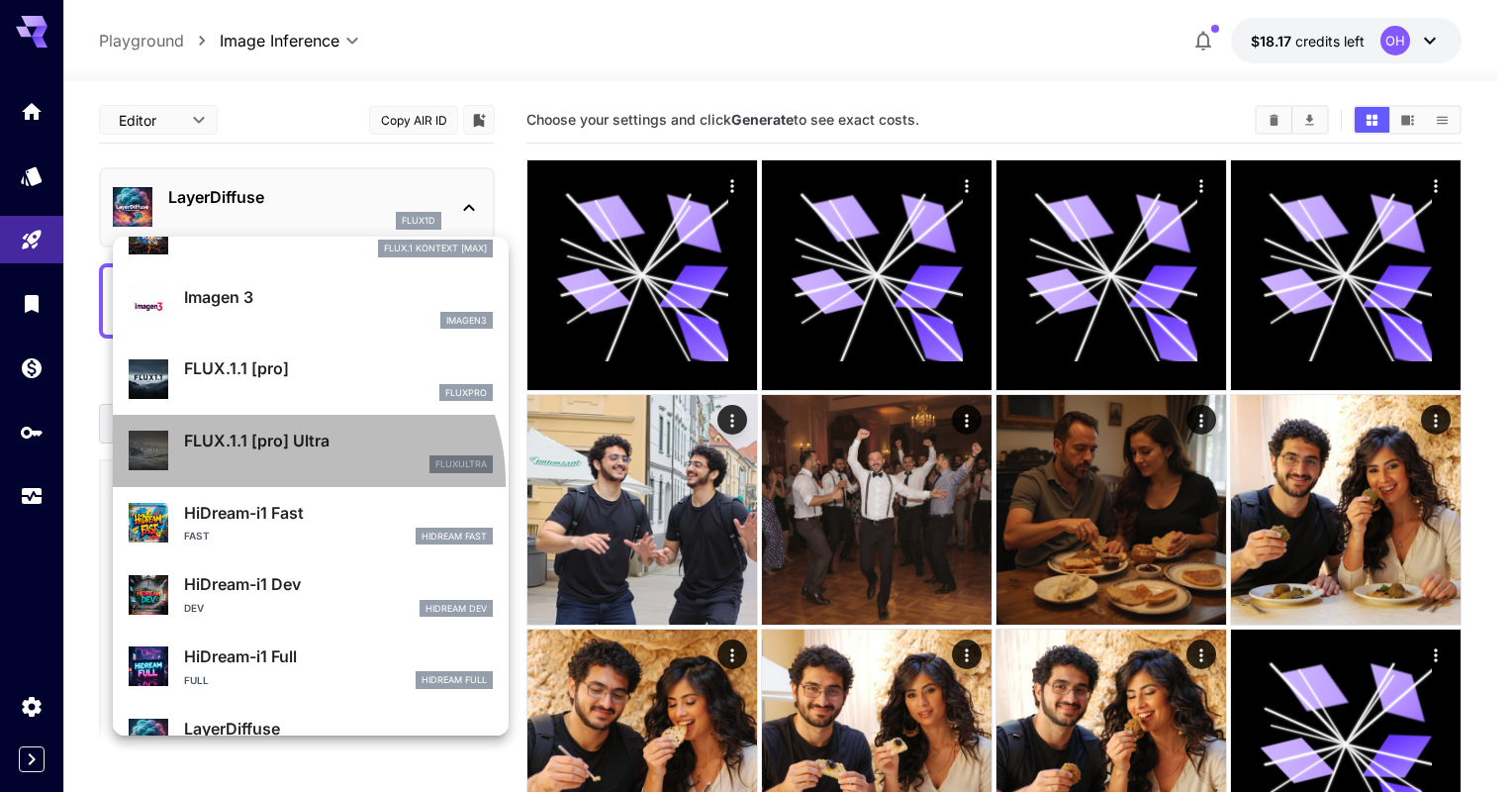 click on "FLUX.1.1 [pro] Ultra fluxultra" at bounding box center (311, 450) 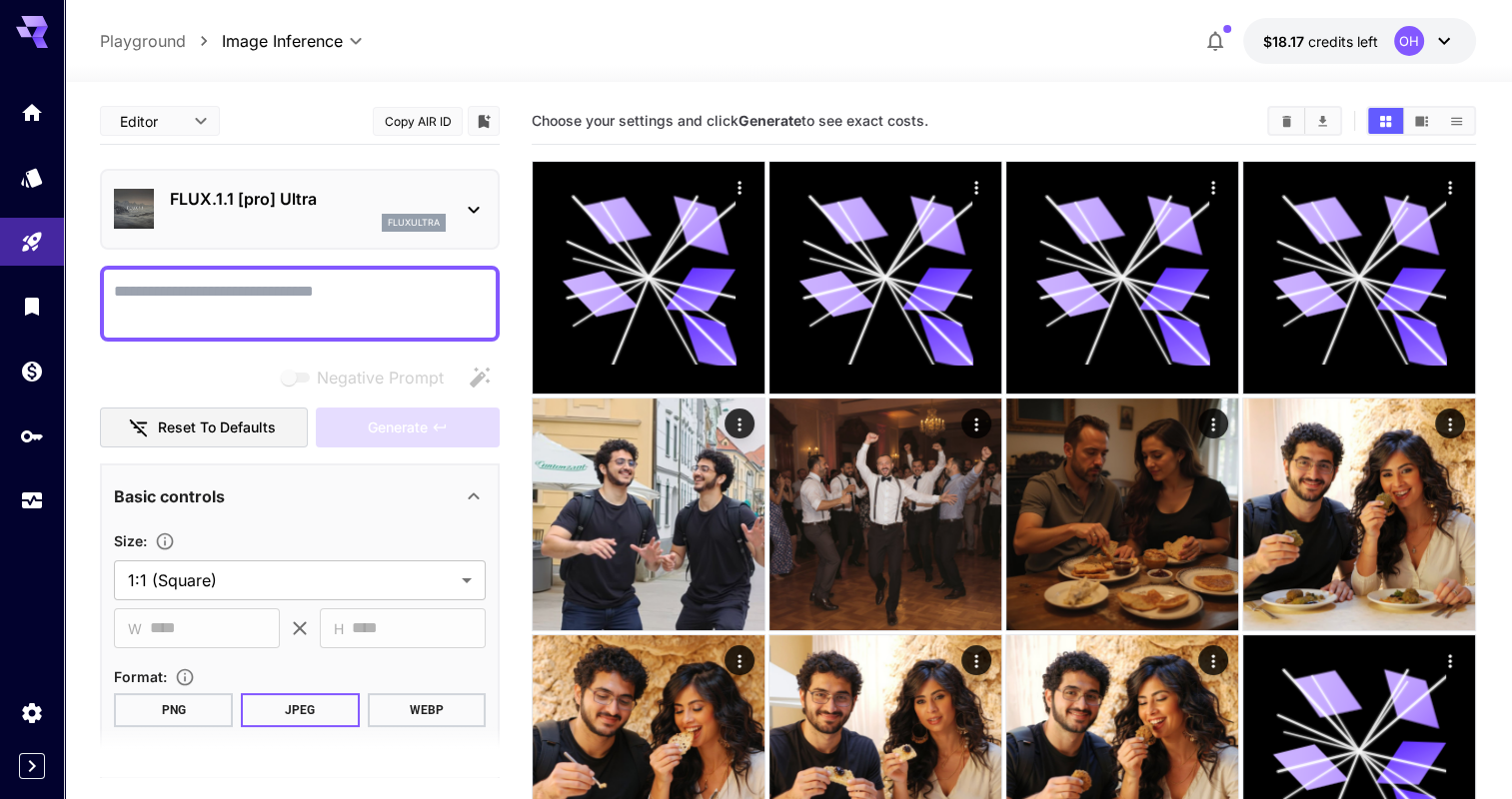 scroll, scrollTop: 523, scrollLeft: 0, axis: vertical 